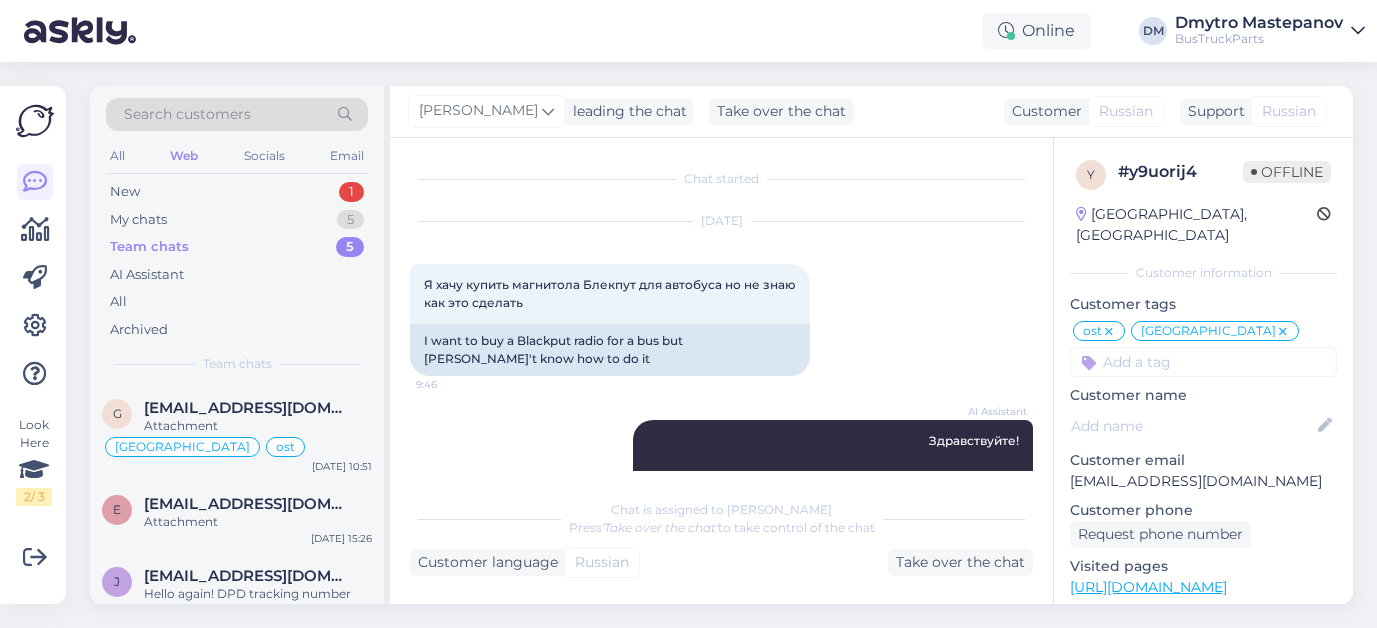 scroll, scrollTop: 0, scrollLeft: 0, axis: both 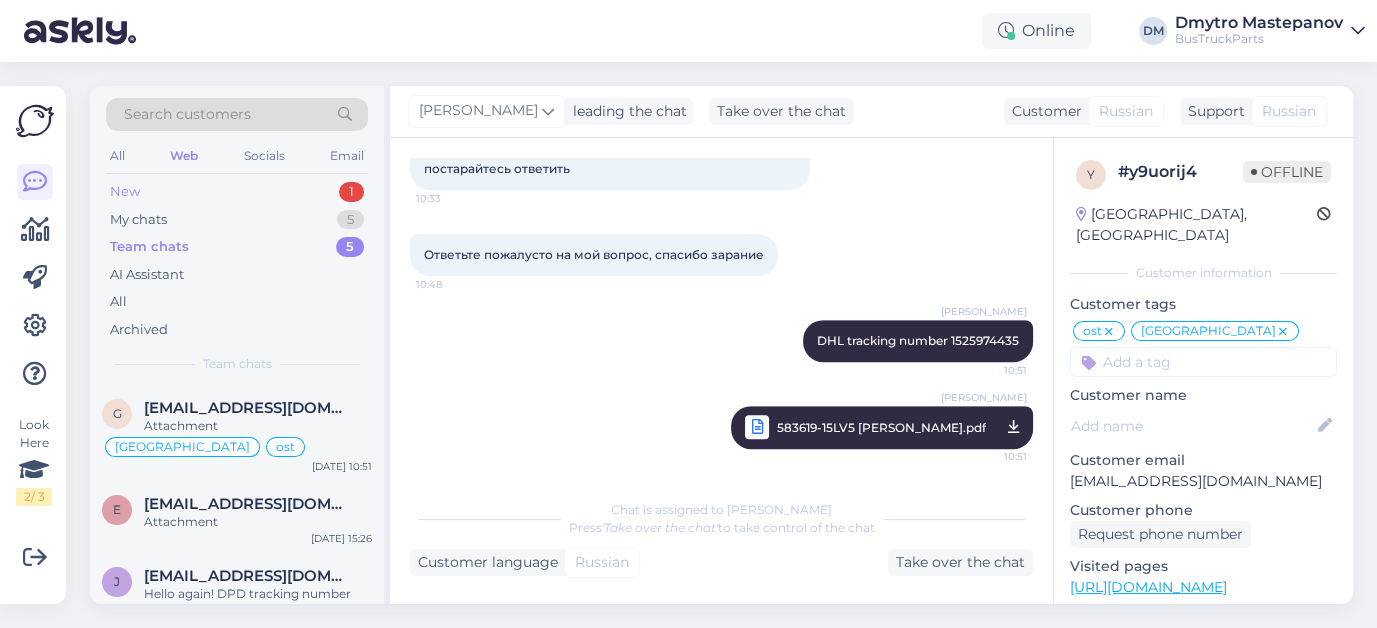 click on "New" at bounding box center (125, 192) 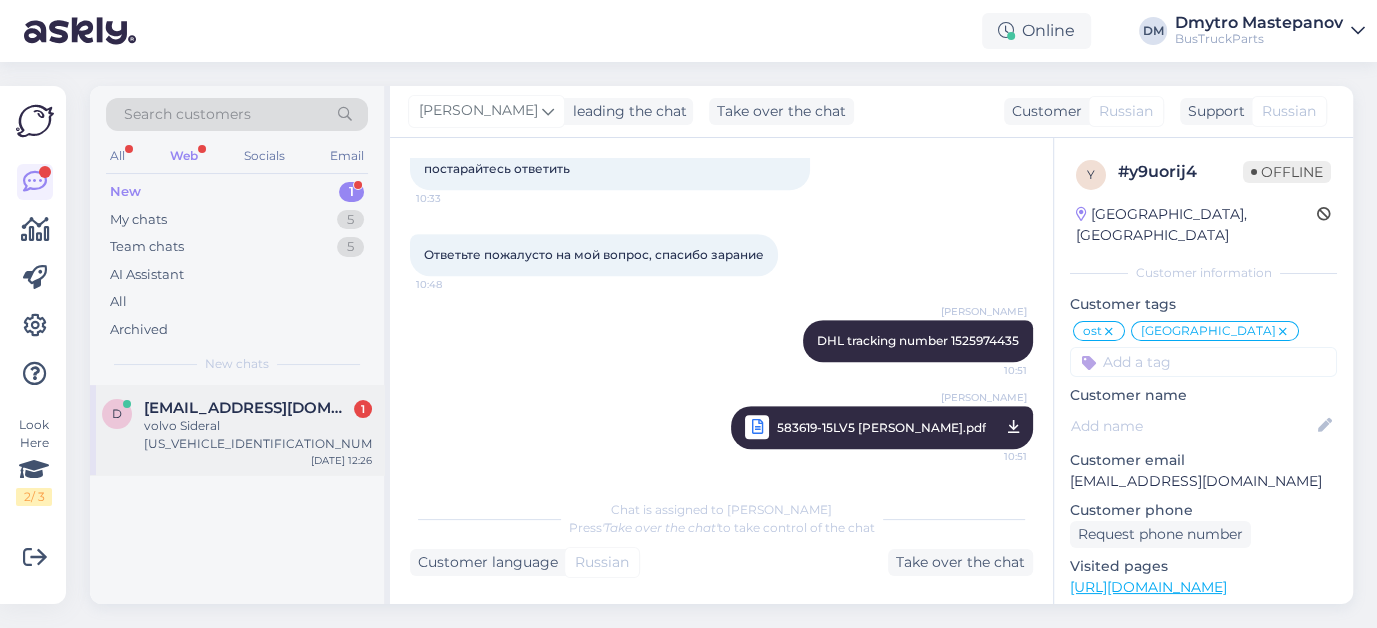 click on "volvo Sideral
[US_VEHICLE_IDENTIFICATION_NUMBER]" at bounding box center [258, 435] 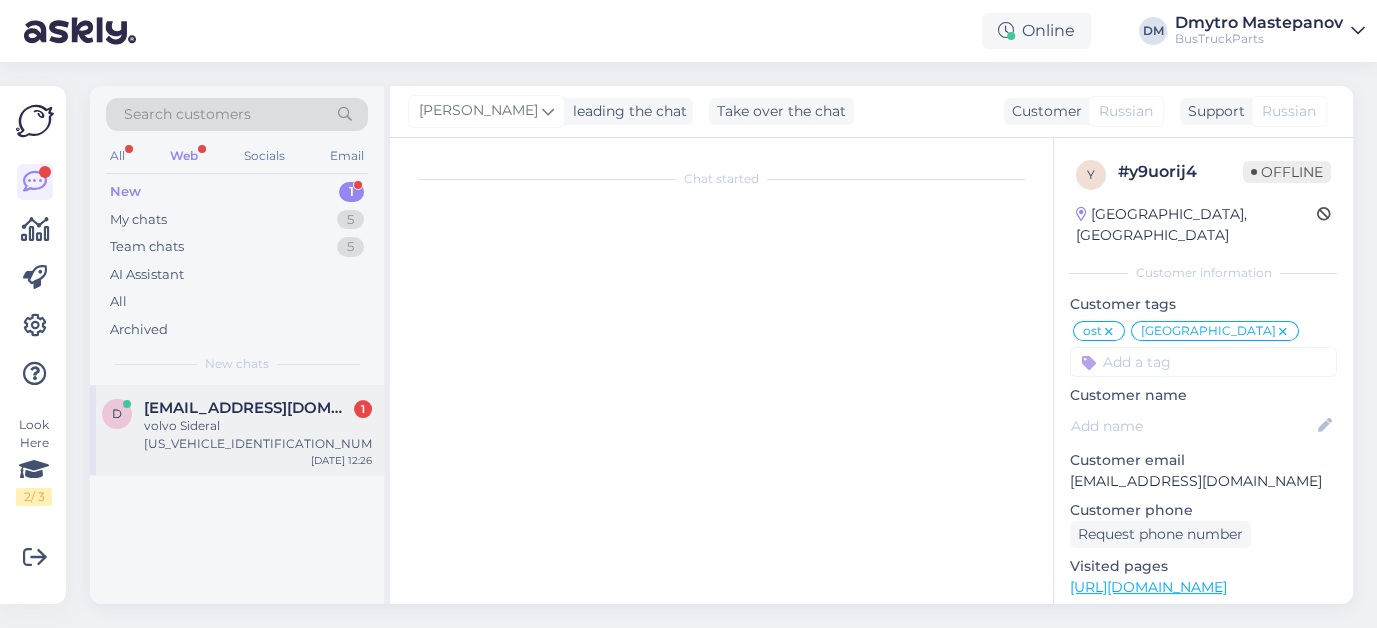 scroll, scrollTop: 706, scrollLeft: 0, axis: vertical 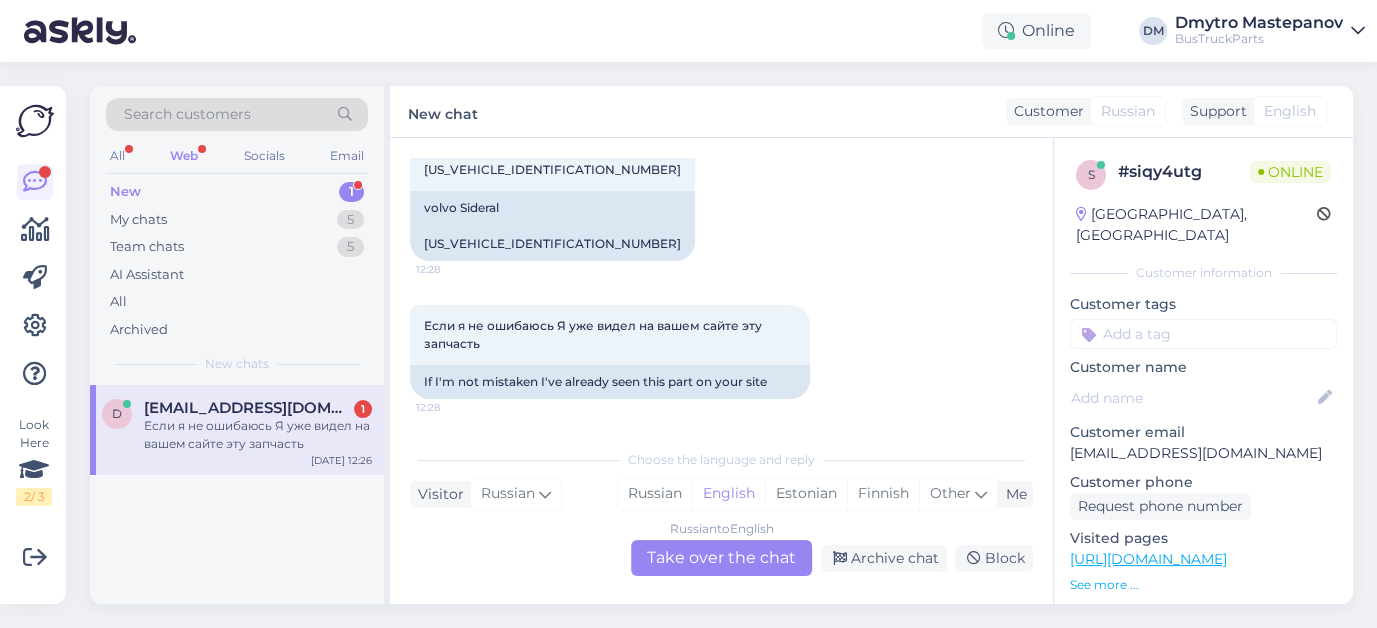 click on "Russian  to  English Take over the chat" at bounding box center [721, 558] 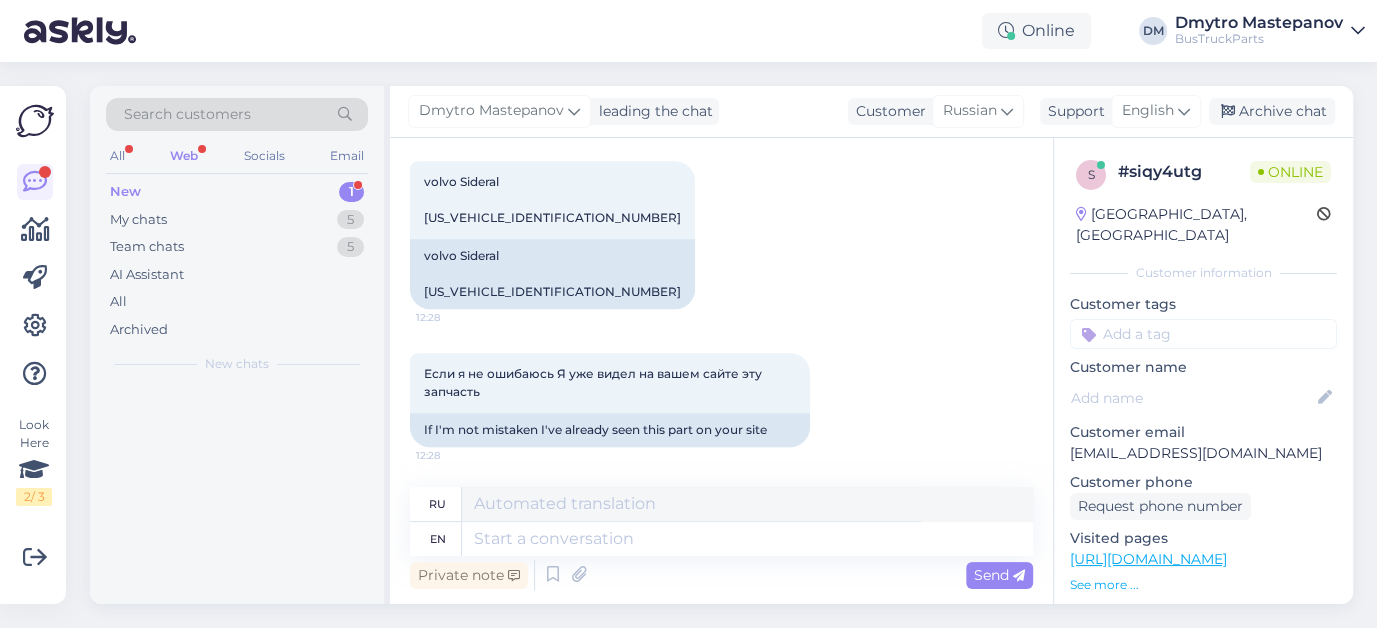 scroll, scrollTop: 845, scrollLeft: 0, axis: vertical 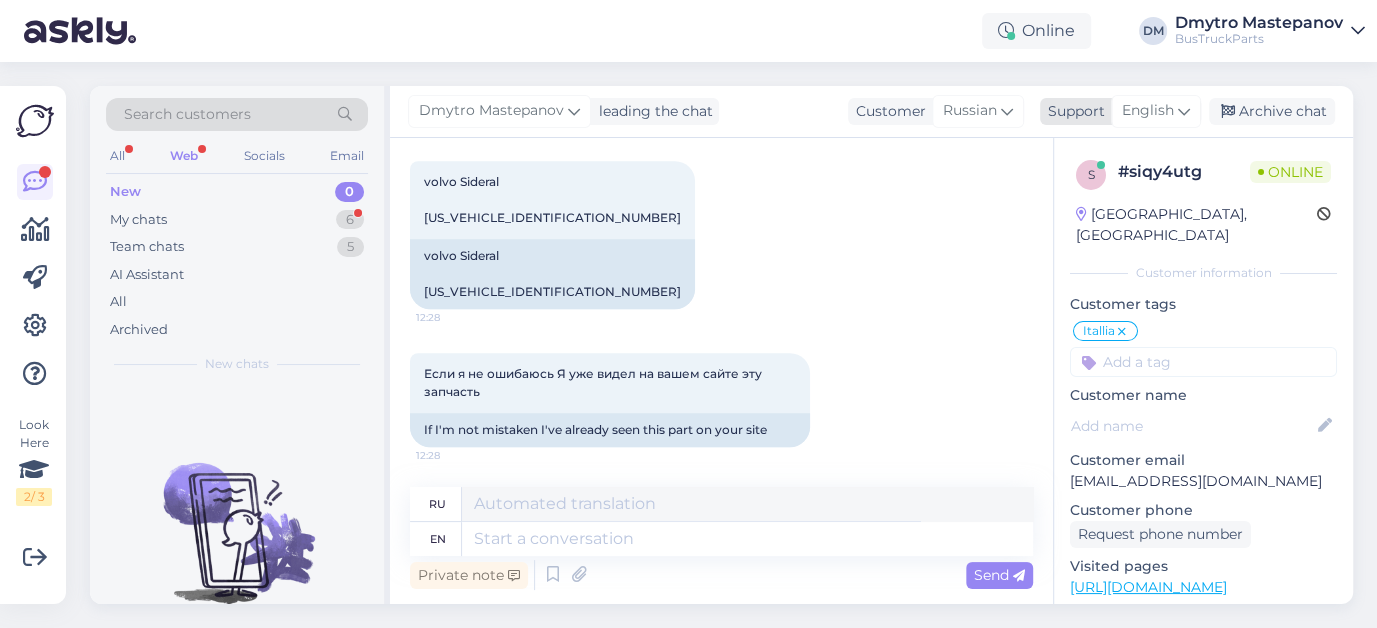 click on "English" at bounding box center (1148, 111) 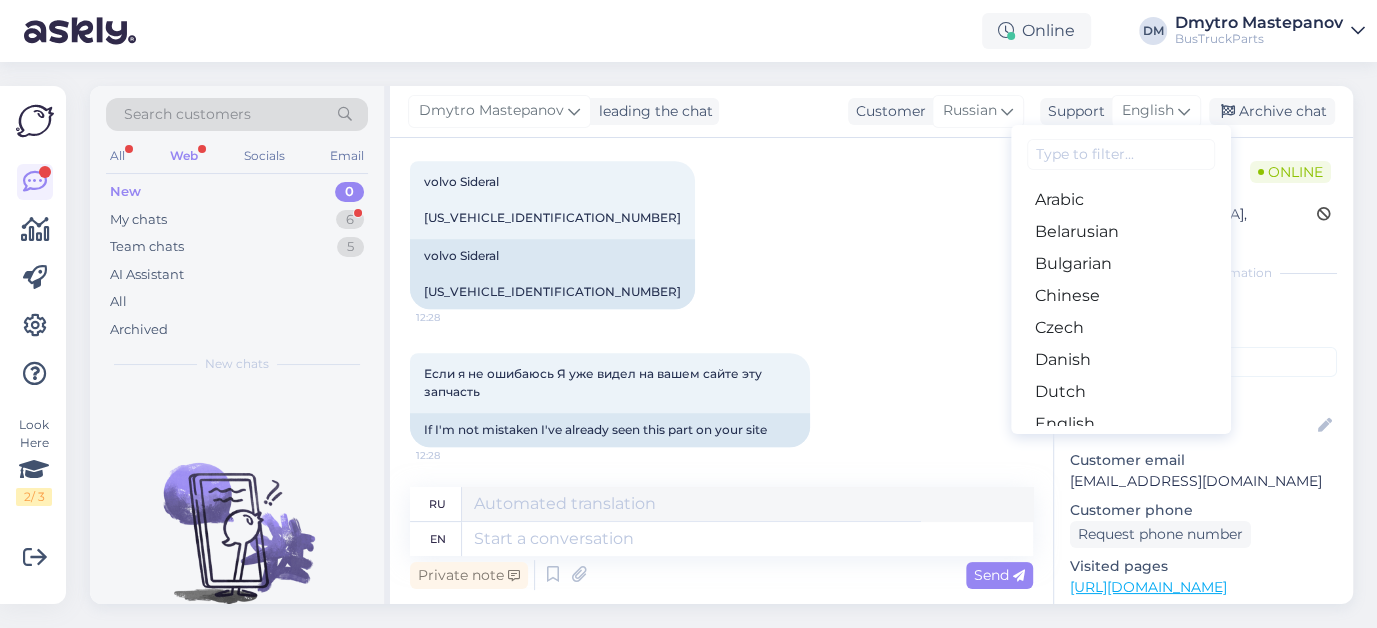 click on "Russian" at bounding box center [1121, 1000] 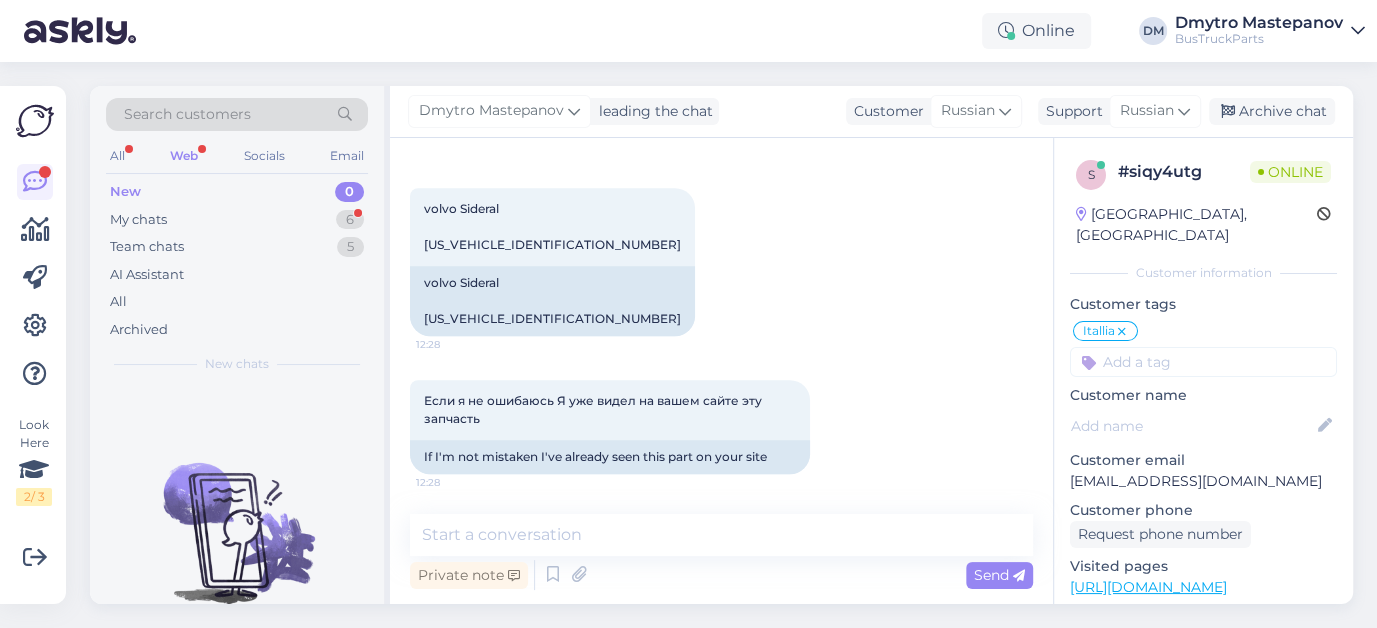scroll, scrollTop: 819, scrollLeft: 0, axis: vertical 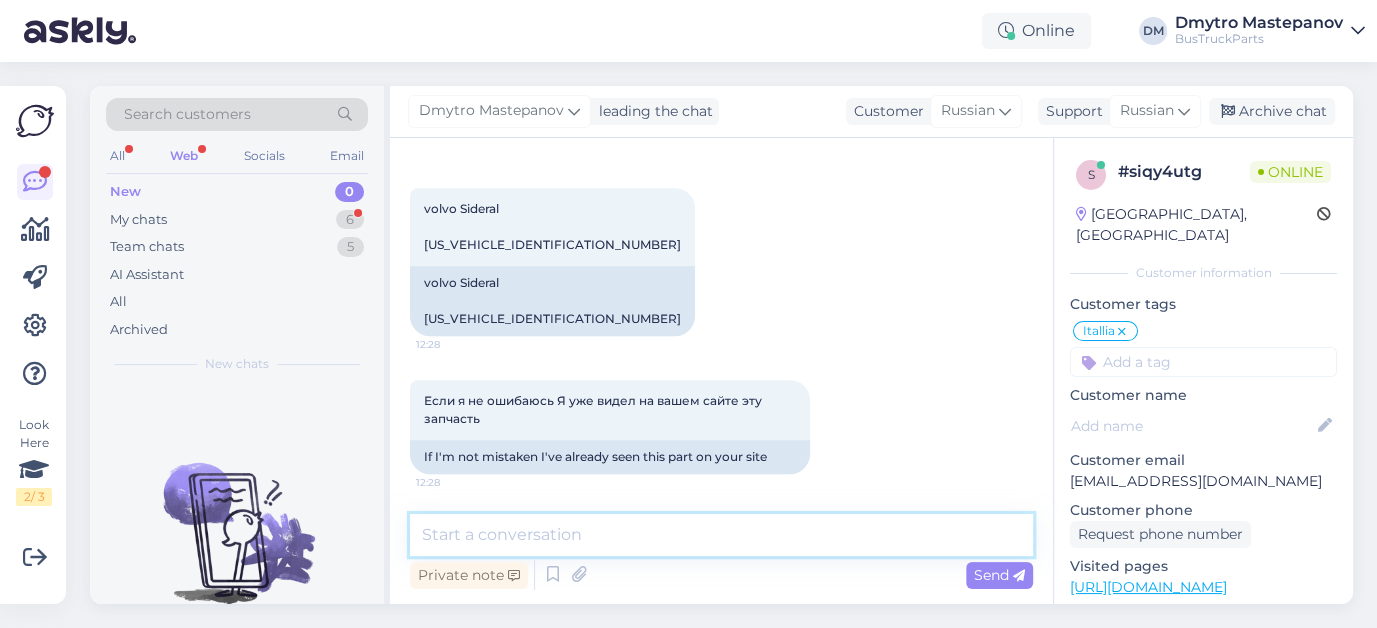 click at bounding box center [721, 535] 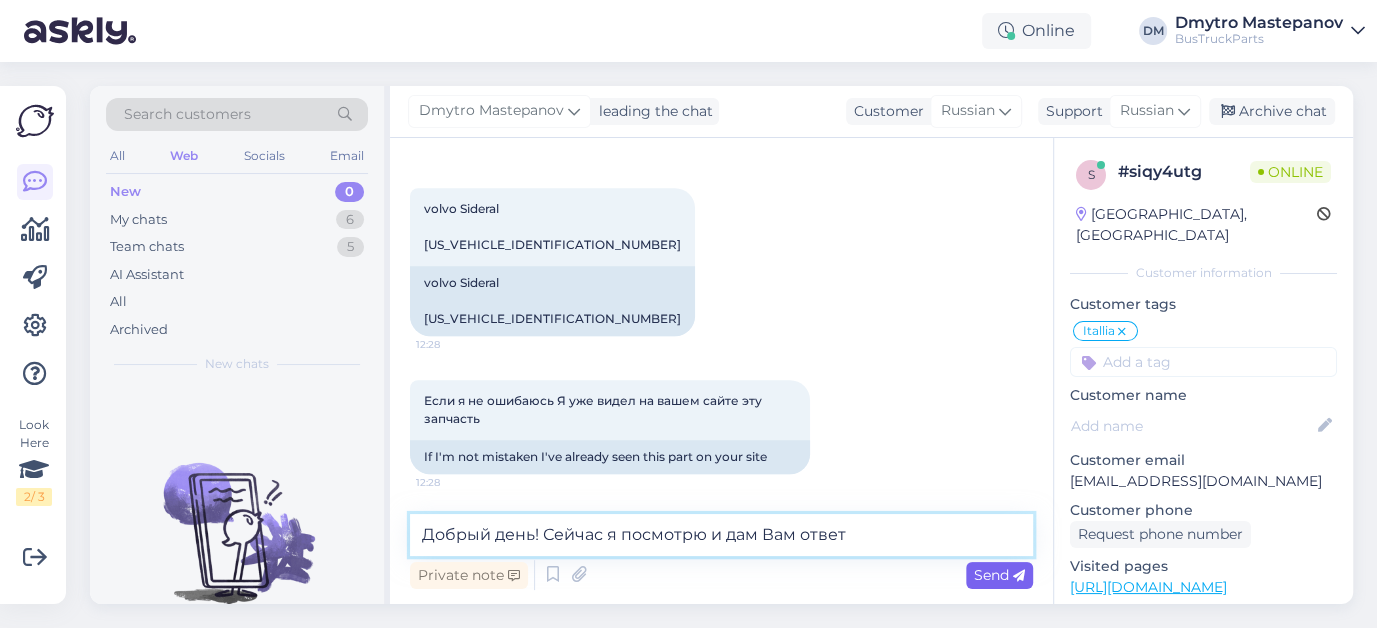 type on "Добрый день! Сейчас я посмотрю и дам Вам ответ" 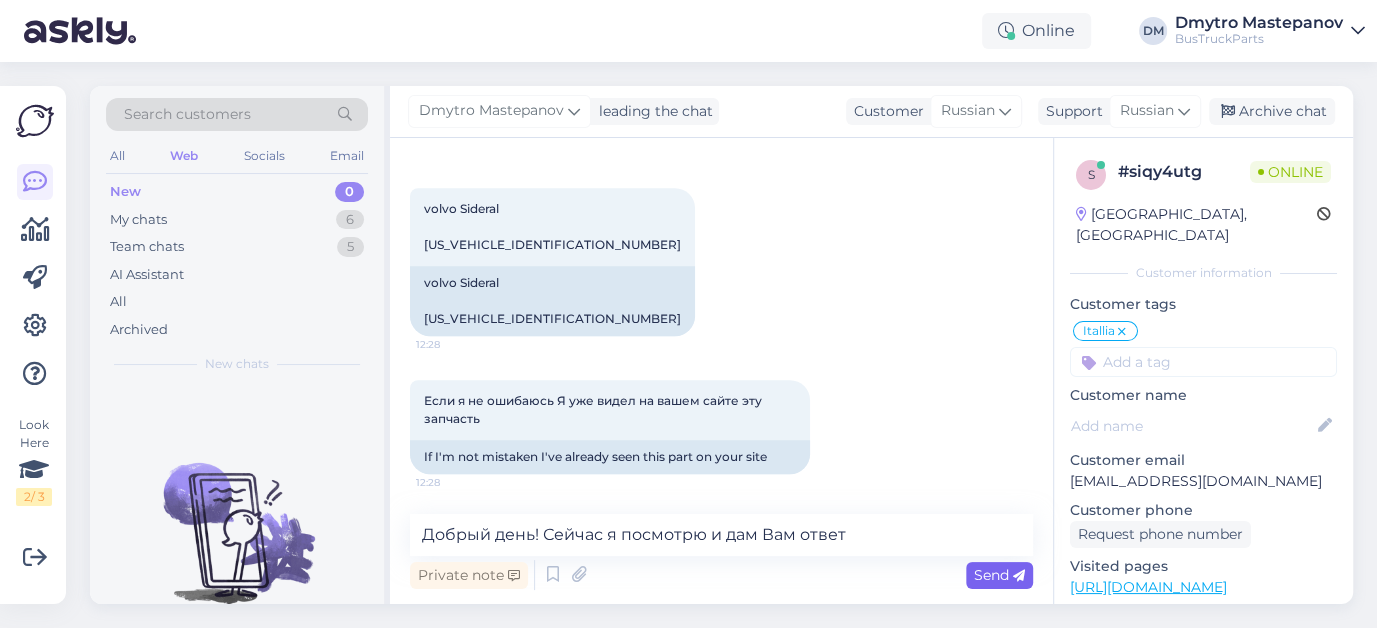 click on "Send" at bounding box center (999, 575) 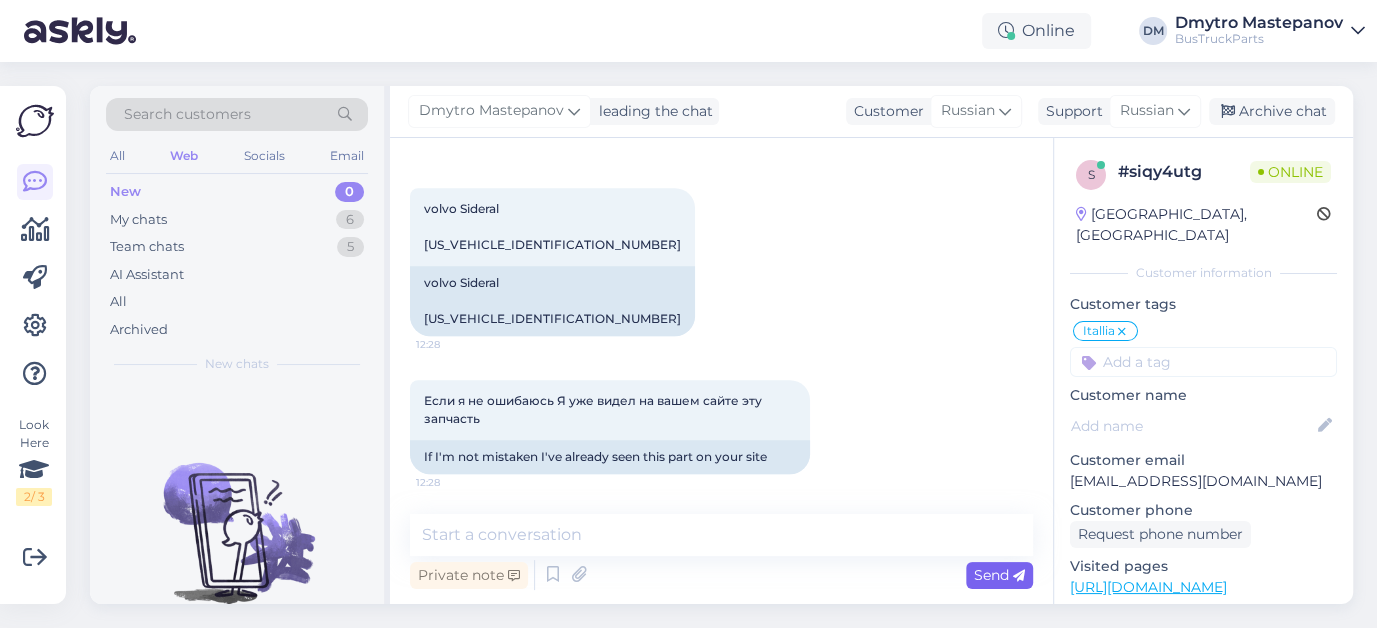 scroll, scrollTop: 906, scrollLeft: 0, axis: vertical 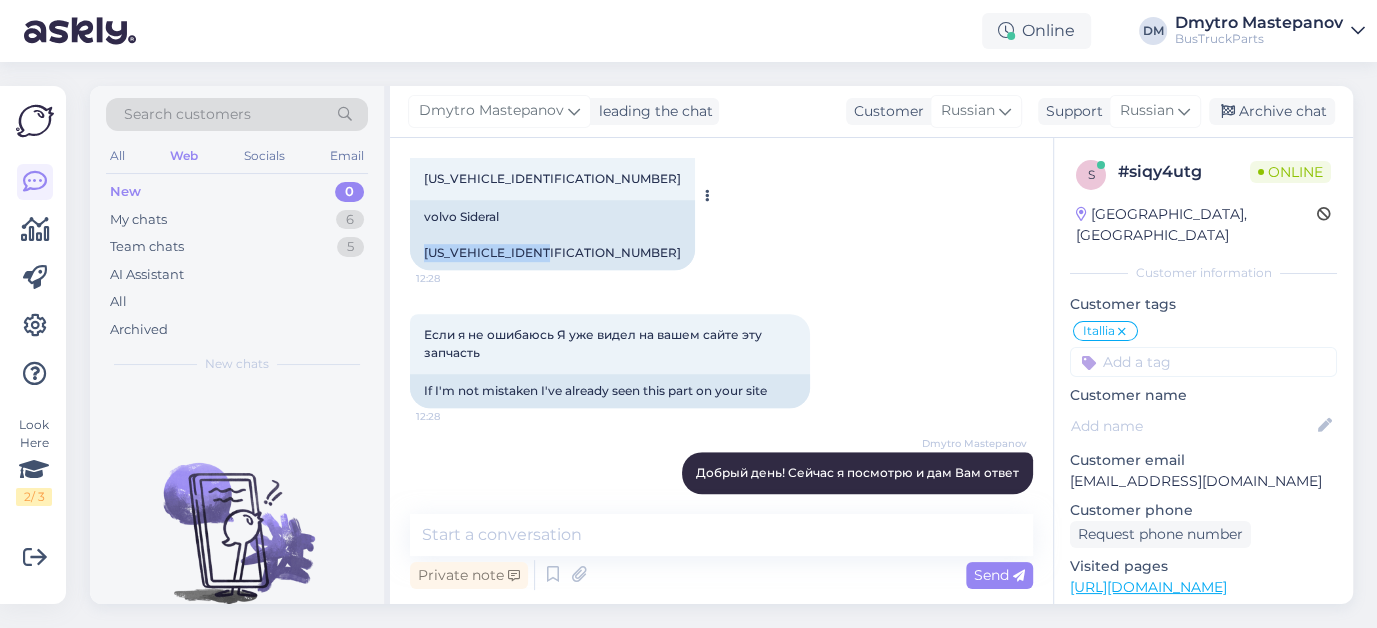 drag, startPoint x: 426, startPoint y: 268, endPoint x: 558, endPoint y: 268, distance: 132 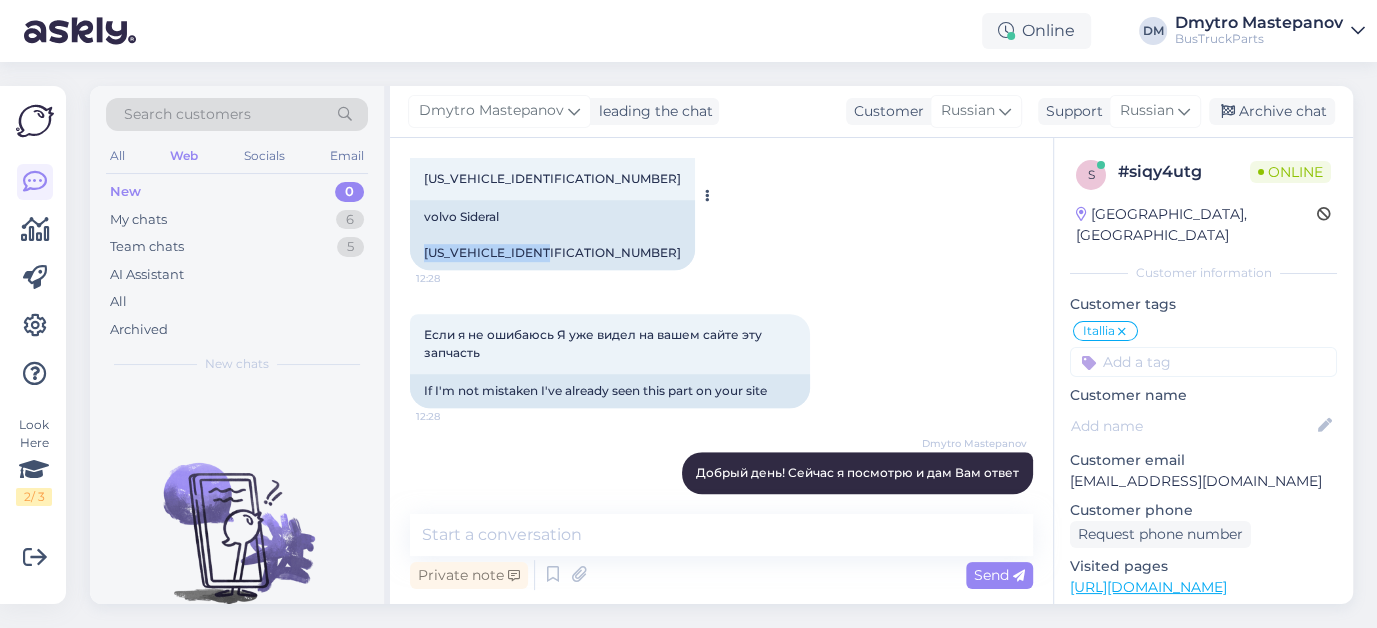 copy on "[US_VEHICLE_IDENTIFICATION_NUMBER]" 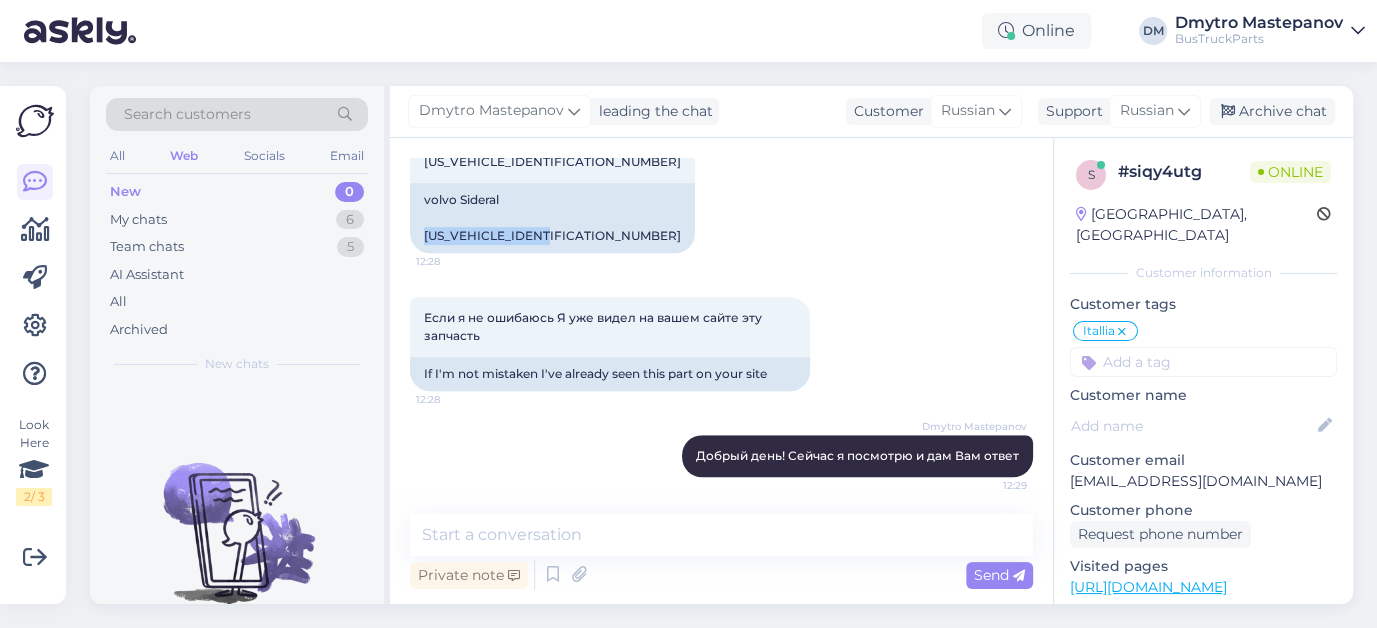 scroll, scrollTop: 905, scrollLeft: 0, axis: vertical 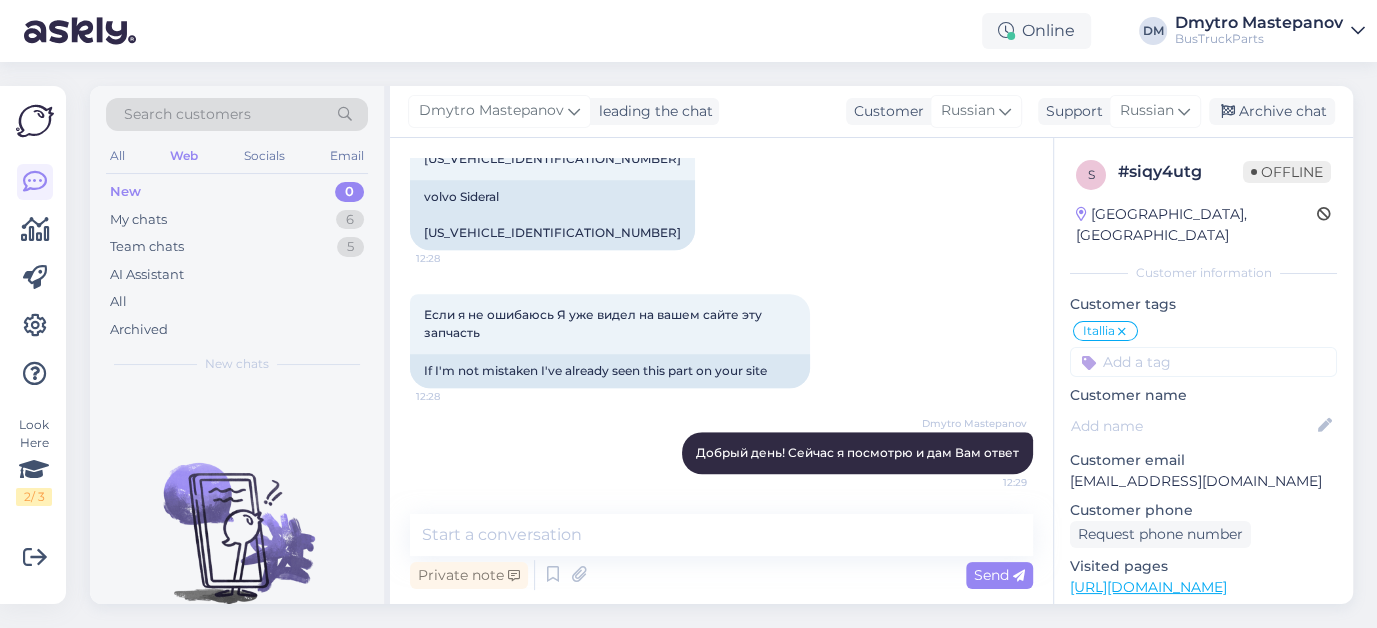 click on "volvo Sideral
YV3R8G1206A108647 12:28  volvo Sideral
YV3R8G1206A108647" at bounding box center (721, 176) 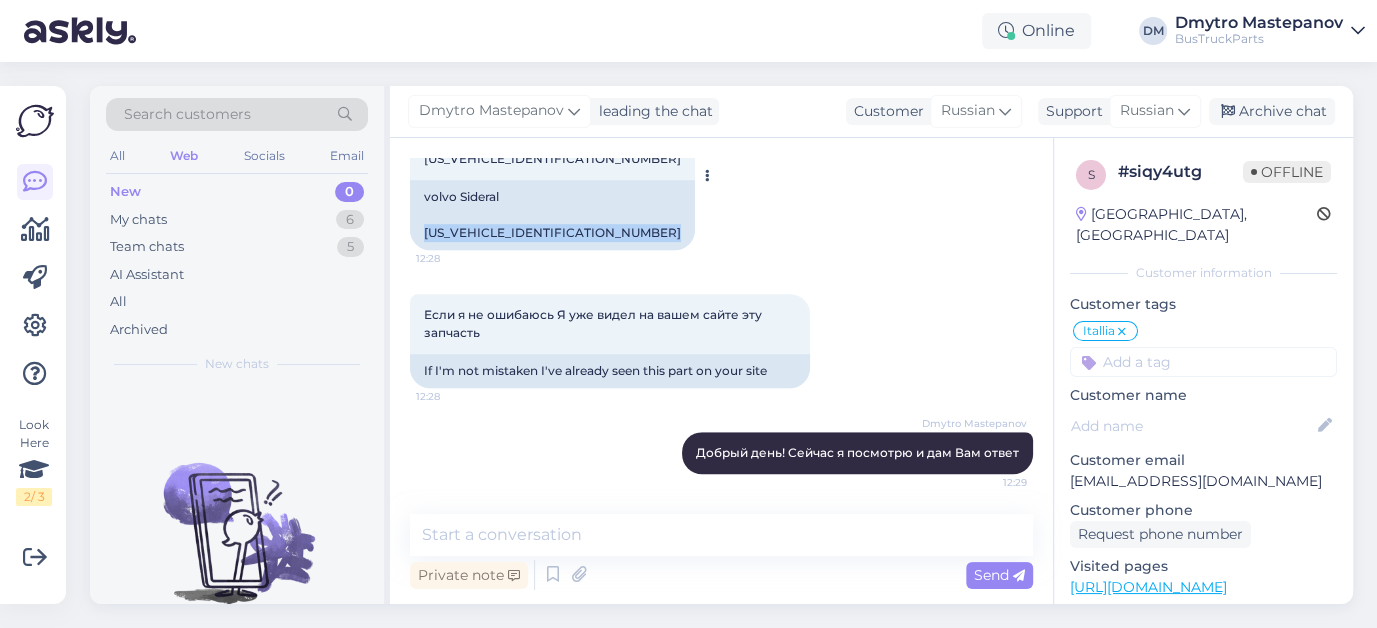 drag, startPoint x: 426, startPoint y: 231, endPoint x: 576, endPoint y: 236, distance: 150.08331 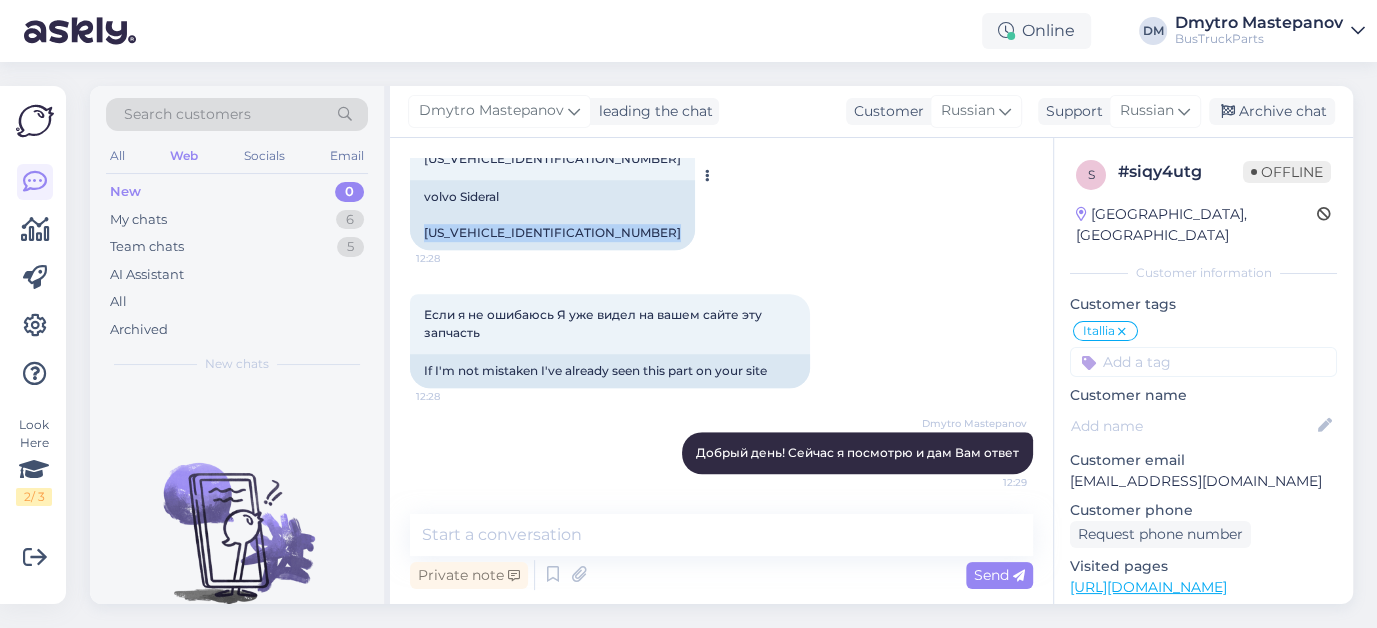 copy on "[US_VEHICLE_IDENTIFICATION_NUMBER]" 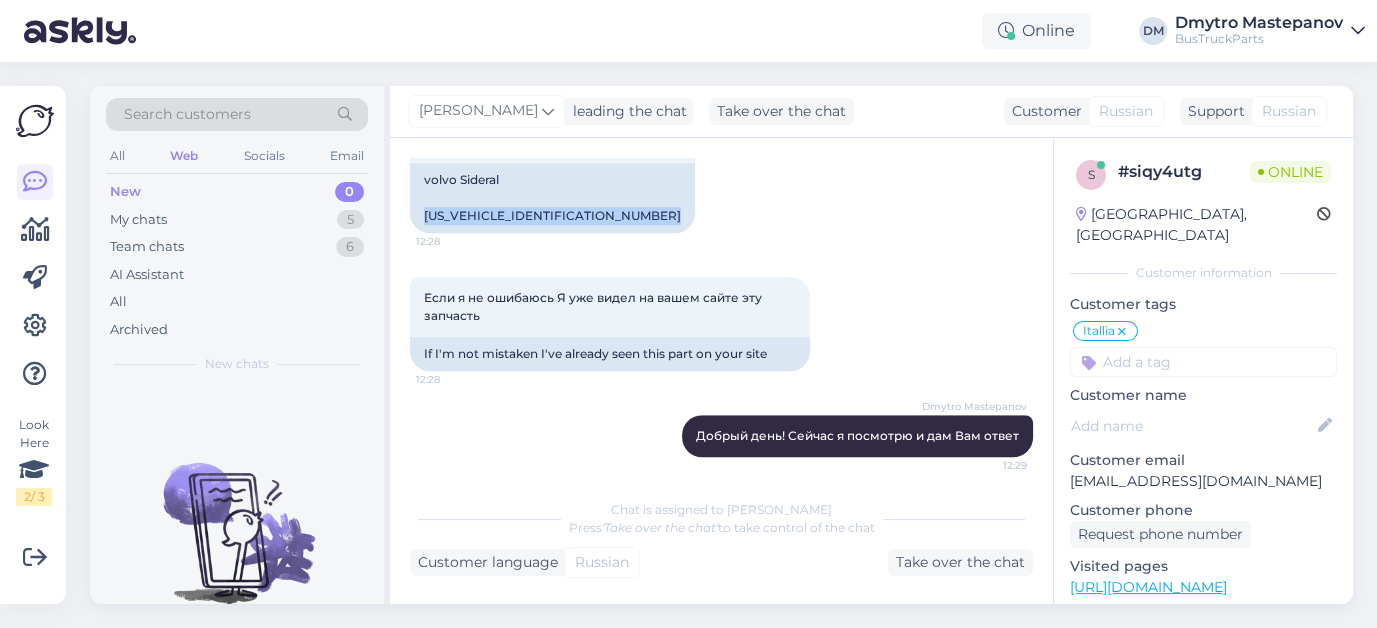 scroll, scrollTop: 1245, scrollLeft: 0, axis: vertical 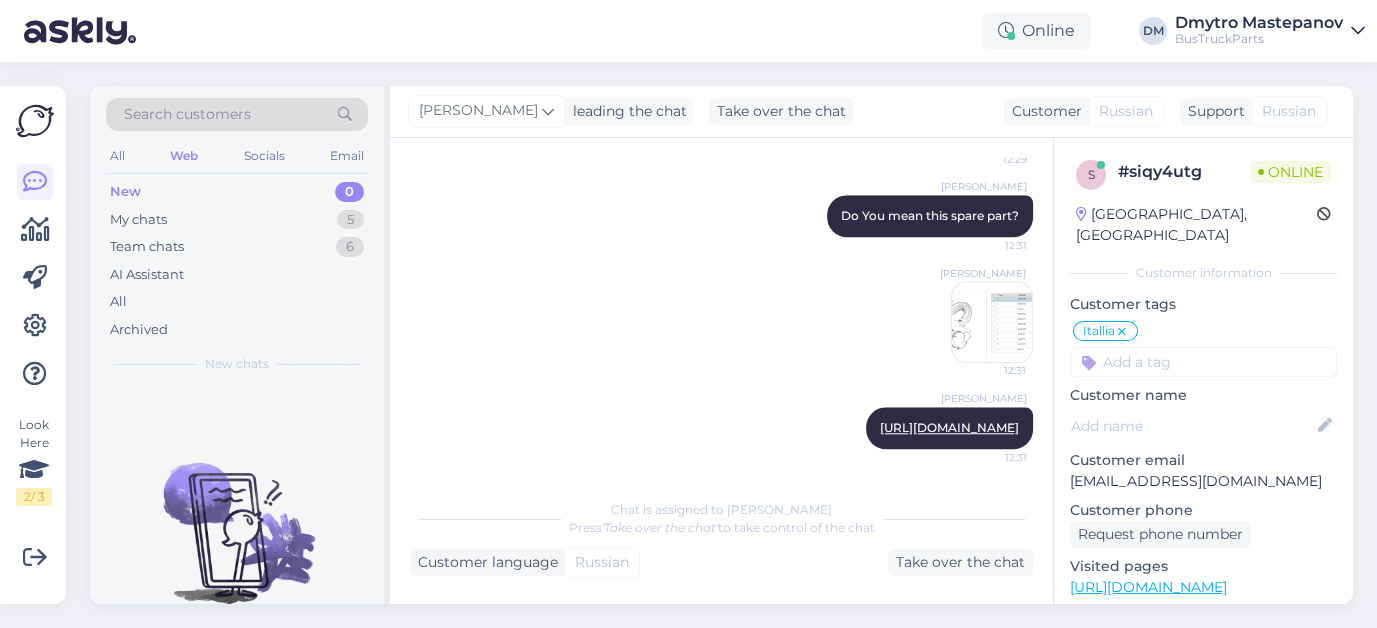 click on "New" at bounding box center [125, 192] 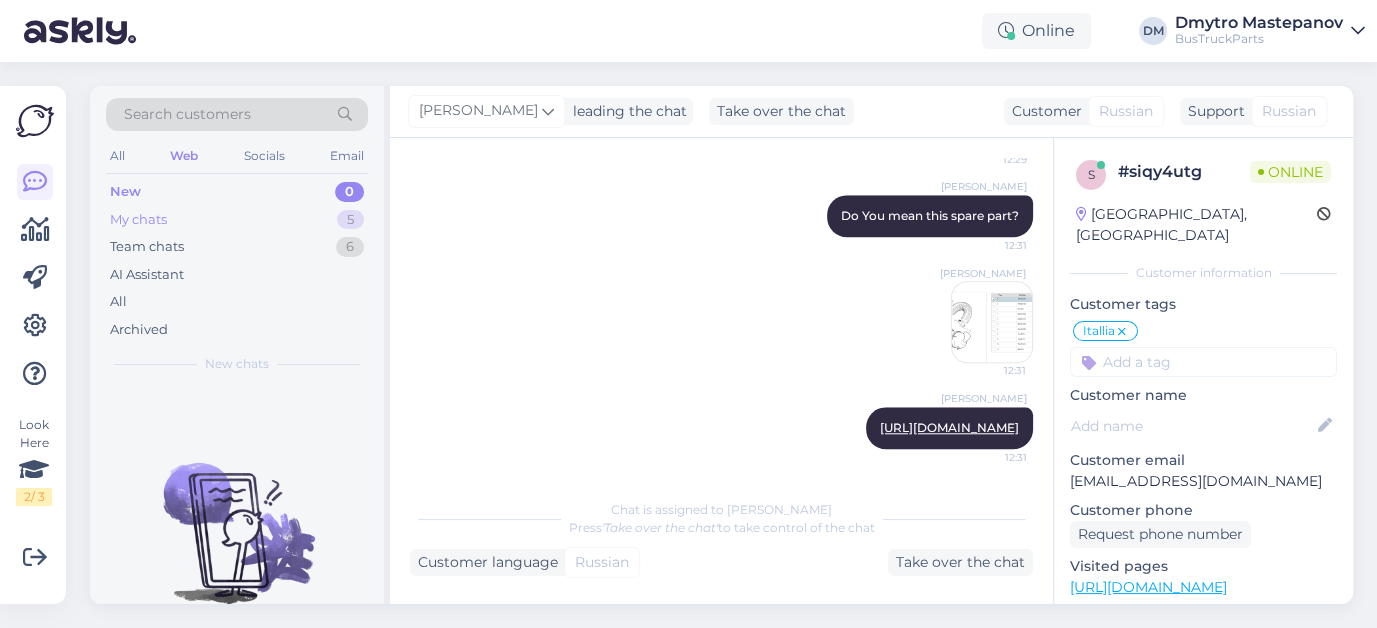 click on "My chats" at bounding box center (138, 220) 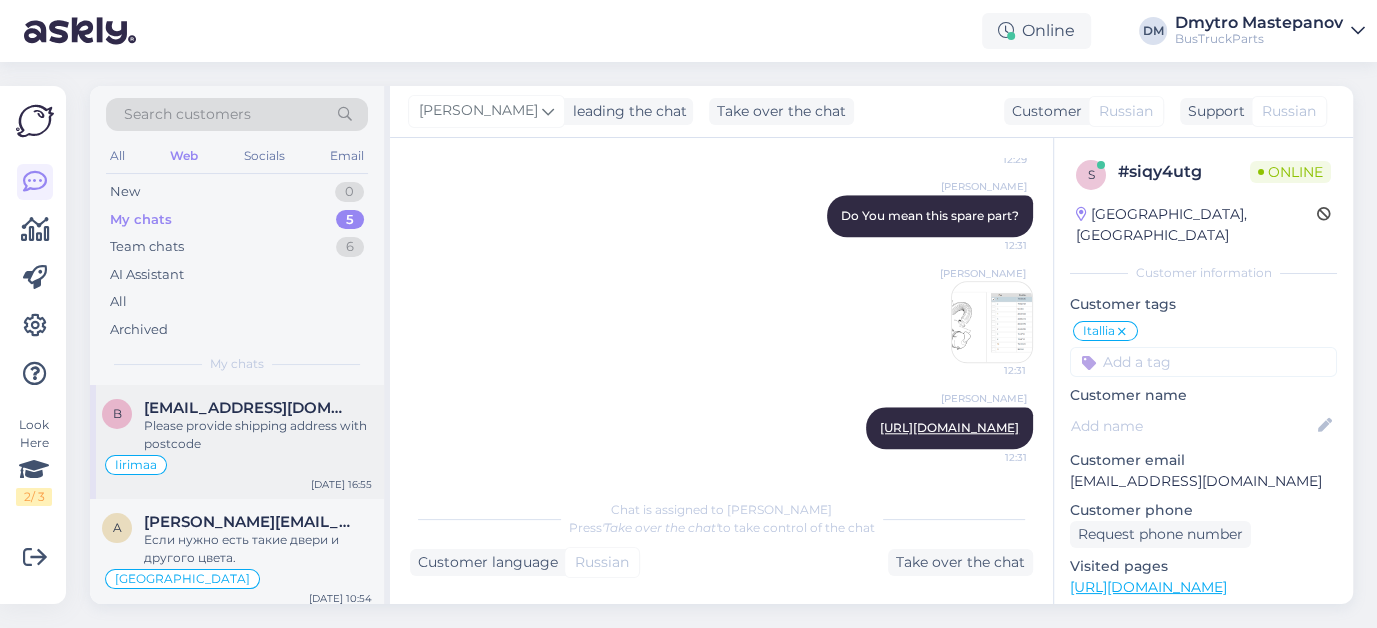 click on "Please provide shipping address with postcode" at bounding box center [258, 435] 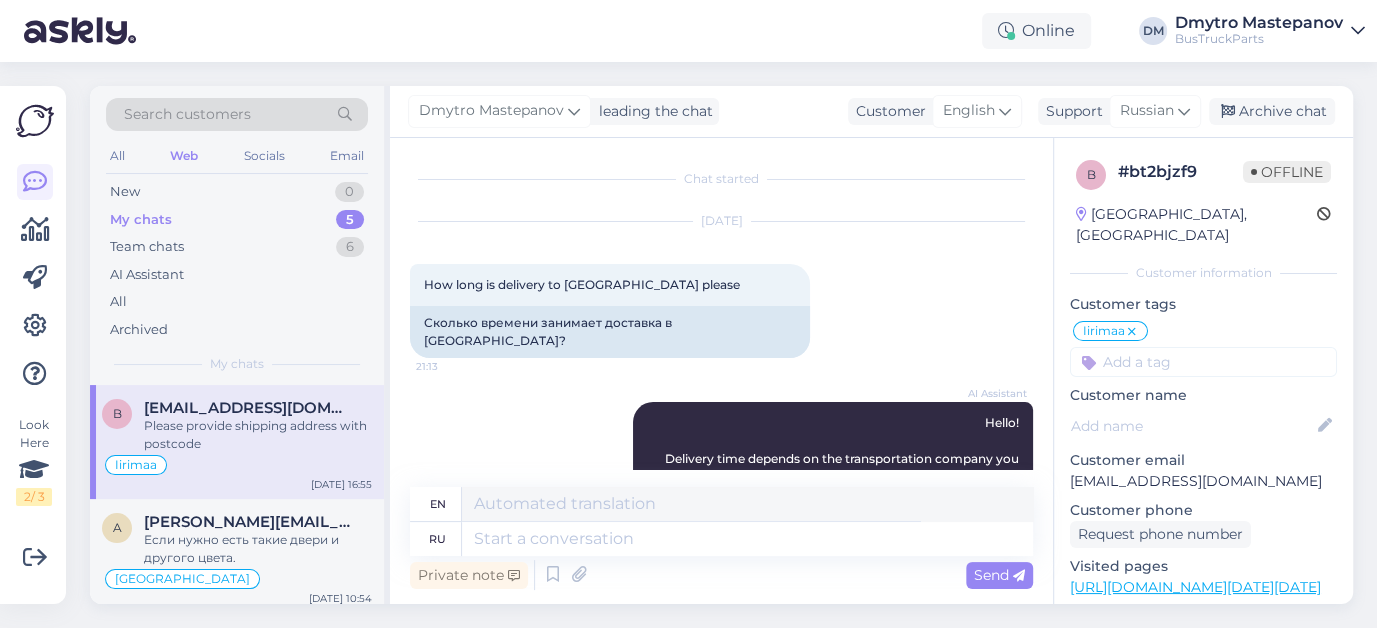 scroll, scrollTop: 904, scrollLeft: 0, axis: vertical 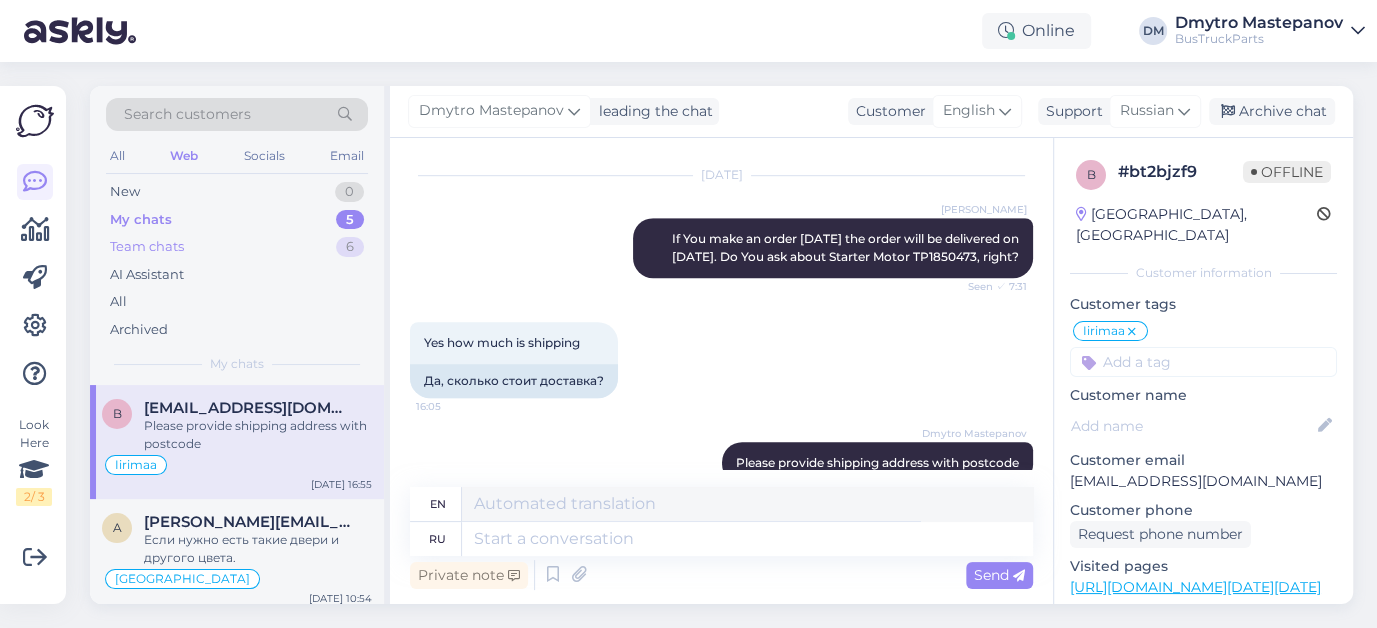 click on "Team chats" at bounding box center [147, 247] 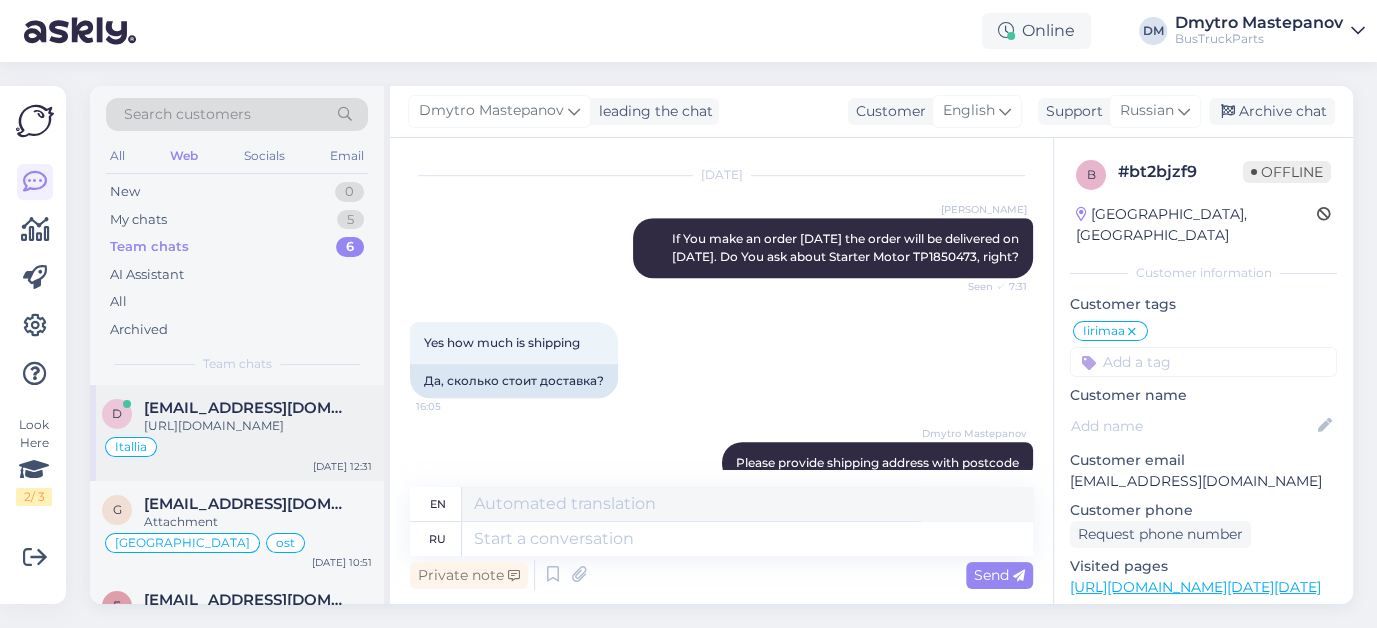 click on "[URL][DOMAIN_NAME]" at bounding box center (258, 426) 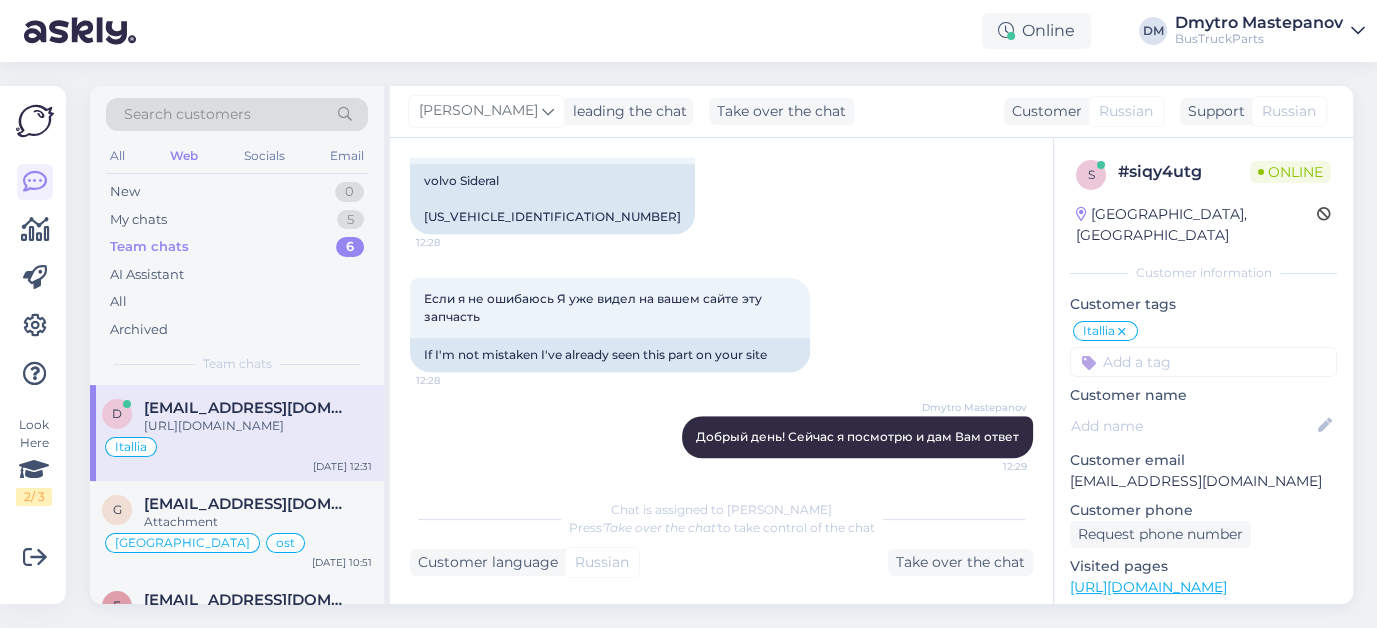 scroll, scrollTop: 1245, scrollLeft: 0, axis: vertical 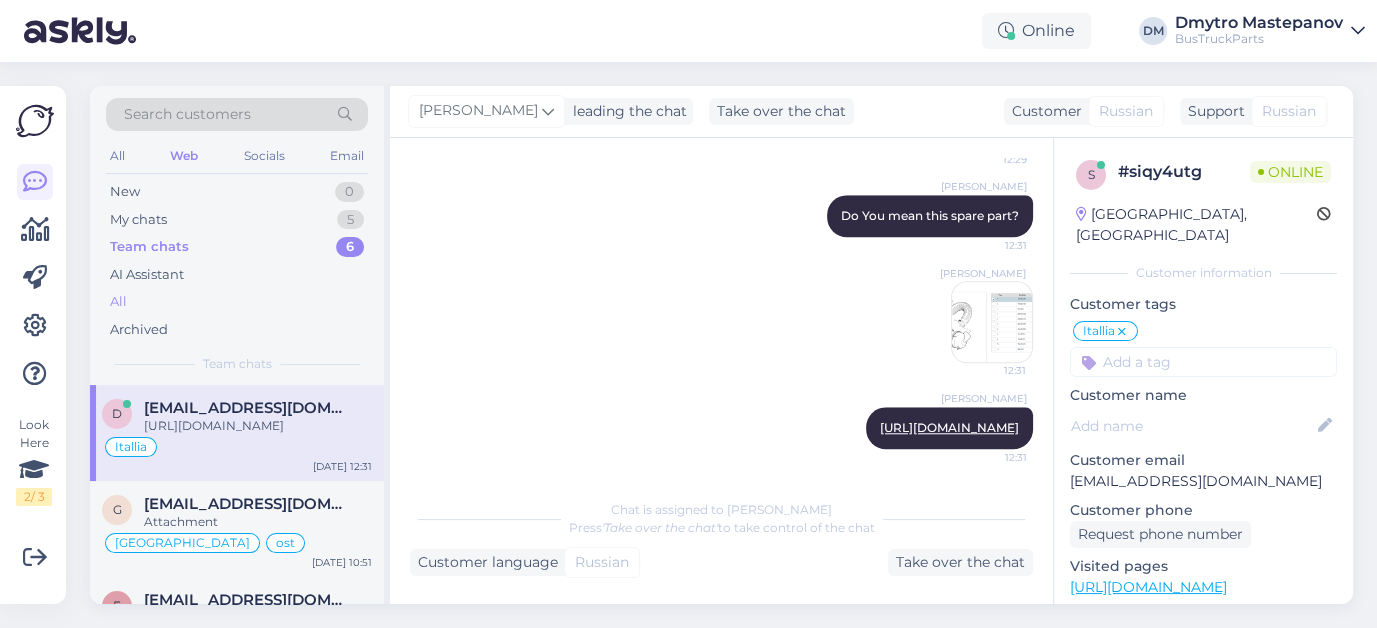 click on "All" at bounding box center [118, 302] 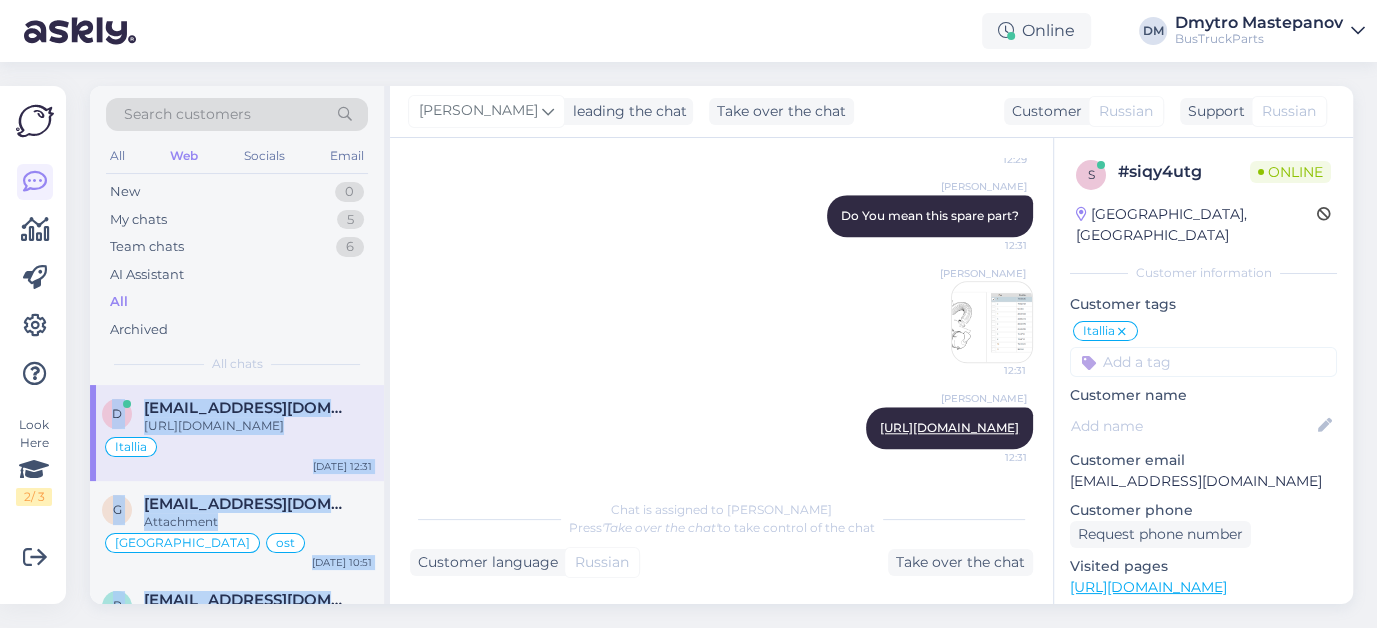 drag, startPoint x: 384, startPoint y: 258, endPoint x: 390, endPoint y: 306, distance: 48.373547 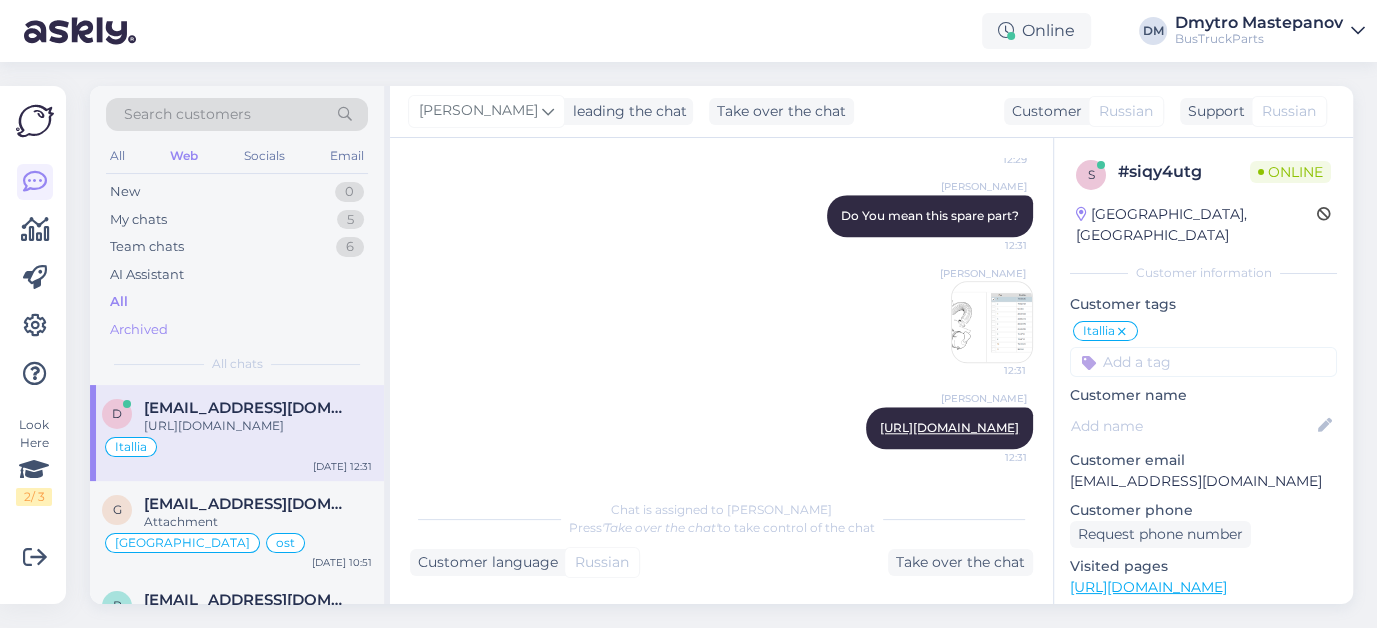 click on "Archived" at bounding box center (139, 330) 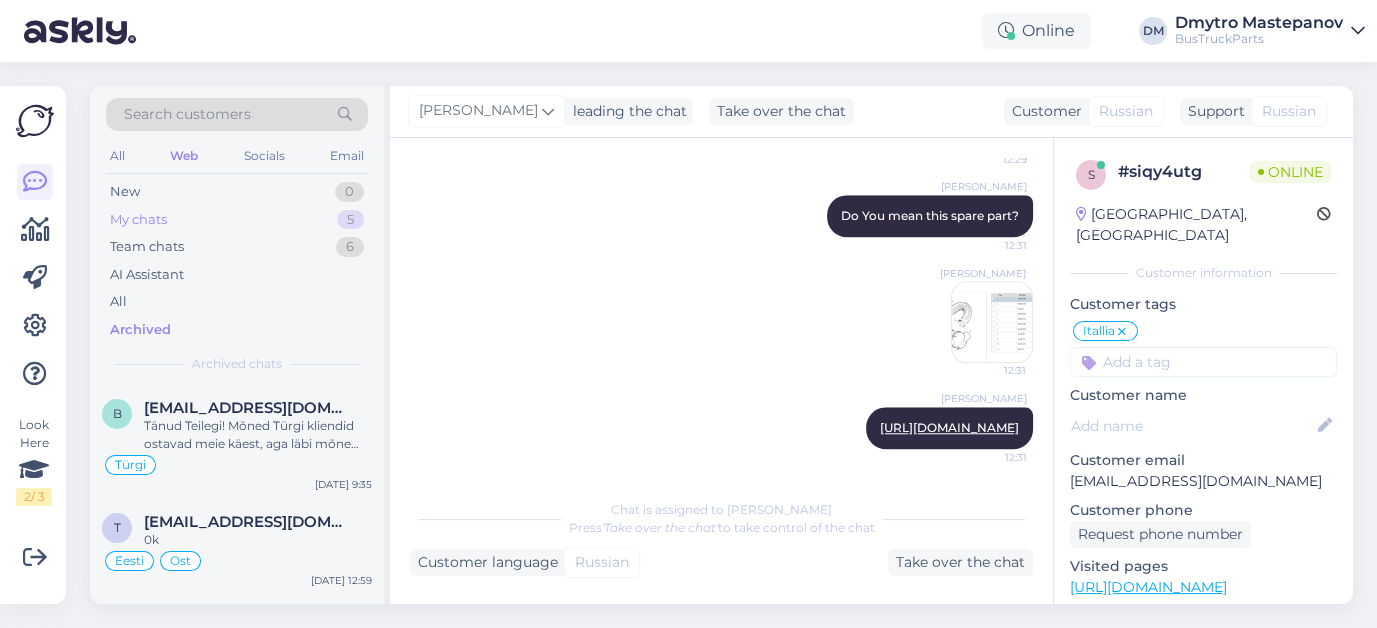 click on "My chats" at bounding box center [138, 220] 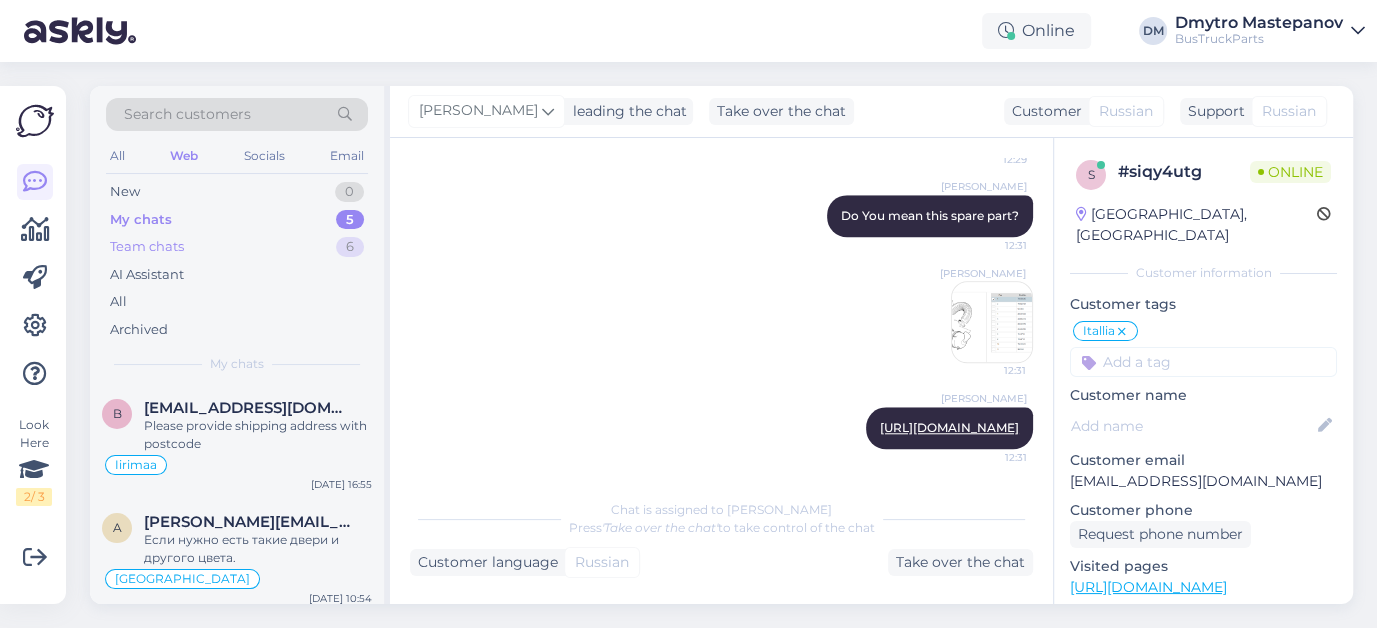 click on "Team chats" at bounding box center [147, 247] 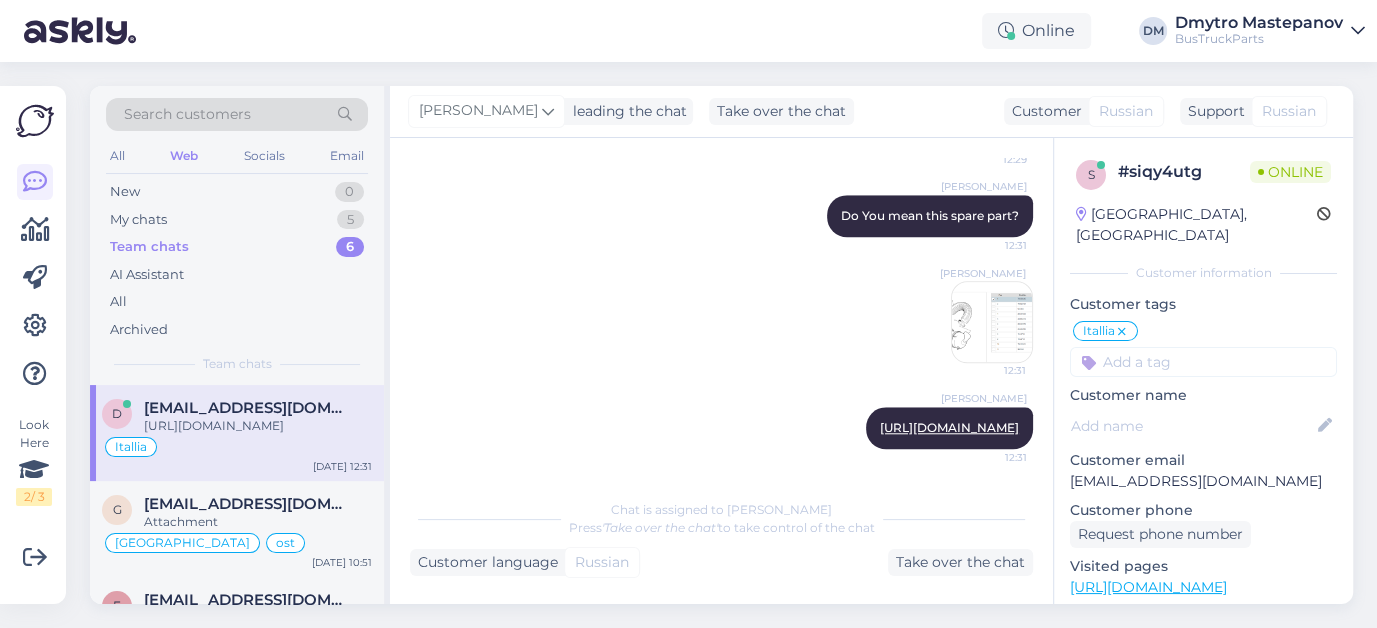 click on "[URL][DOMAIN_NAME]" at bounding box center [258, 426] 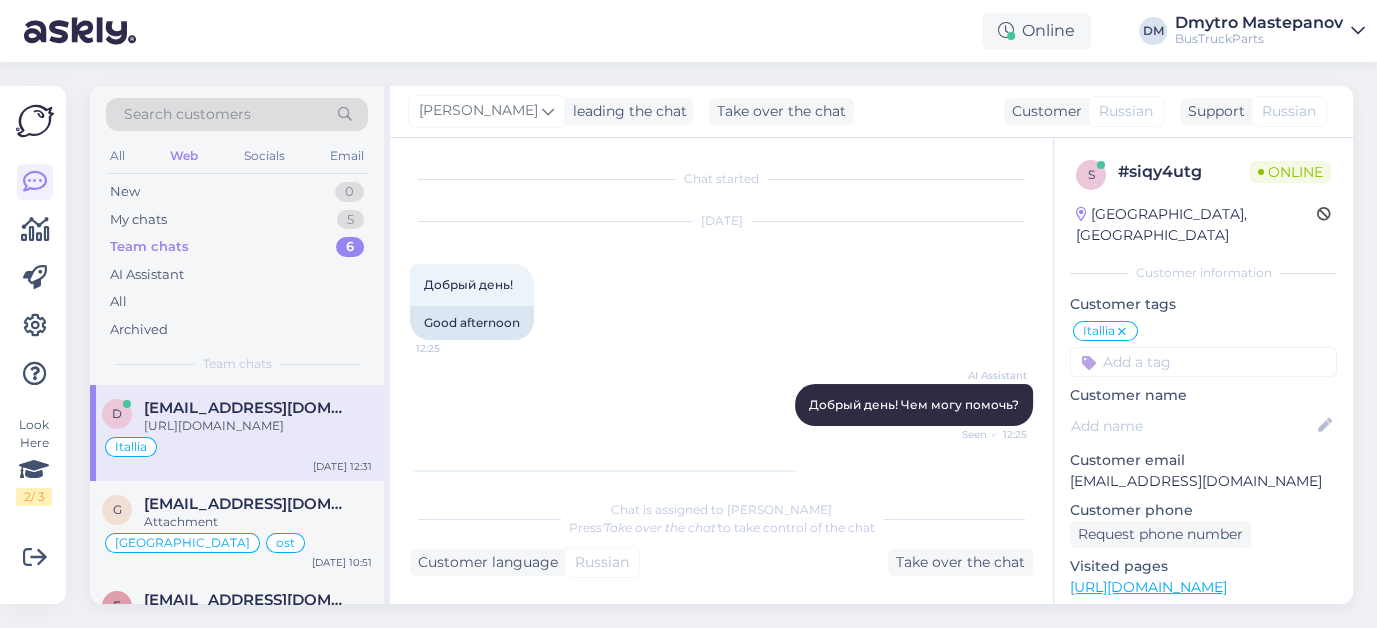 click on "Chat is assigned to Alina Tihhon Press  'Take over the chat'  to take control of the chat Customer language Russian Take over the chat" at bounding box center [721, 532] 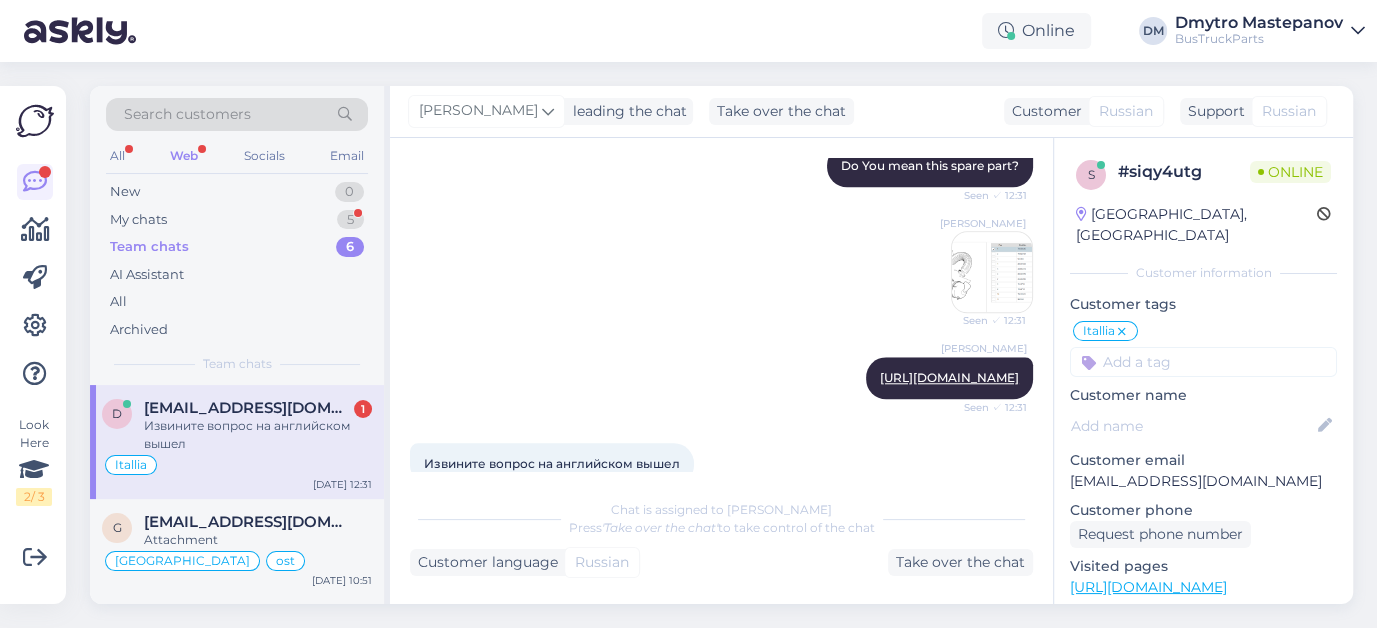 scroll, scrollTop: 1332, scrollLeft: 0, axis: vertical 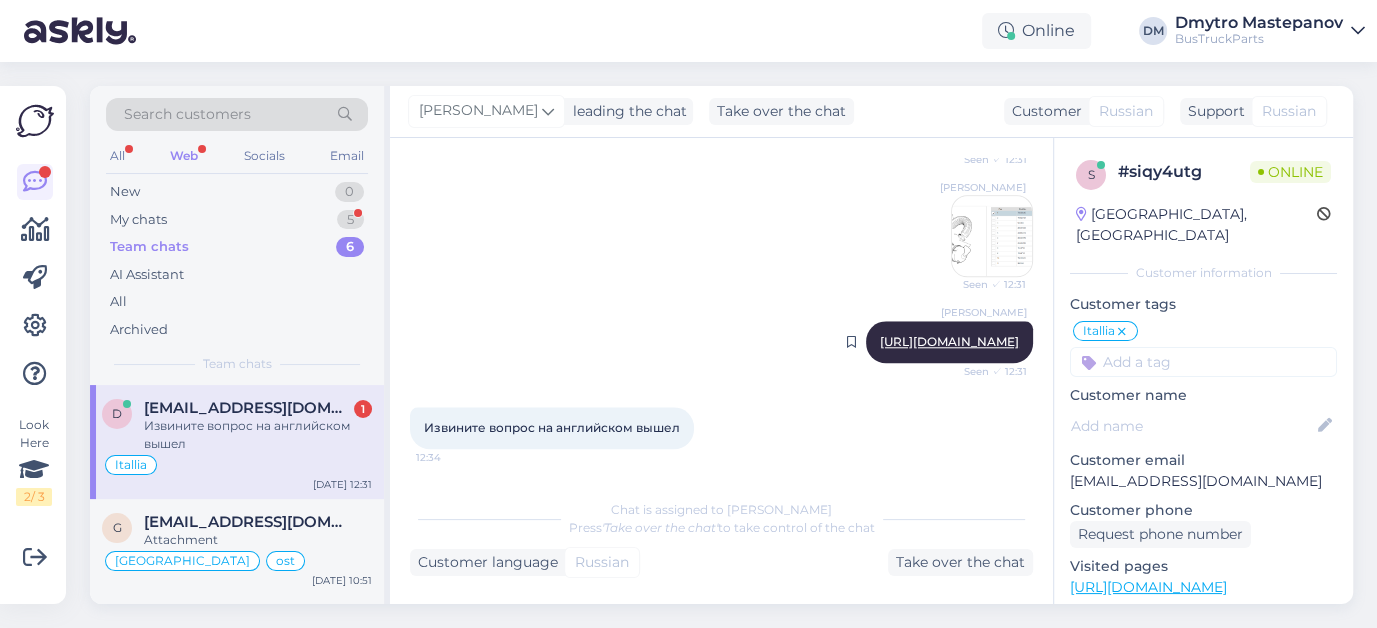 click on "[URL][DOMAIN_NAME]" at bounding box center [949, 341] 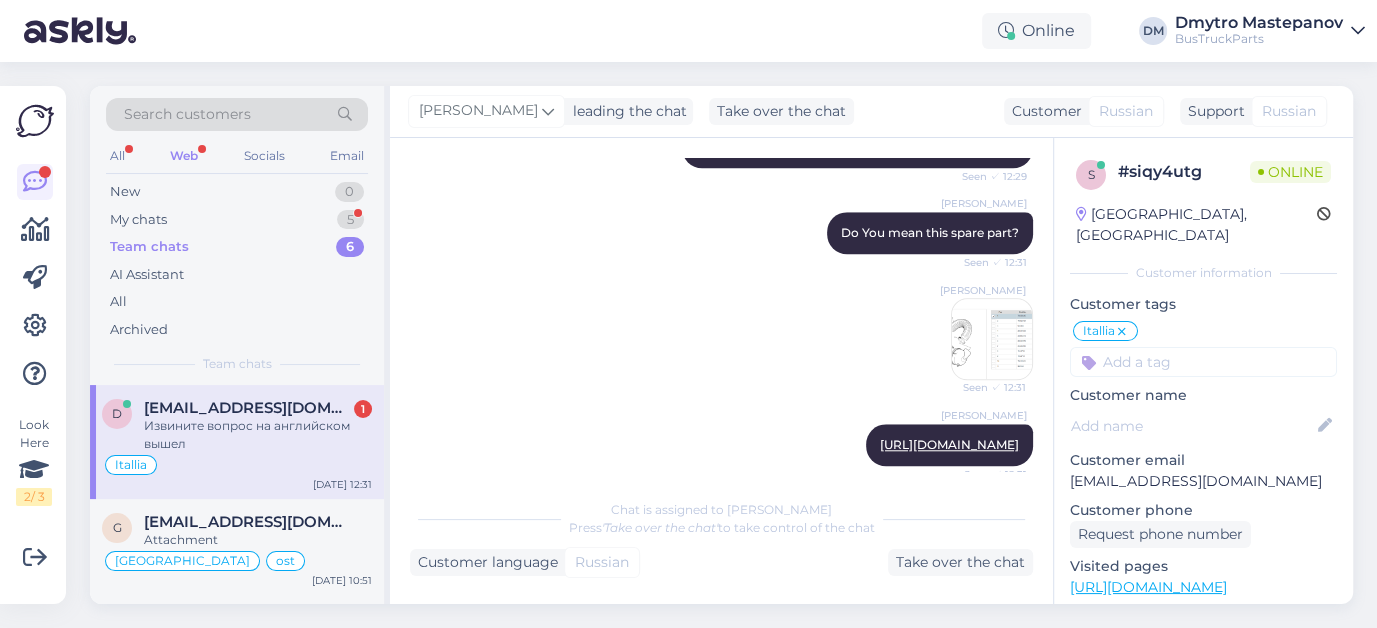 scroll, scrollTop: 1199, scrollLeft: 0, axis: vertical 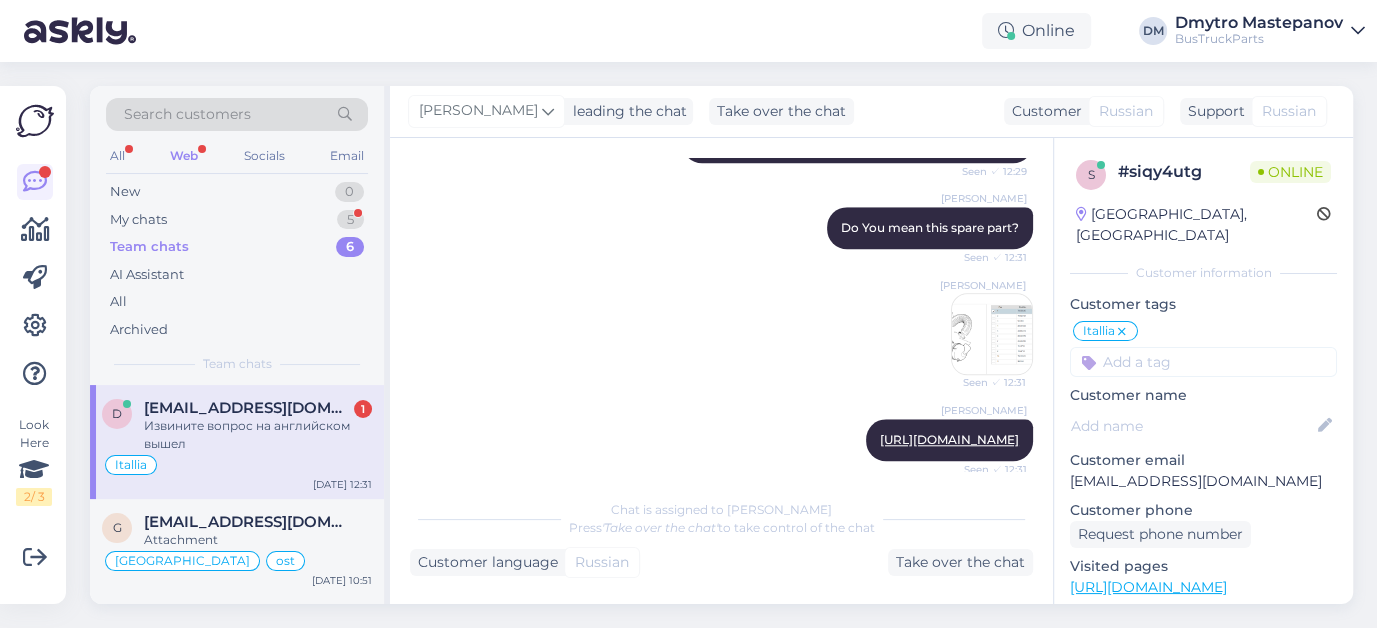 click at bounding box center [992, 334] 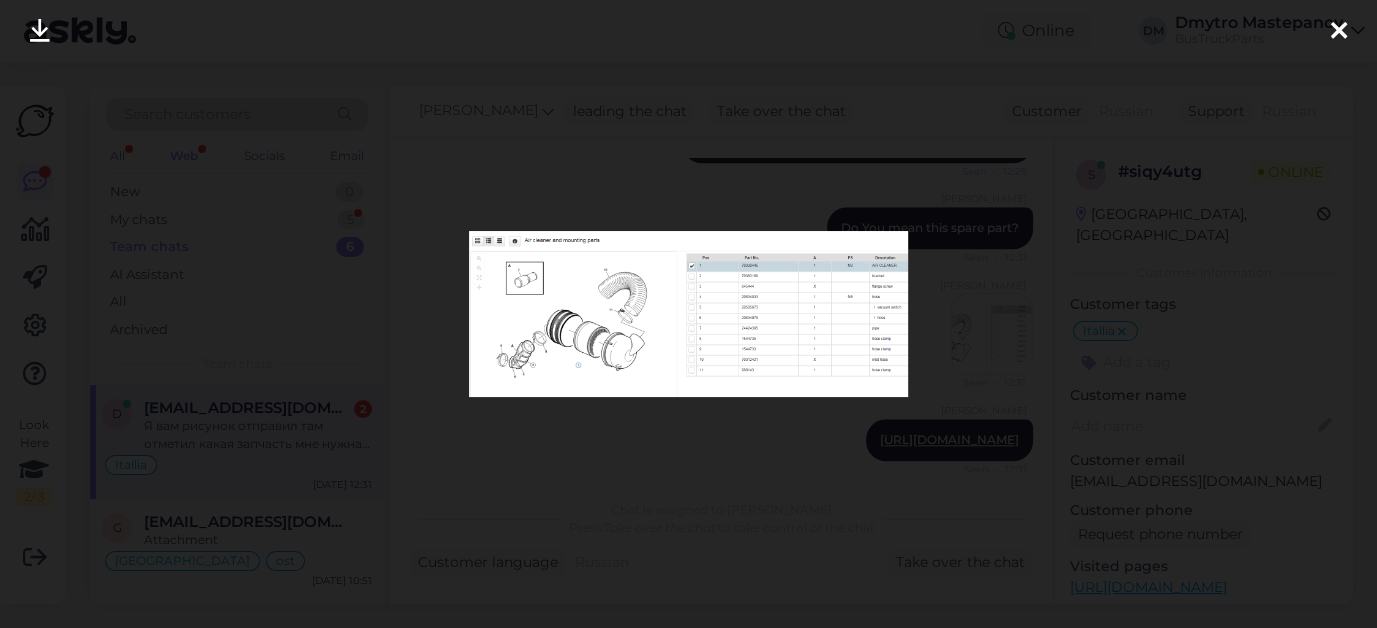 scroll, scrollTop: 1579, scrollLeft: 0, axis: vertical 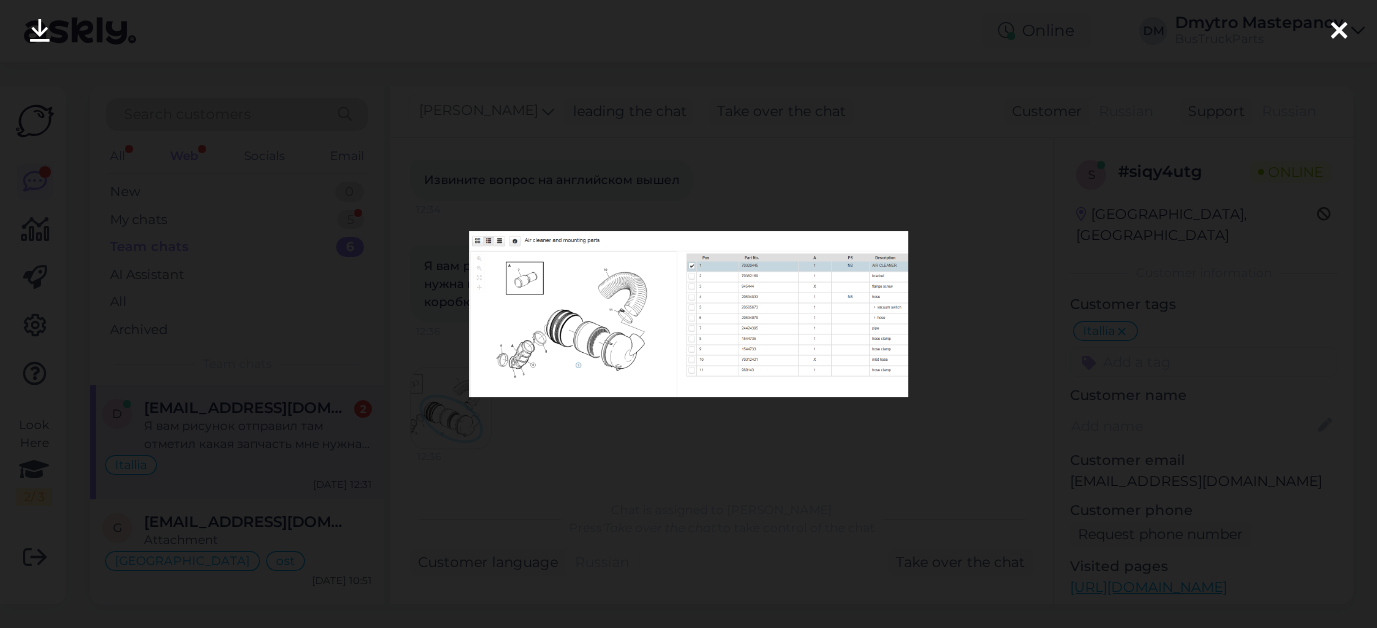 click at bounding box center [1339, 32] 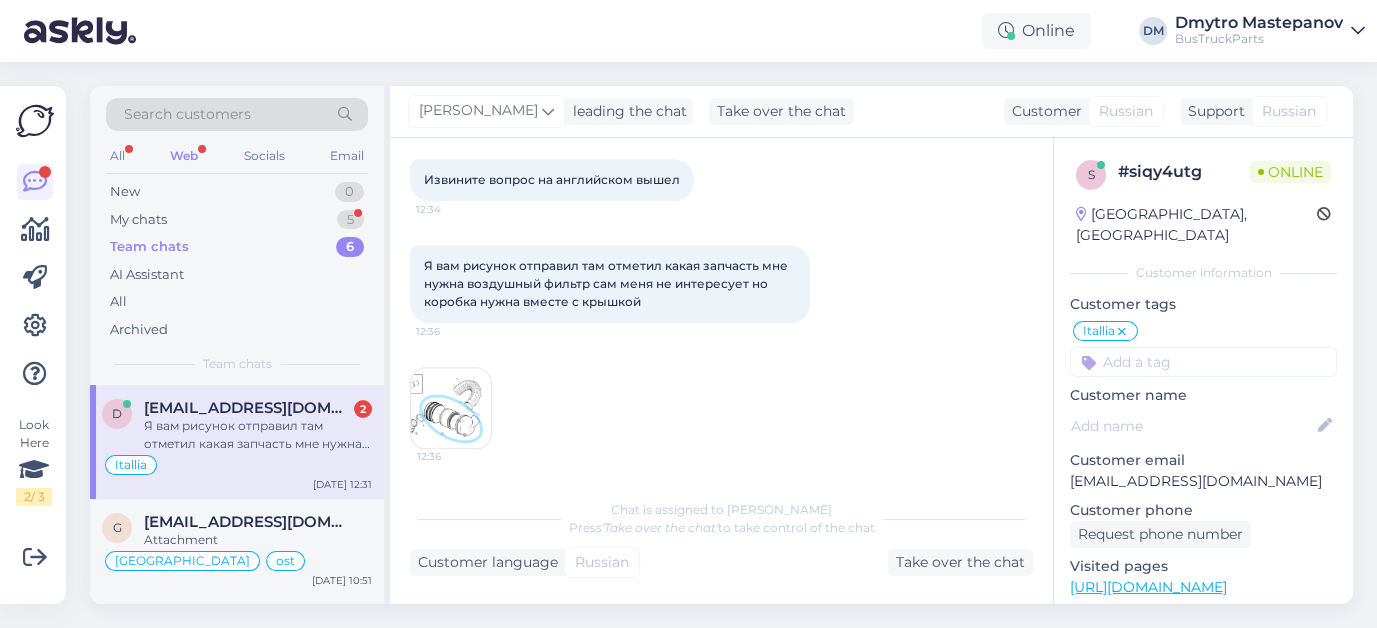 scroll, scrollTop: 1579, scrollLeft: 0, axis: vertical 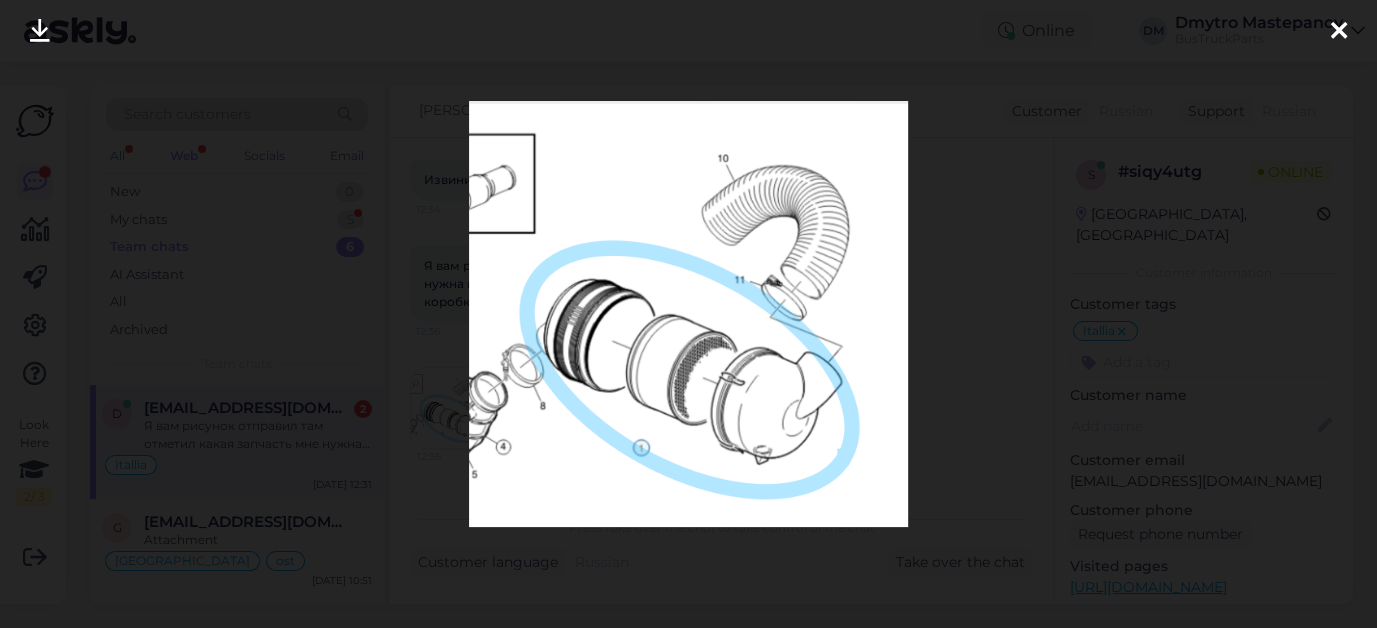 click at bounding box center (1339, 32) 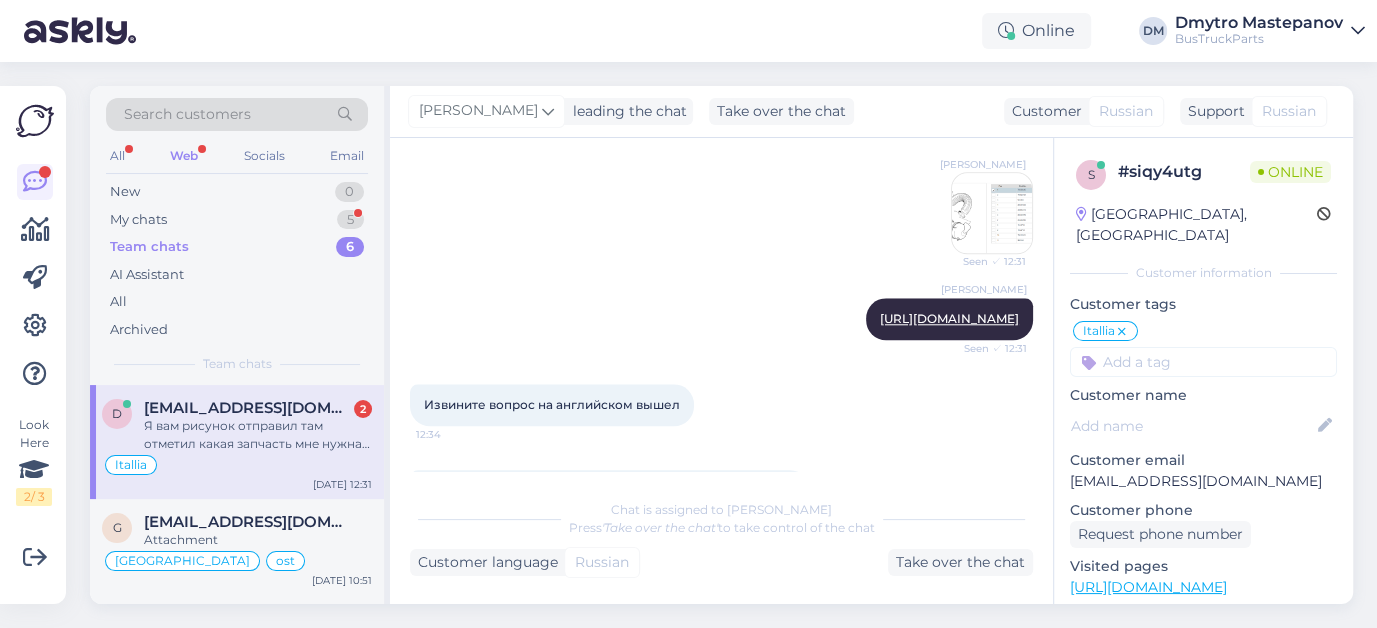 scroll, scrollTop: 1321, scrollLeft: 0, axis: vertical 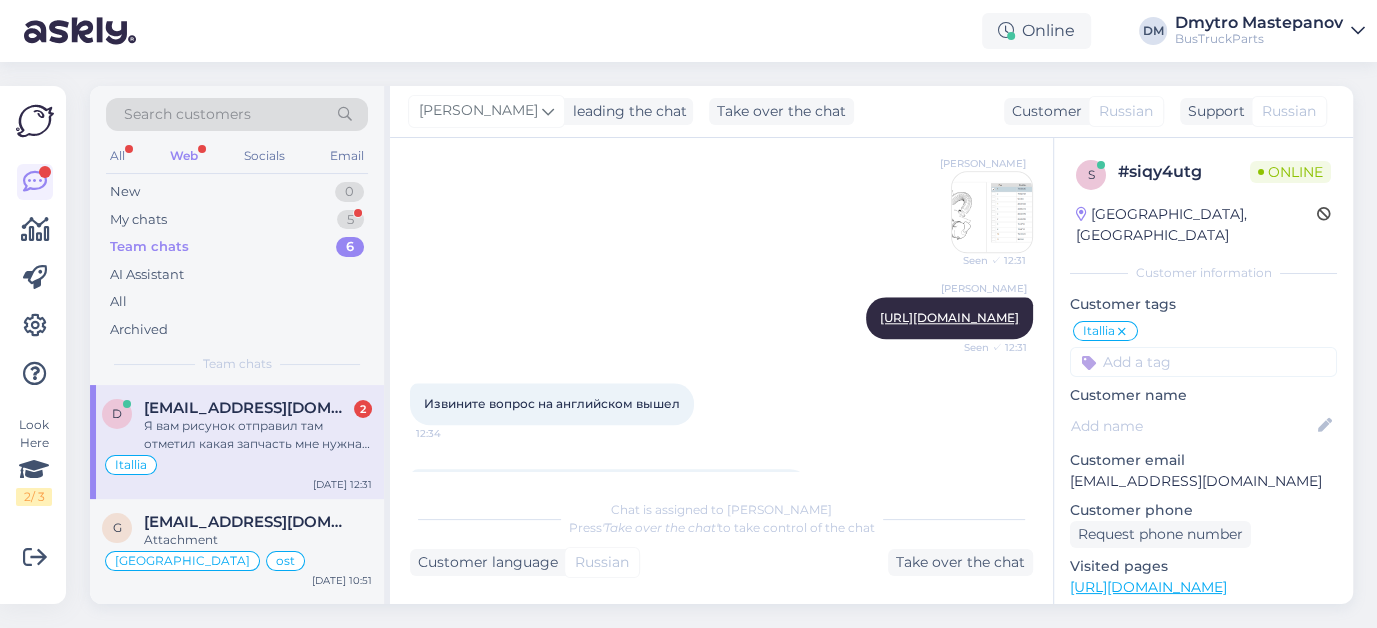 click on "Я вам рисунок отправил там отметил какая запчасть мне нужна воздушный фильтр сам меня не интересует но коробка нужна вместе с крышкой" at bounding box center [258, 435] 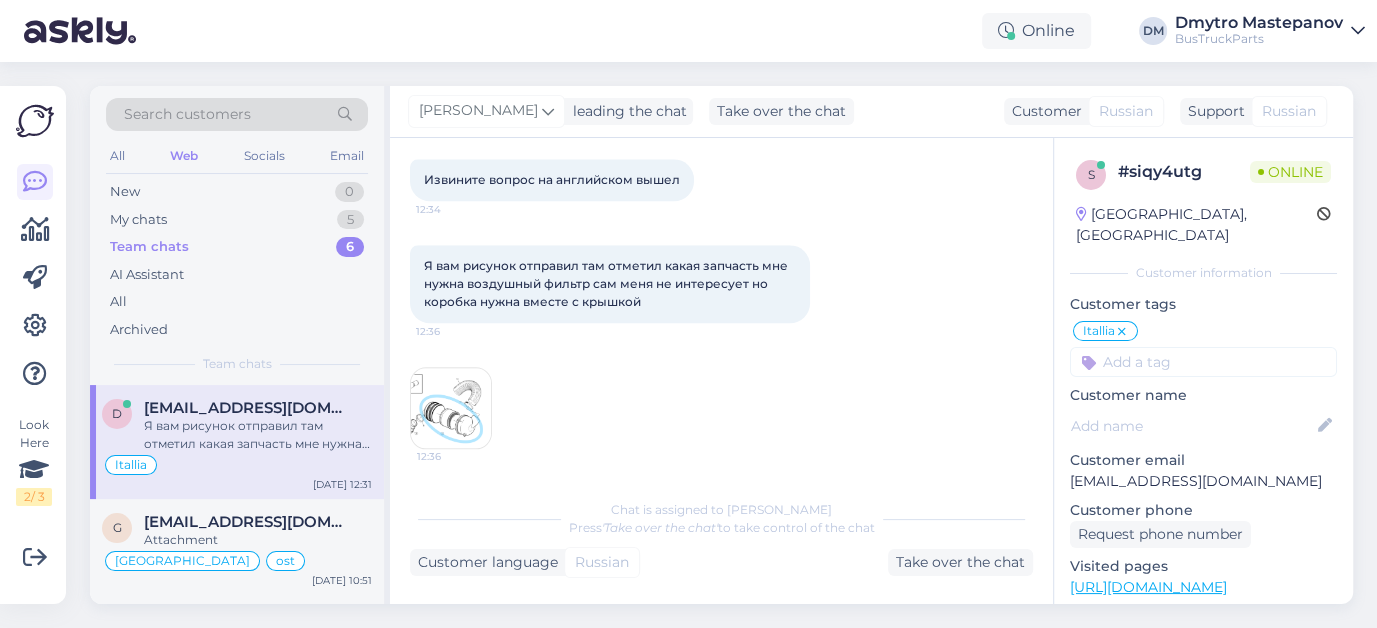 scroll, scrollTop: 1579, scrollLeft: 0, axis: vertical 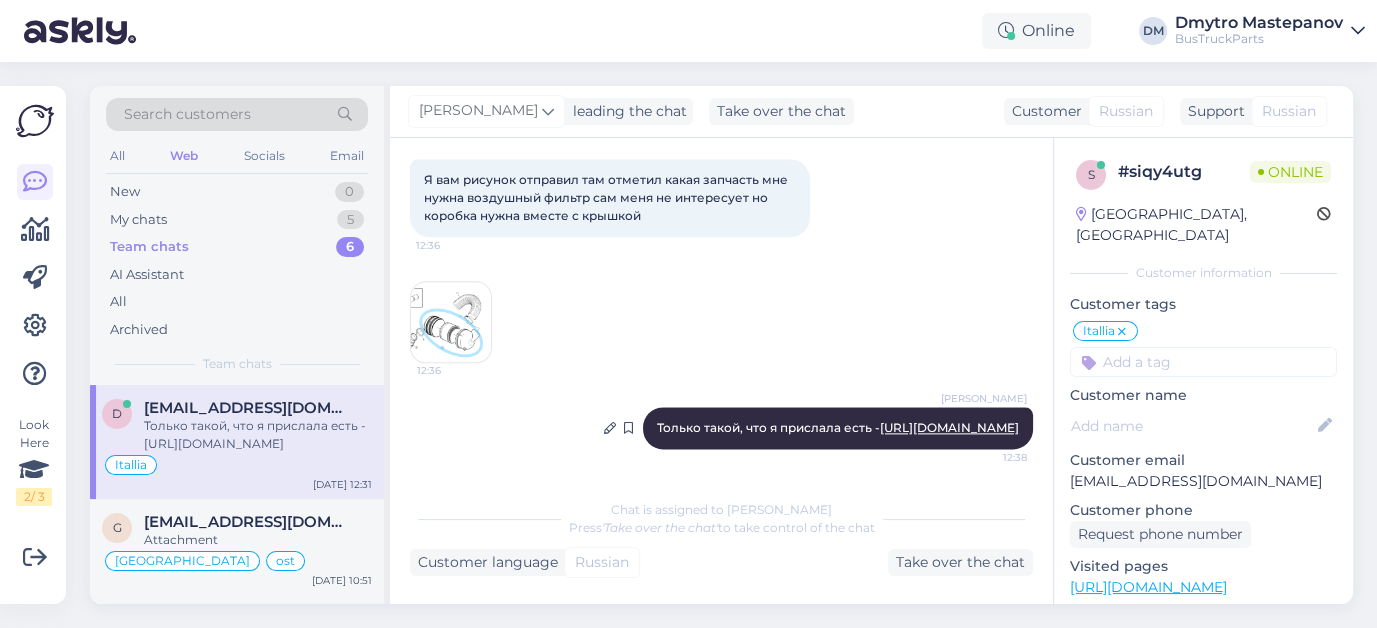 click on "[URL][DOMAIN_NAME]" at bounding box center (949, 427) 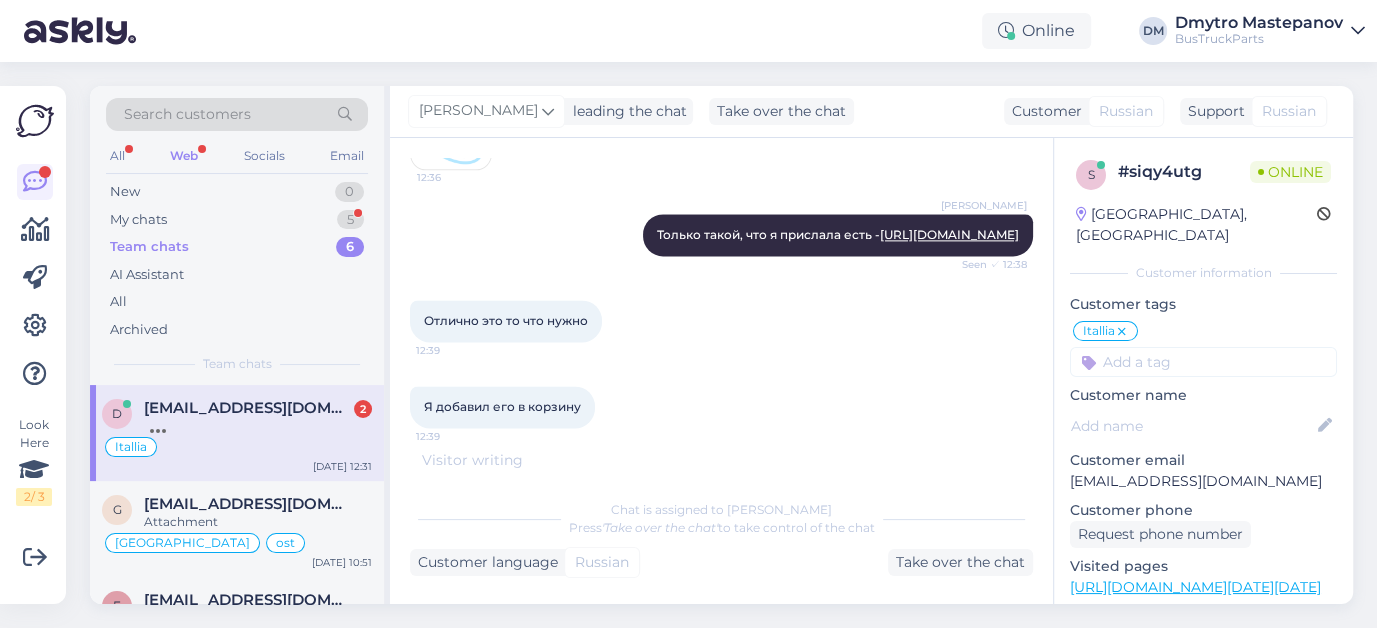 scroll, scrollTop: 1894, scrollLeft: 0, axis: vertical 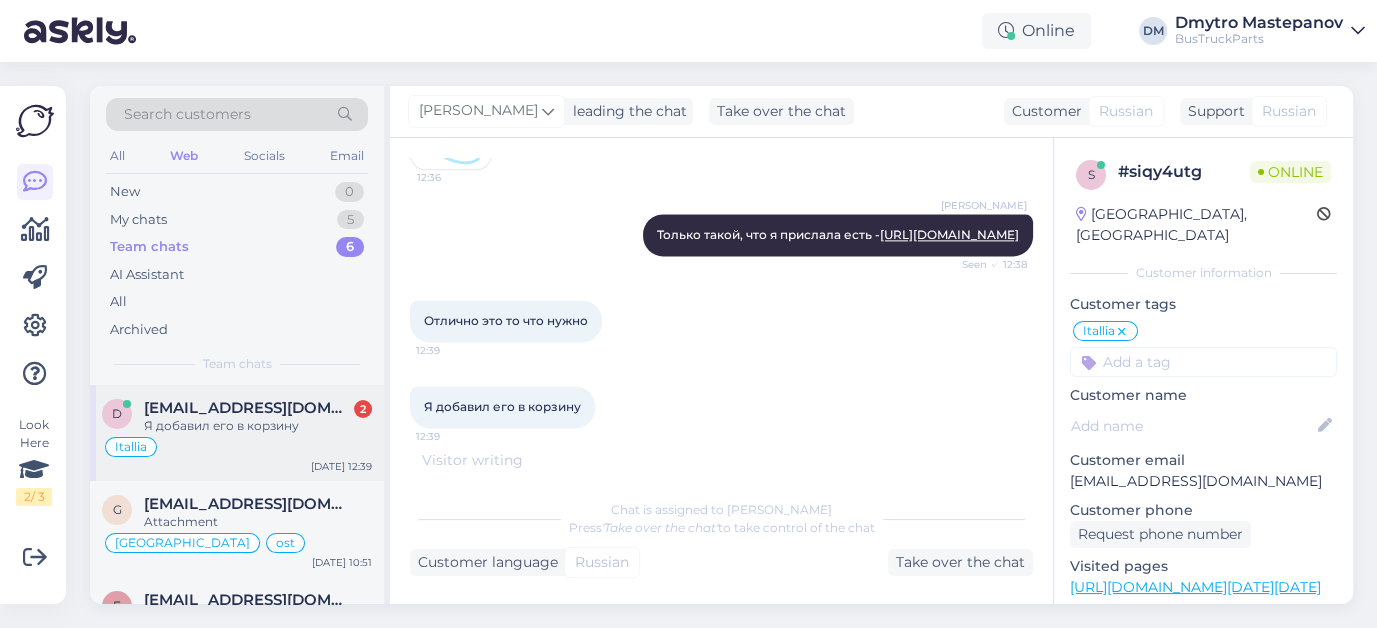 click on "[EMAIL_ADDRESS][DOMAIN_NAME]" at bounding box center [248, 408] 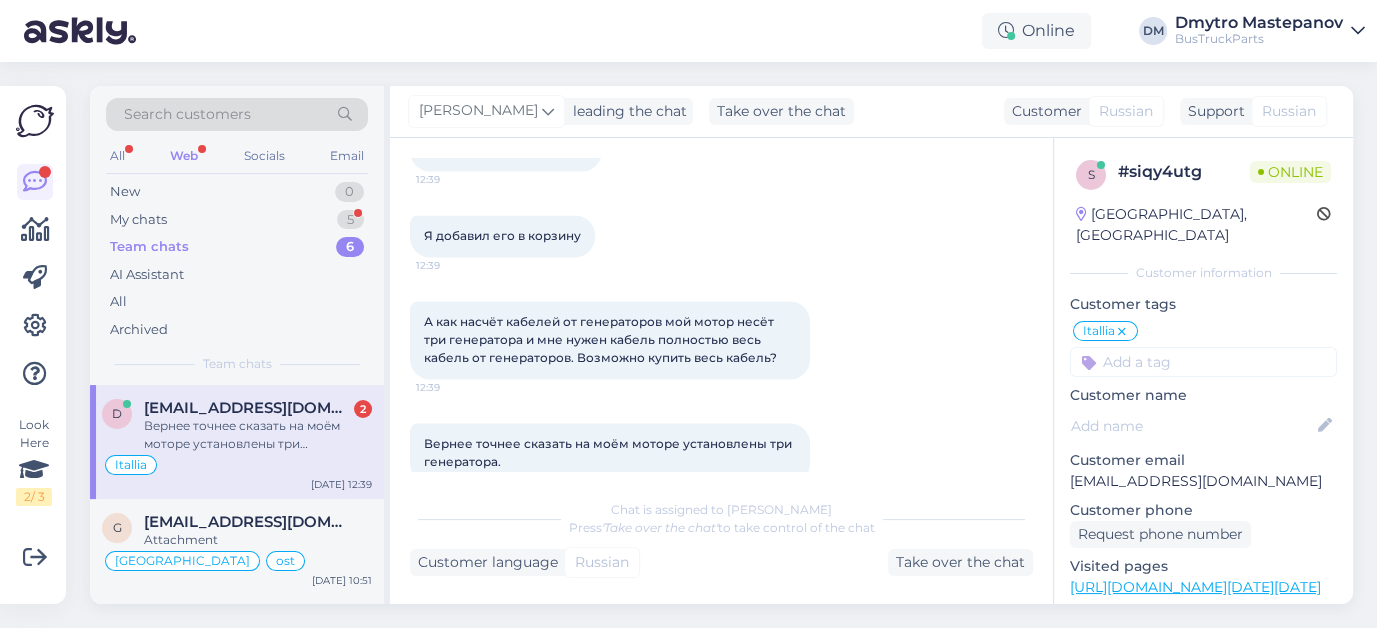 scroll, scrollTop: 2099, scrollLeft: 0, axis: vertical 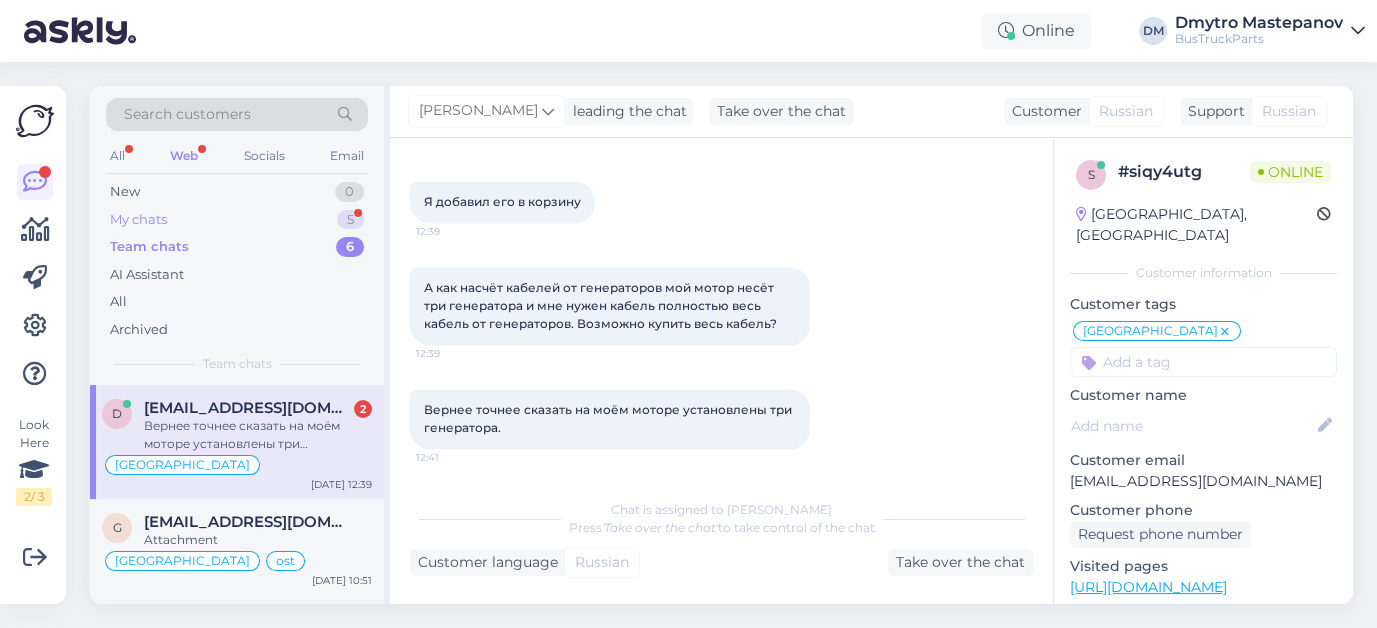 click on "My chats 5" at bounding box center [237, 220] 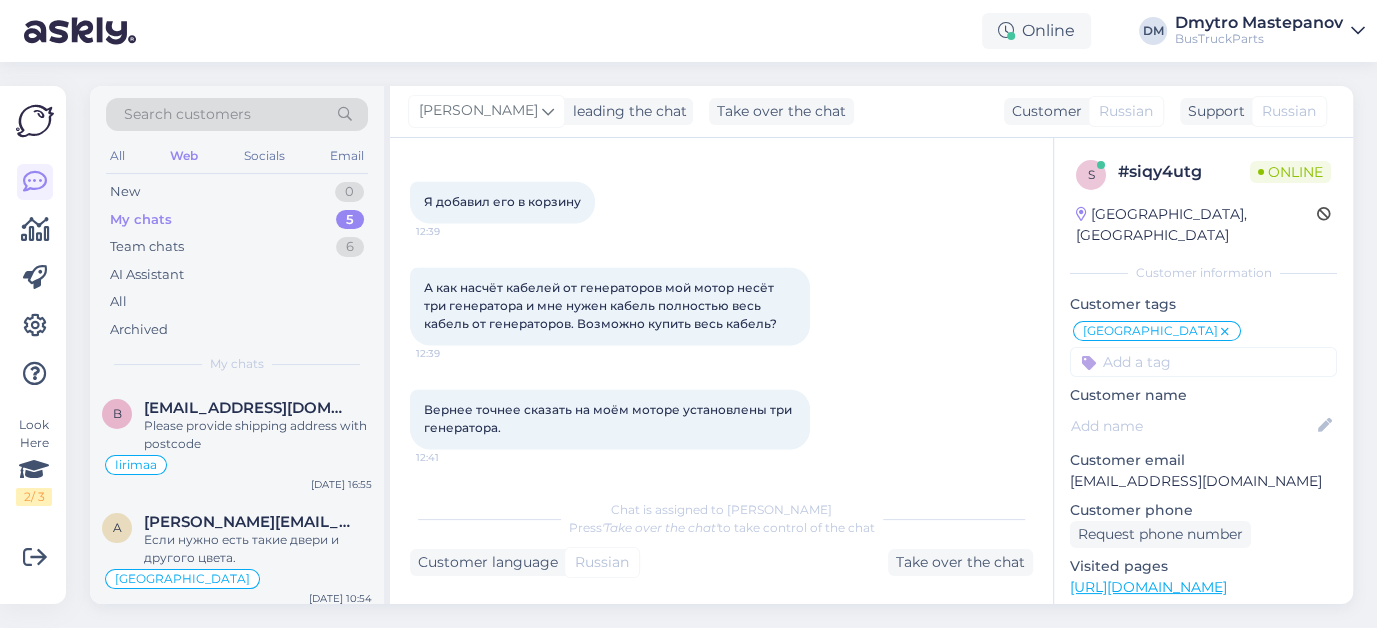 scroll, scrollTop: 2099, scrollLeft: 0, axis: vertical 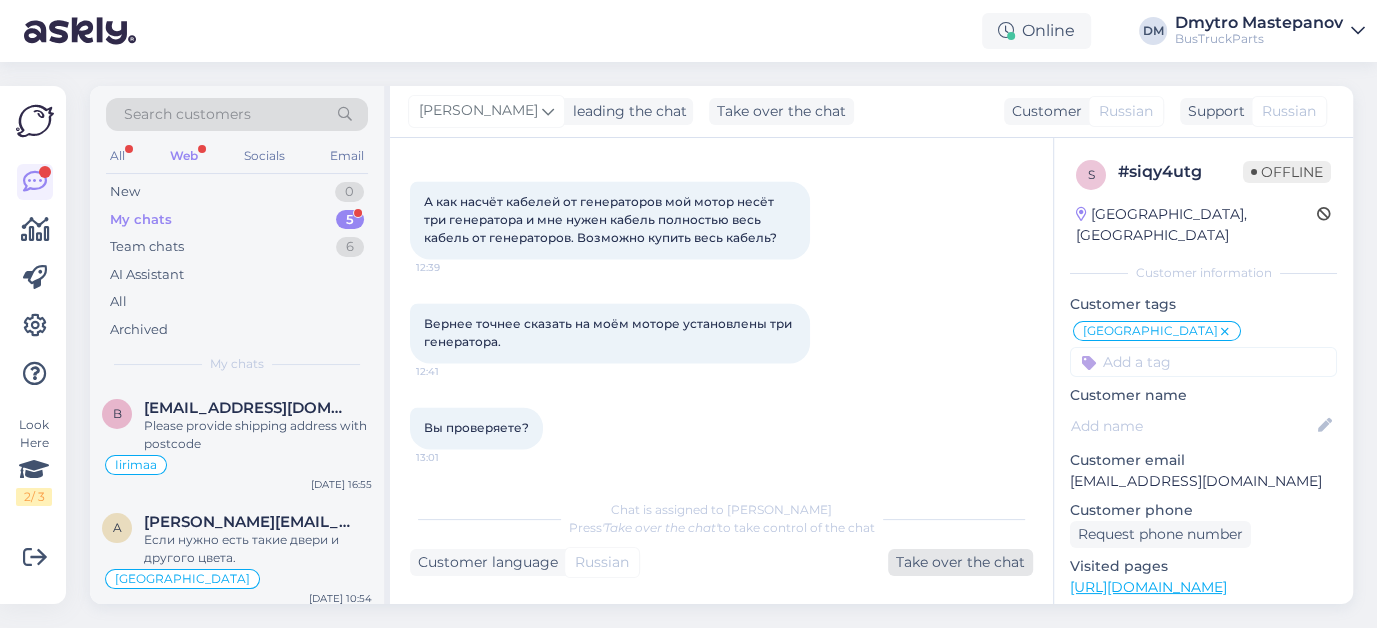 click on "Take over the chat" at bounding box center [960, 562] 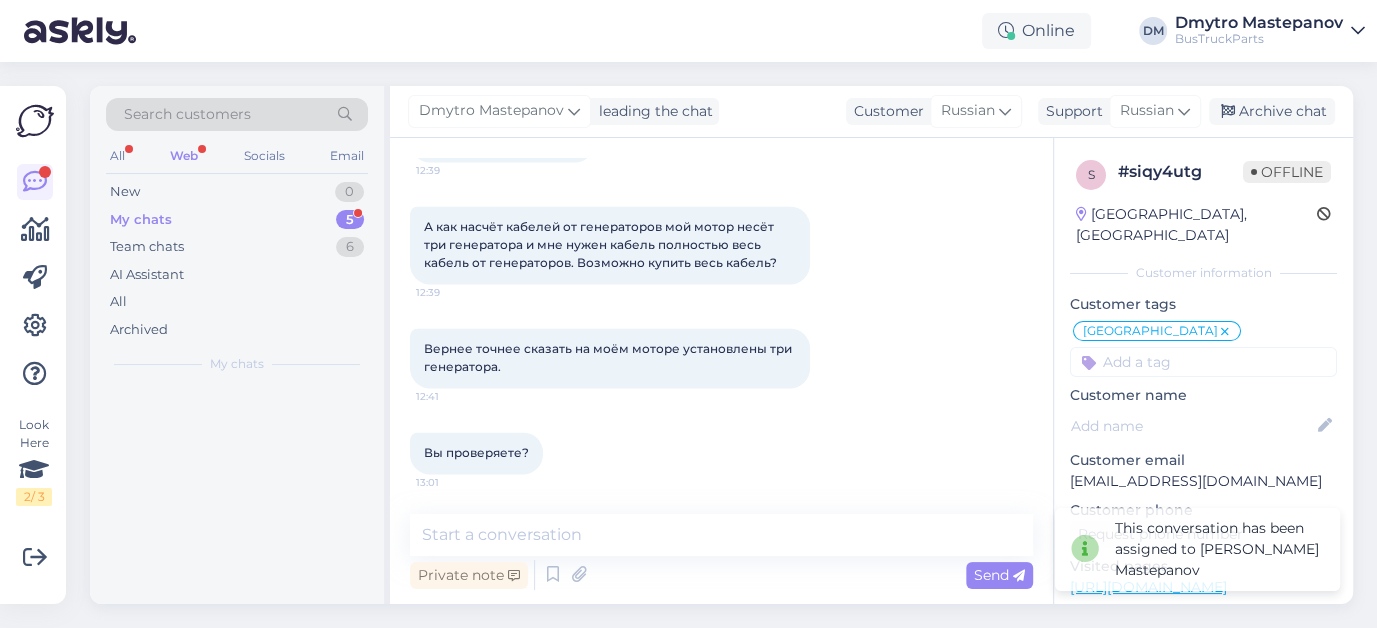 scroll, scrollTop: 2160, scrollLeft: 0, axis: vertical 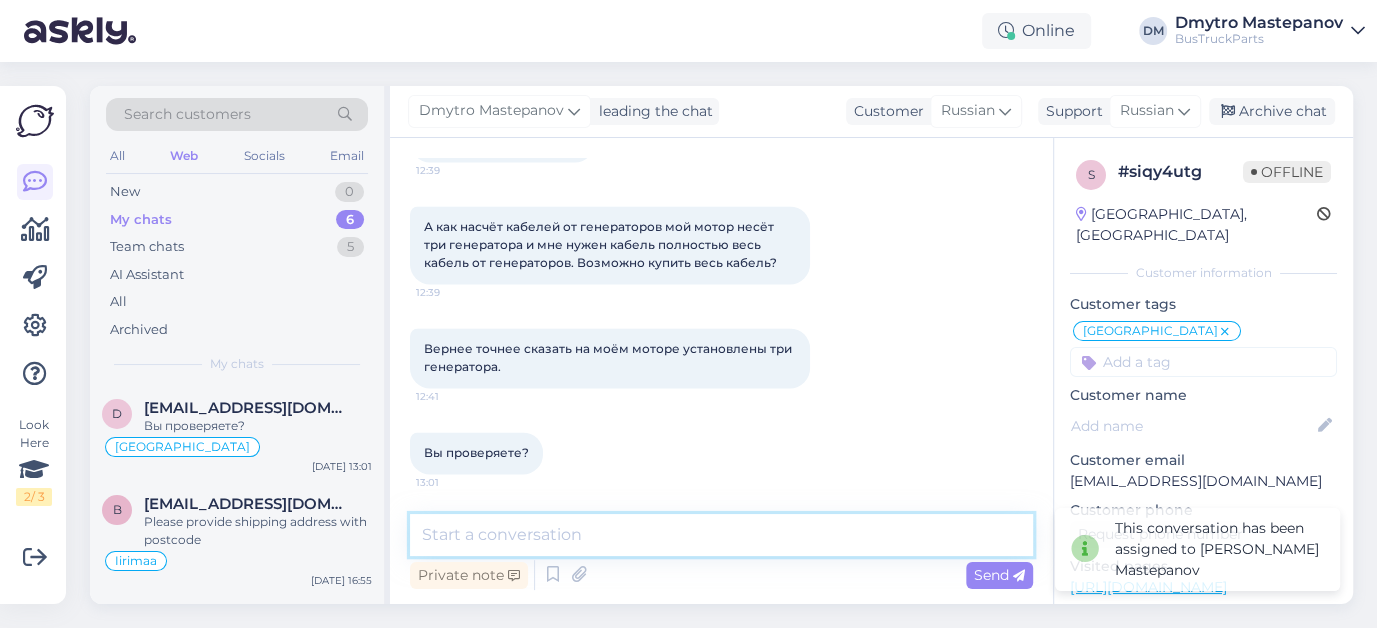 click at bounding box center (721, 535) 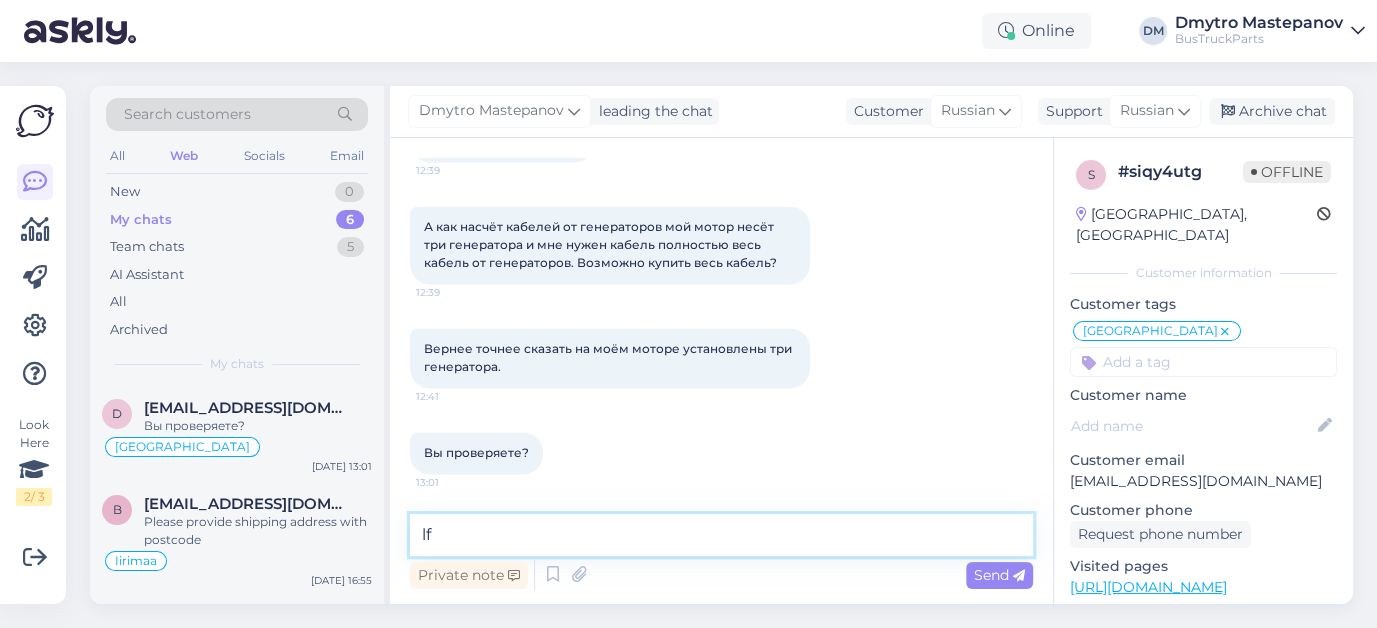 type on "l" 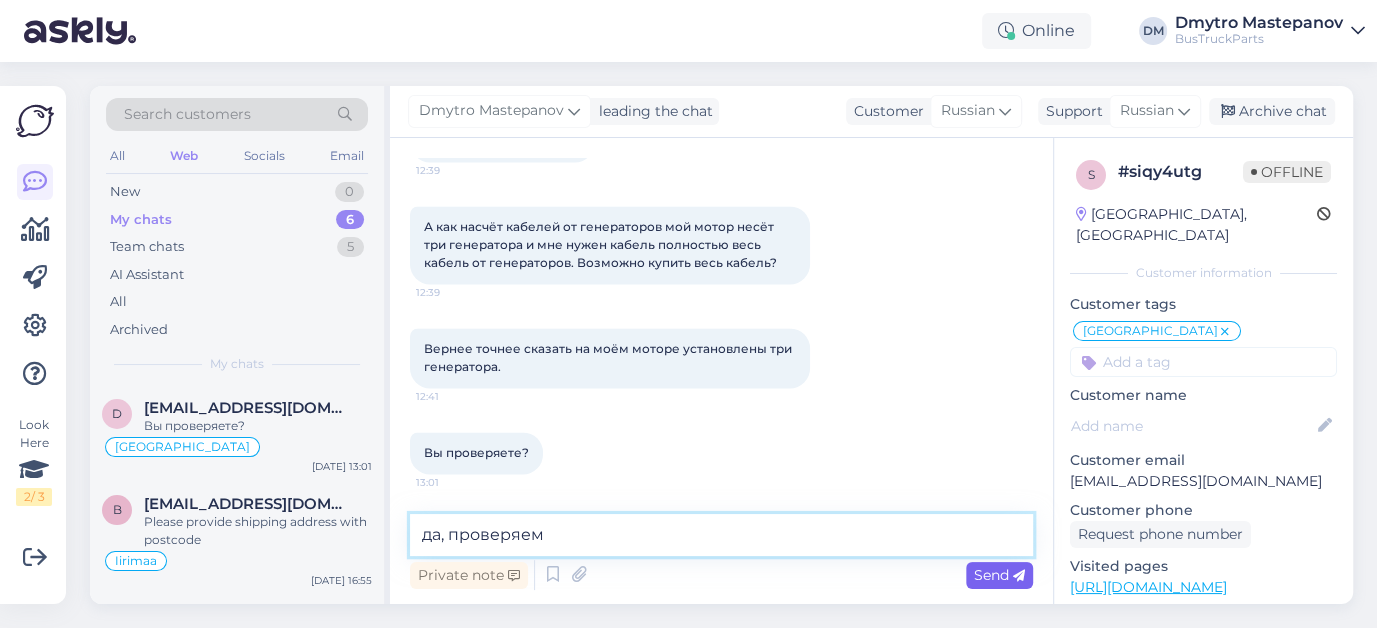 type on "да, проверяем" 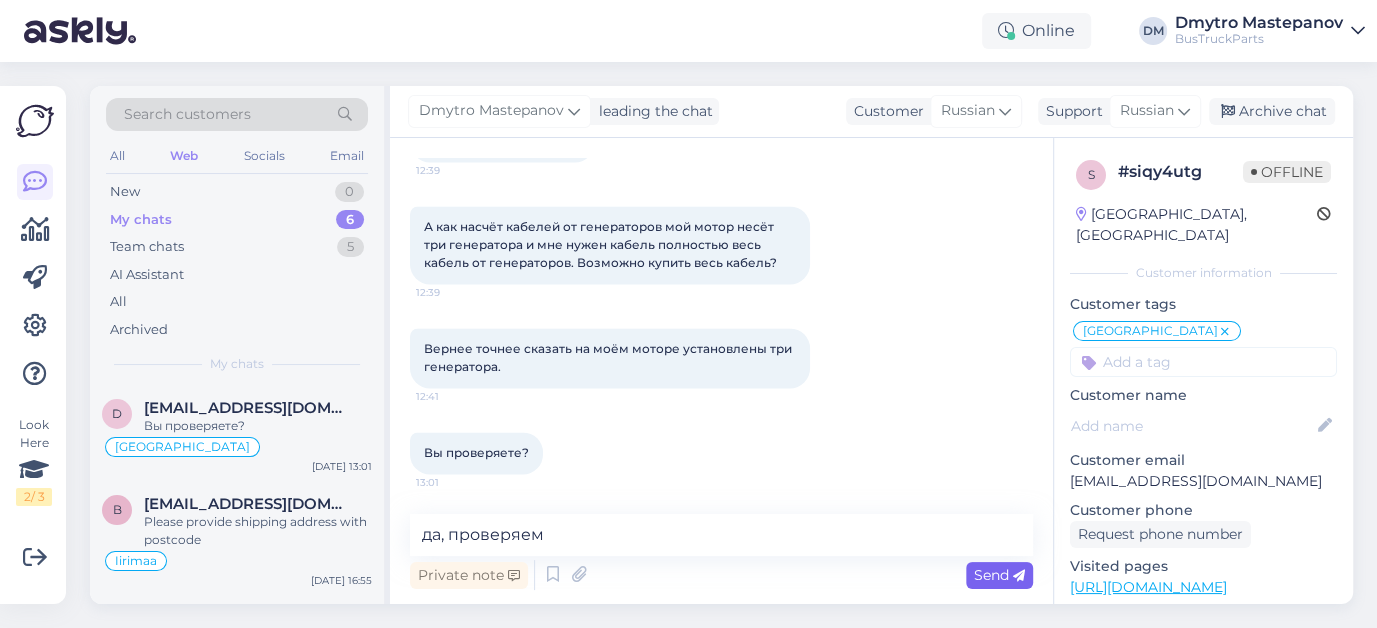 click on "Send" at bounding box center [999, 575] 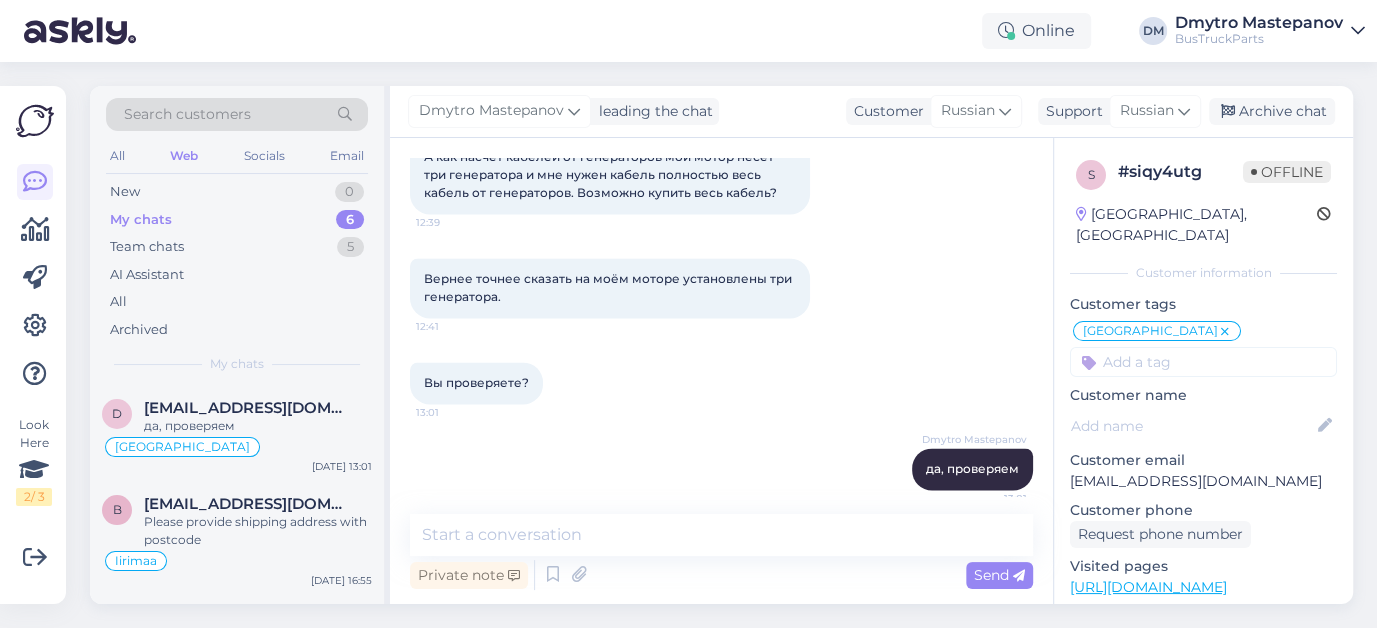 scroll, scrollTop: 2246, scrollLeft: 0, axis: vertical 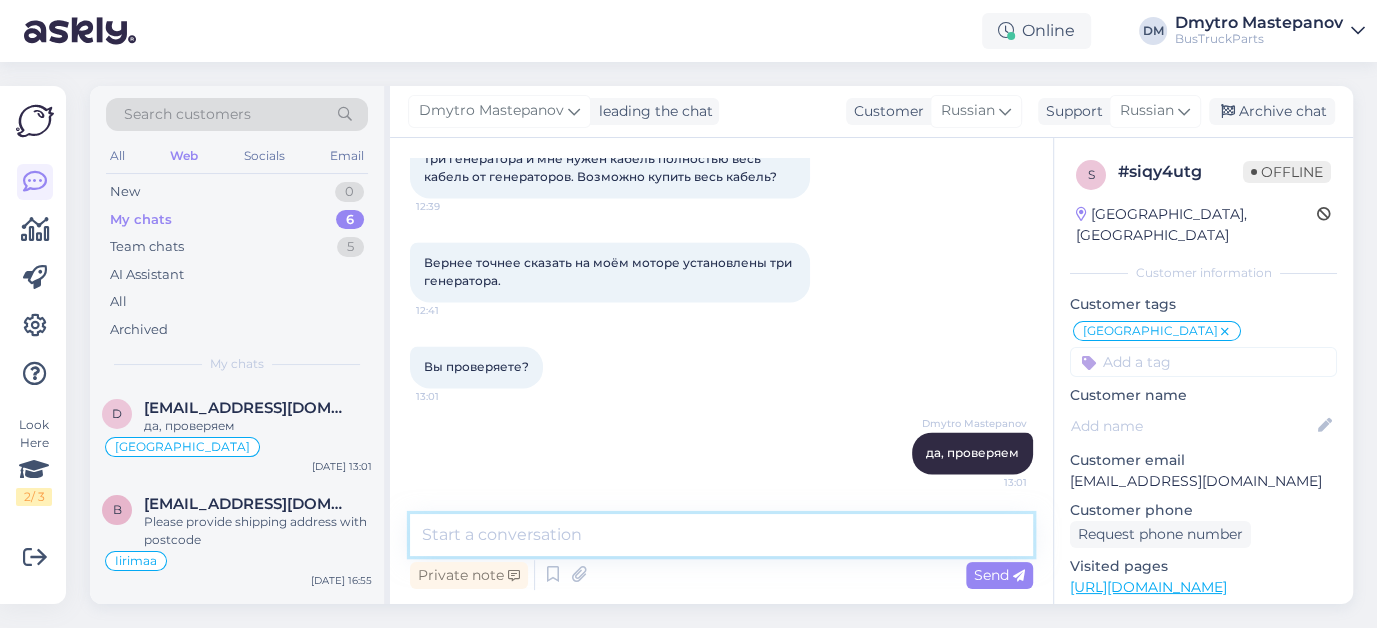 click at bounding box center [721, 535] 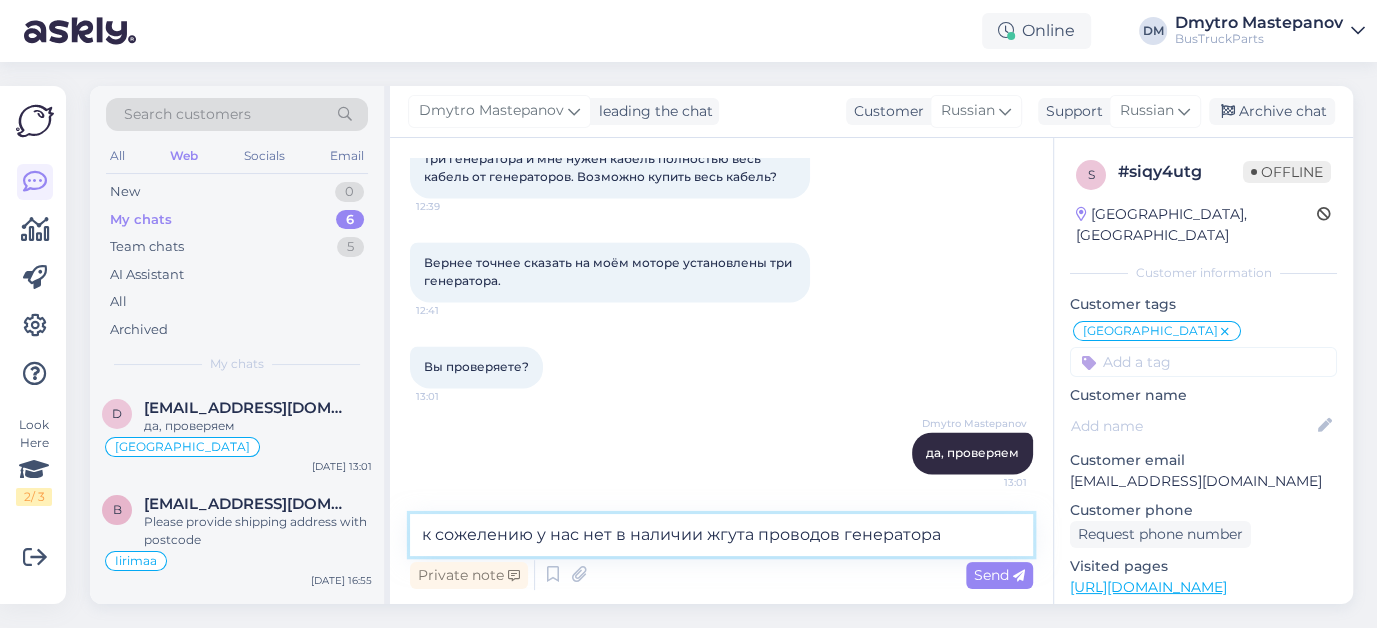 drag, startPoint x: 837, startPoint y: 529, endPoint x: 834, endPoint y: 592, distance: 63.07139 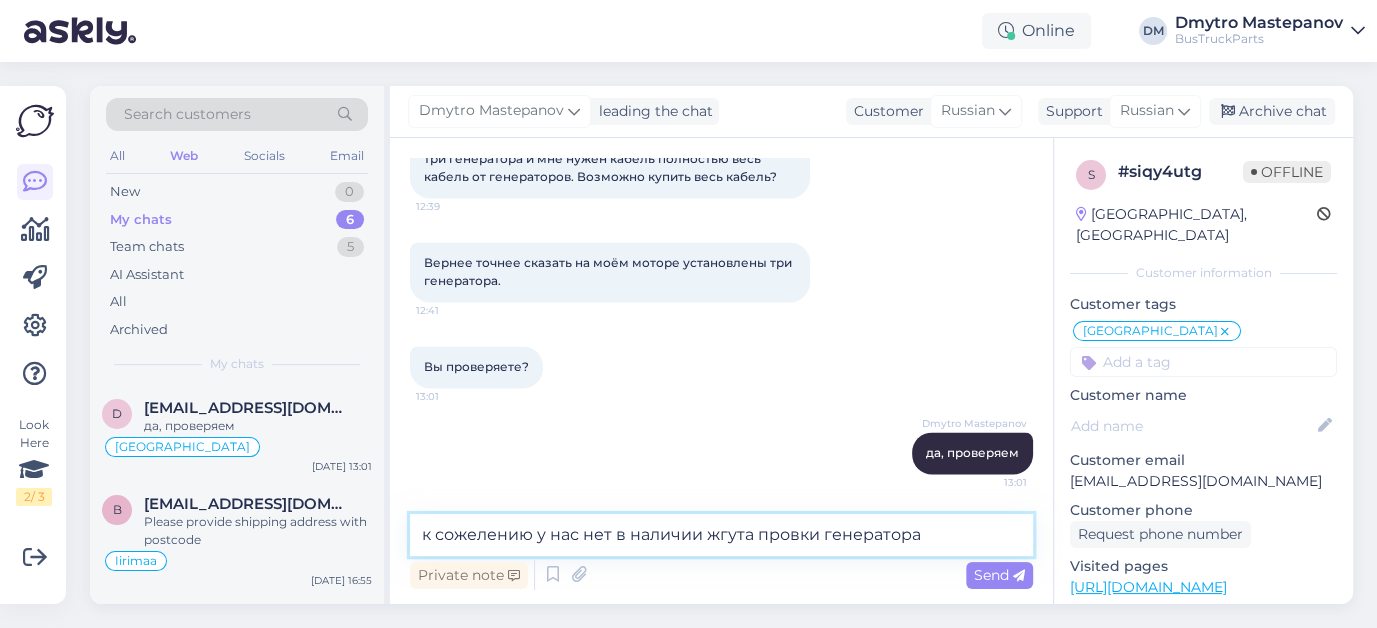 click on "к сожелению у нас нет в наличии жгута провки генератора" at bounding box center [721, 535] 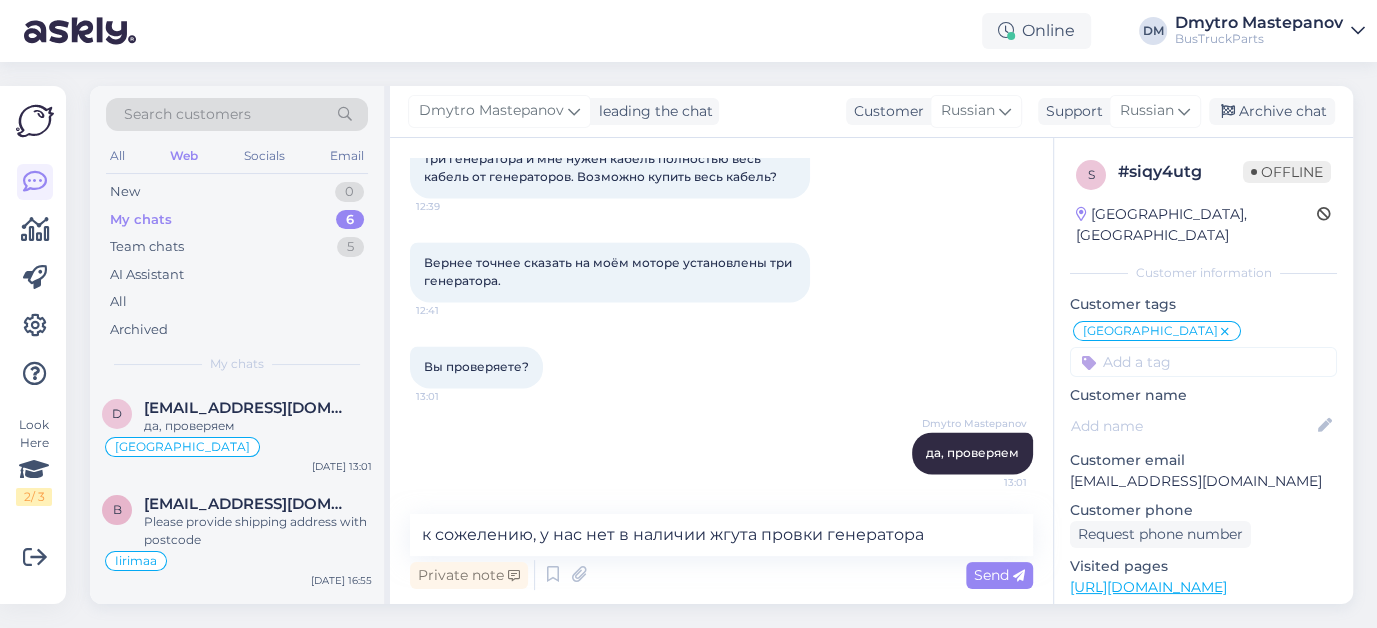 click on "Dmytro Mastepanov да, проверяем 13:01" at bounding box center [721, 453] 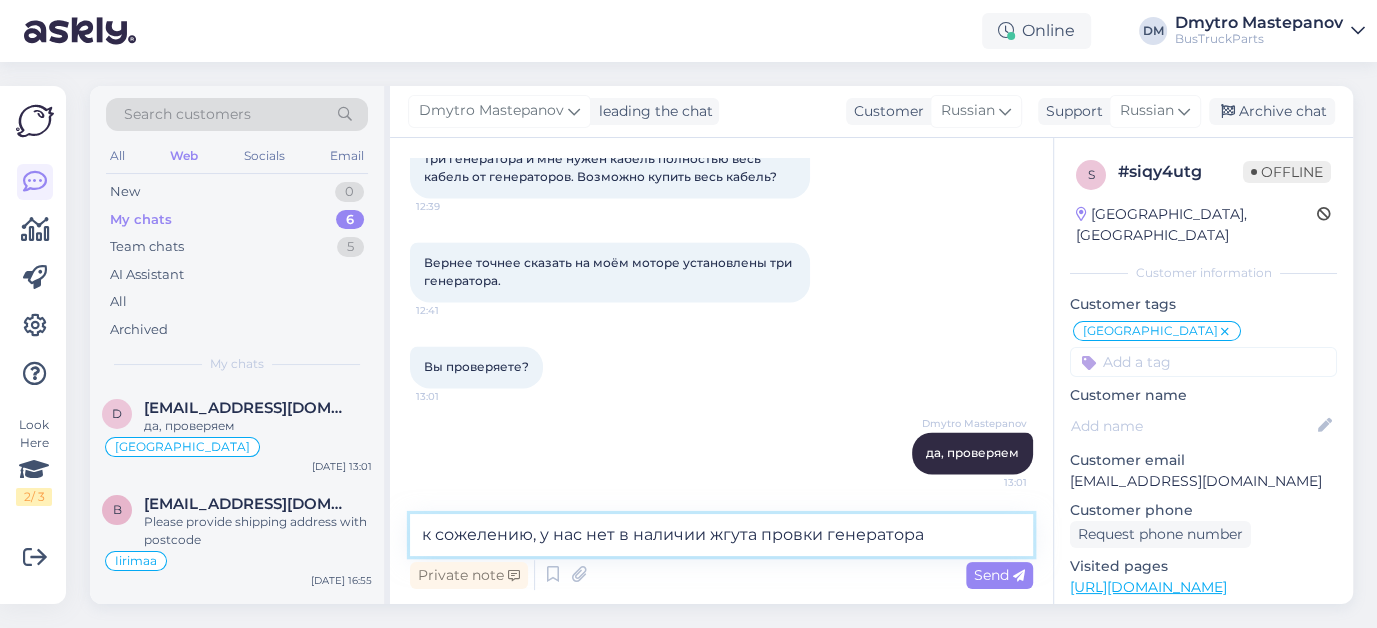 click on "к сожелению, у нас нет в наличии жгута провки генератора" at bounding box center [721, 535] 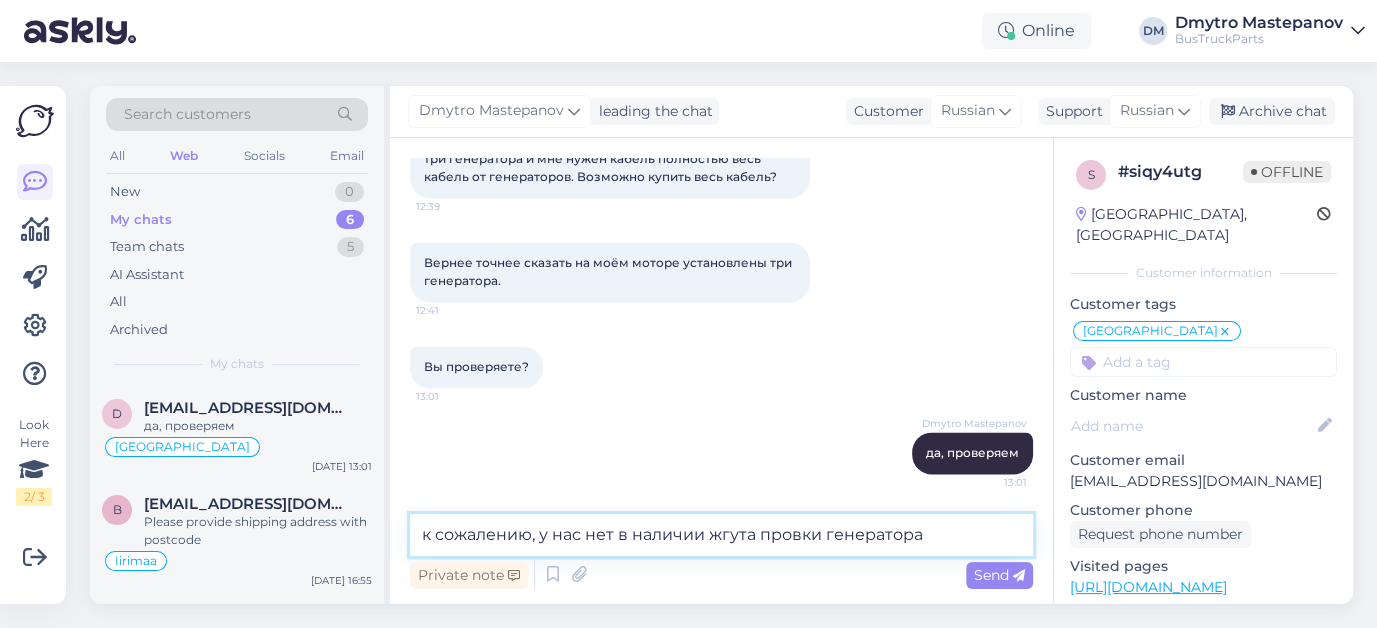 click on "к сожалению, у нас нет в наличии жгута провки генератора" at bounding box center (721, 535) 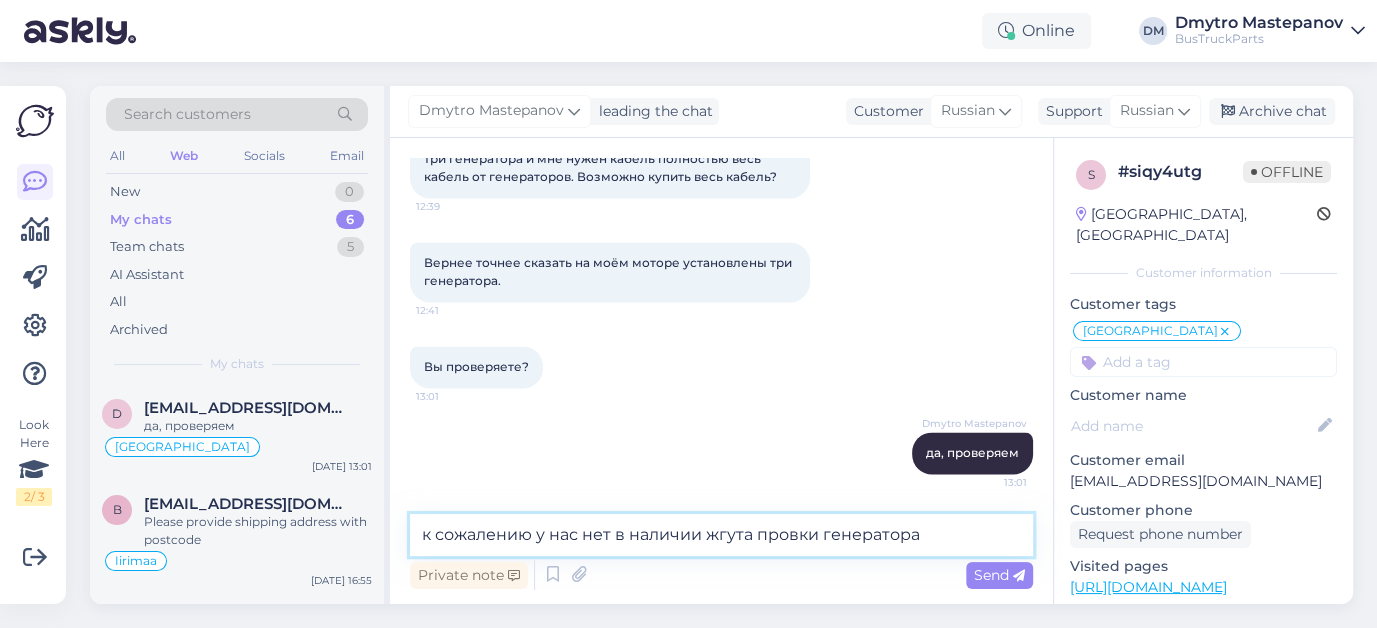 click on "к сожалению у нас нет в наличии жгута провки генератора" at bounding box center (721, 535) 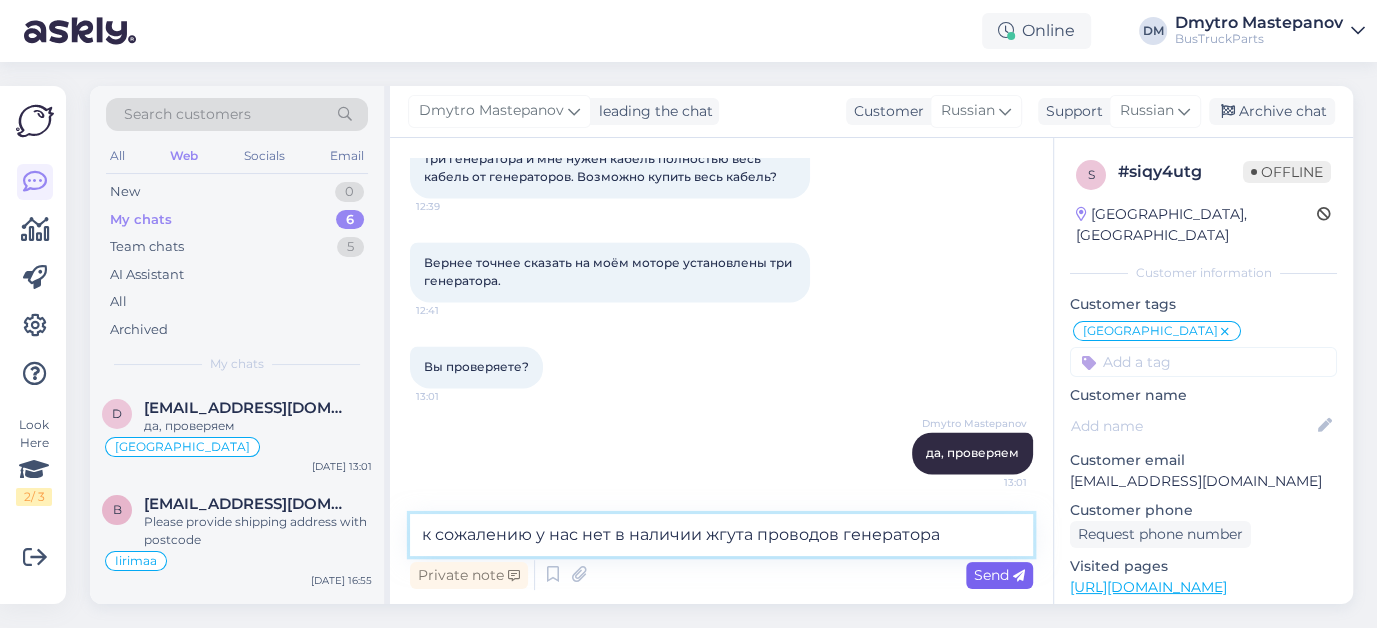 type on "к сожалению у нас нет в наличии жгута проводов генератора" 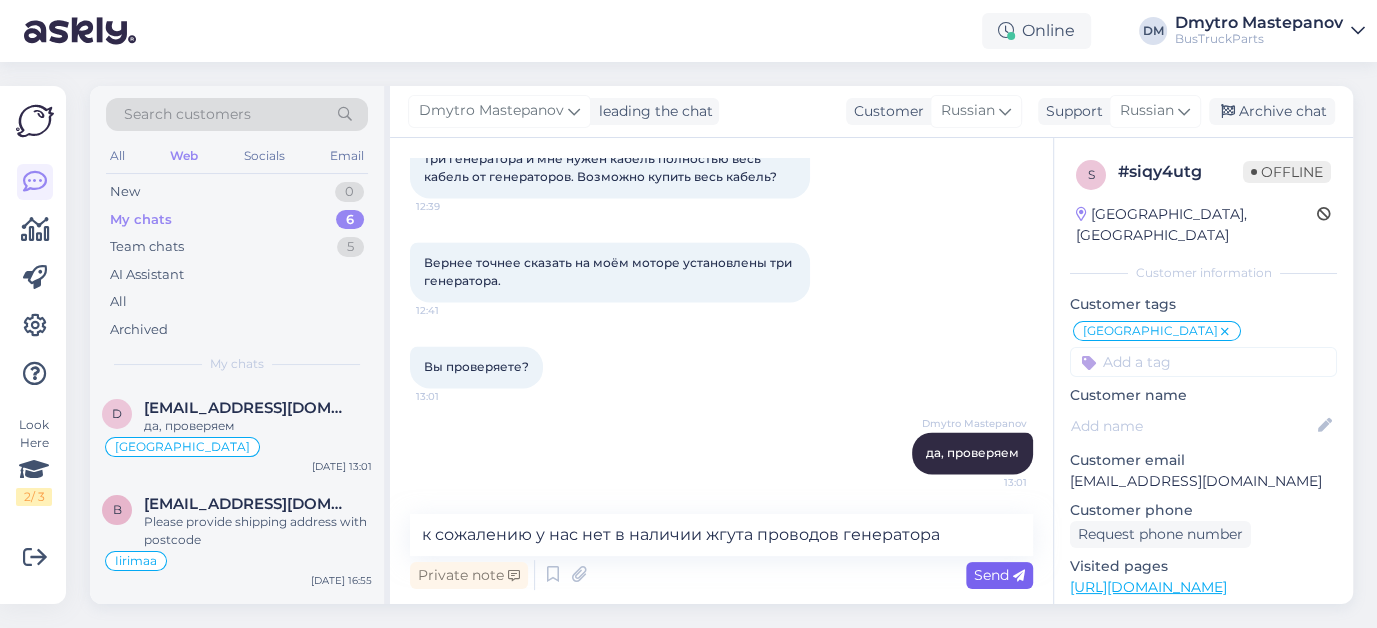 click on "Send" at bounding box center (999, 575) 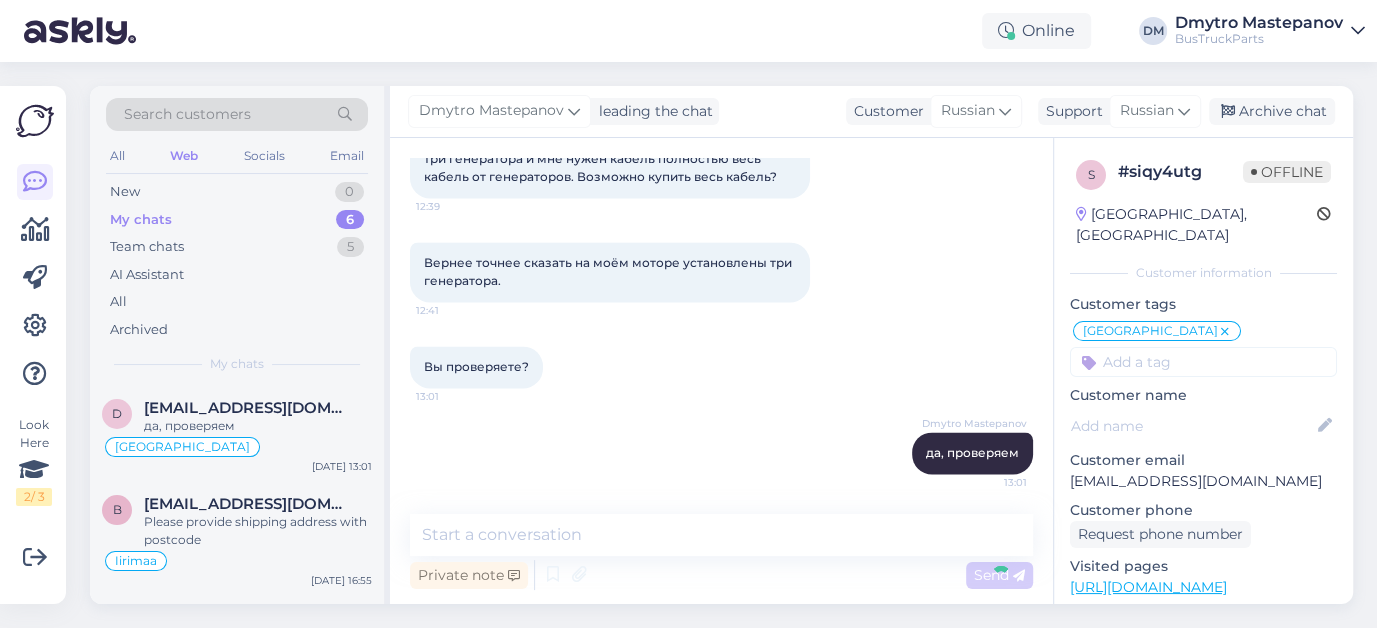 scroll, scrollTop: 2350, scrollLeft: 0, axis: vertical 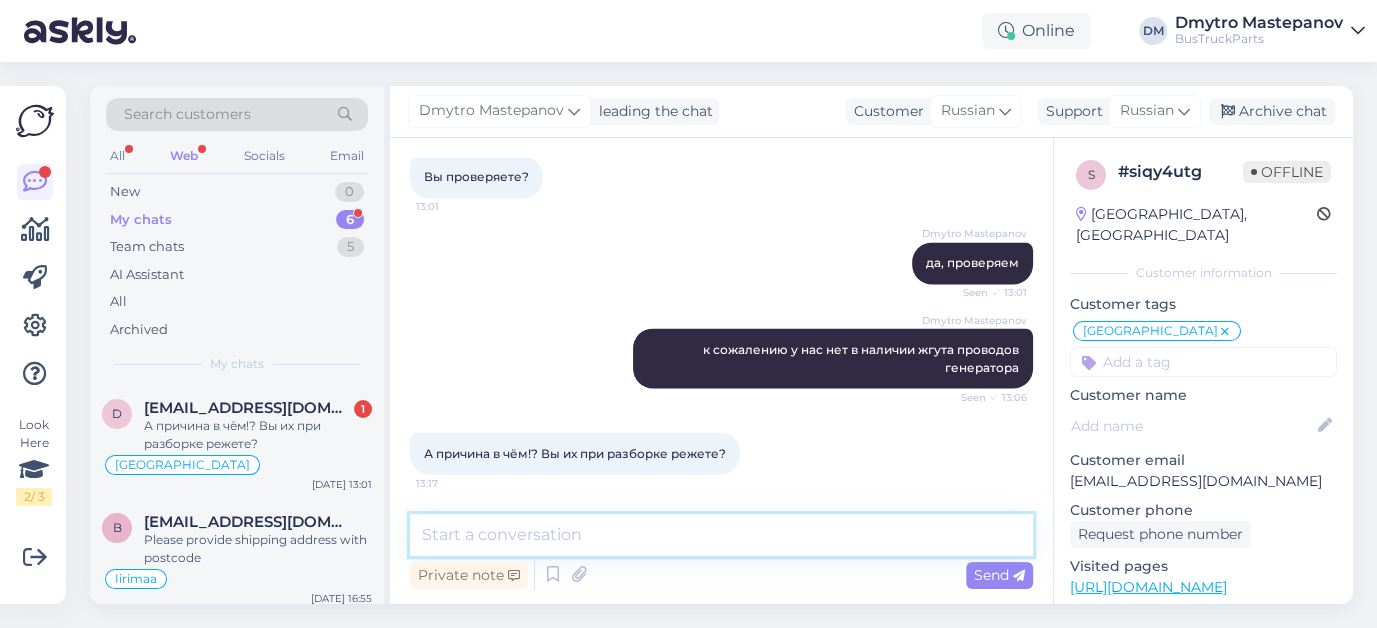 click at bounding box center [721, 535] 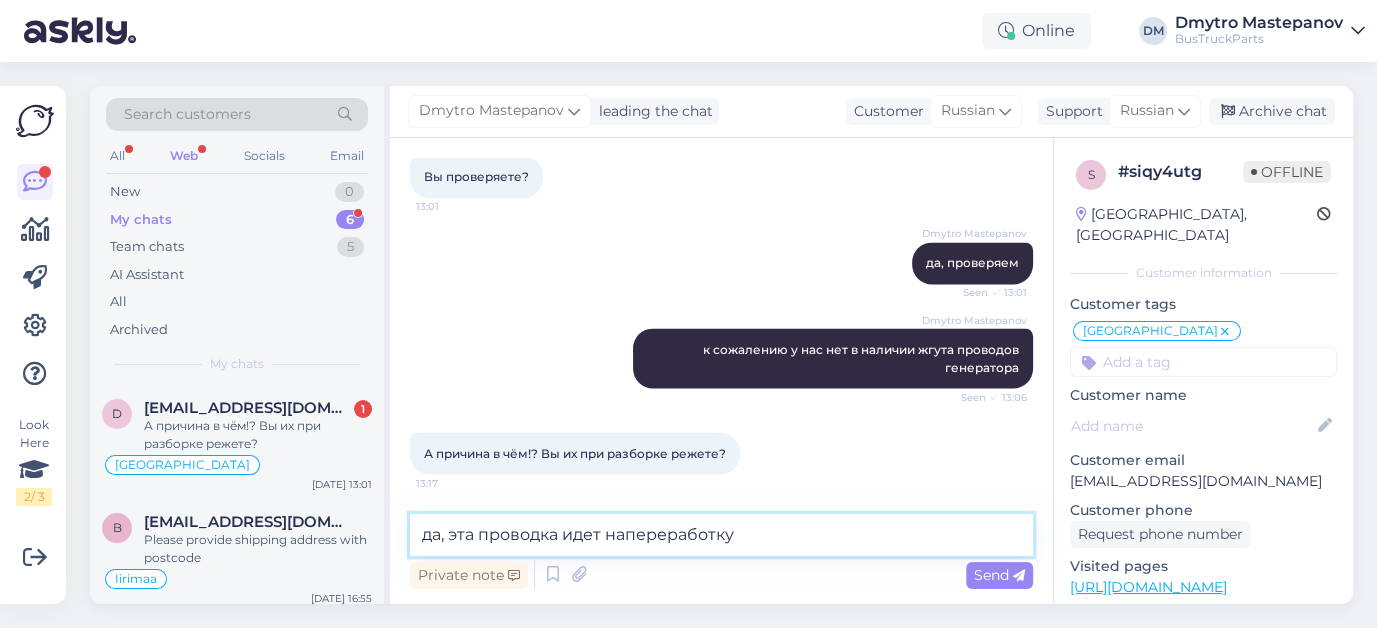 click on "да, эта проводка идет напереработку" at bounding box center [721, 535] 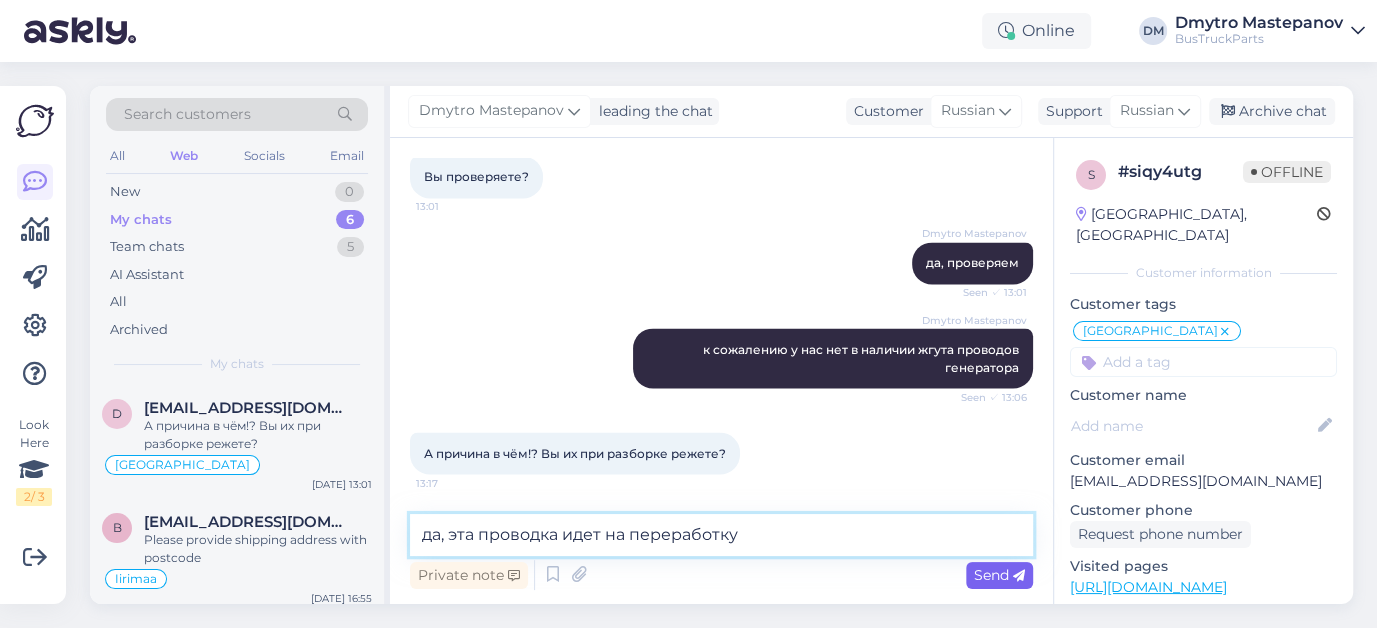 type on "да, эта проводка идет на переработку" 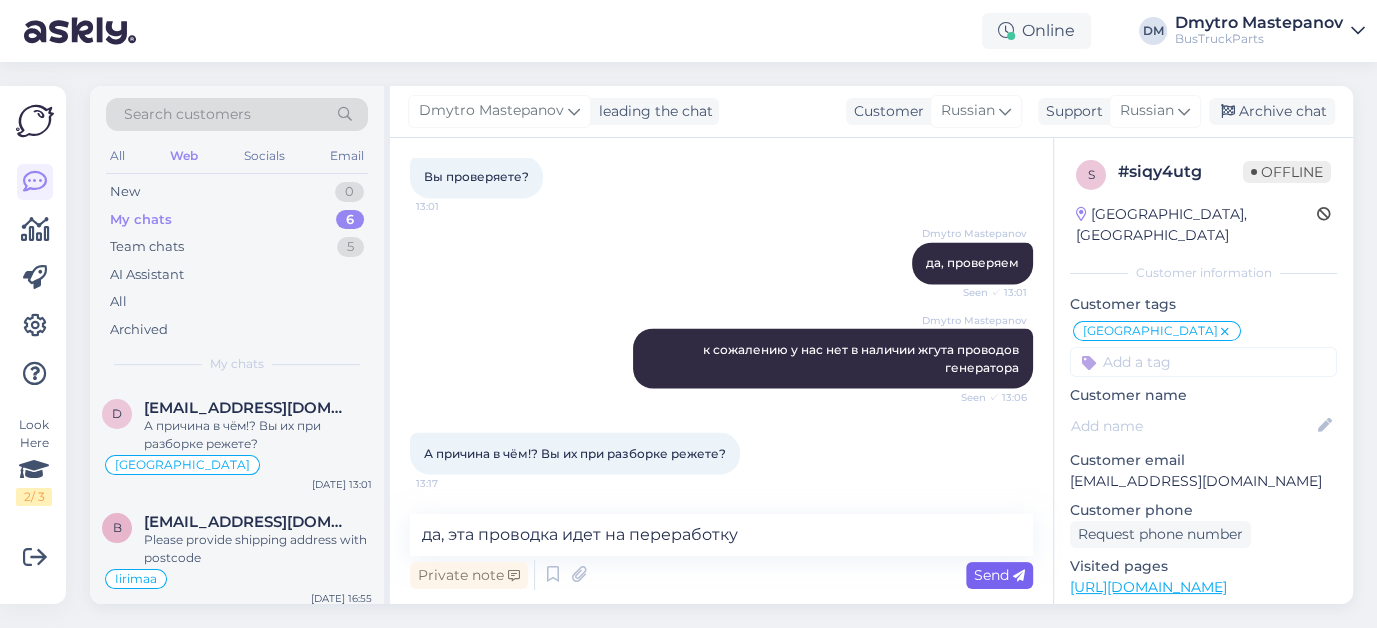 click on "Send" at bounding box center [999, 575] 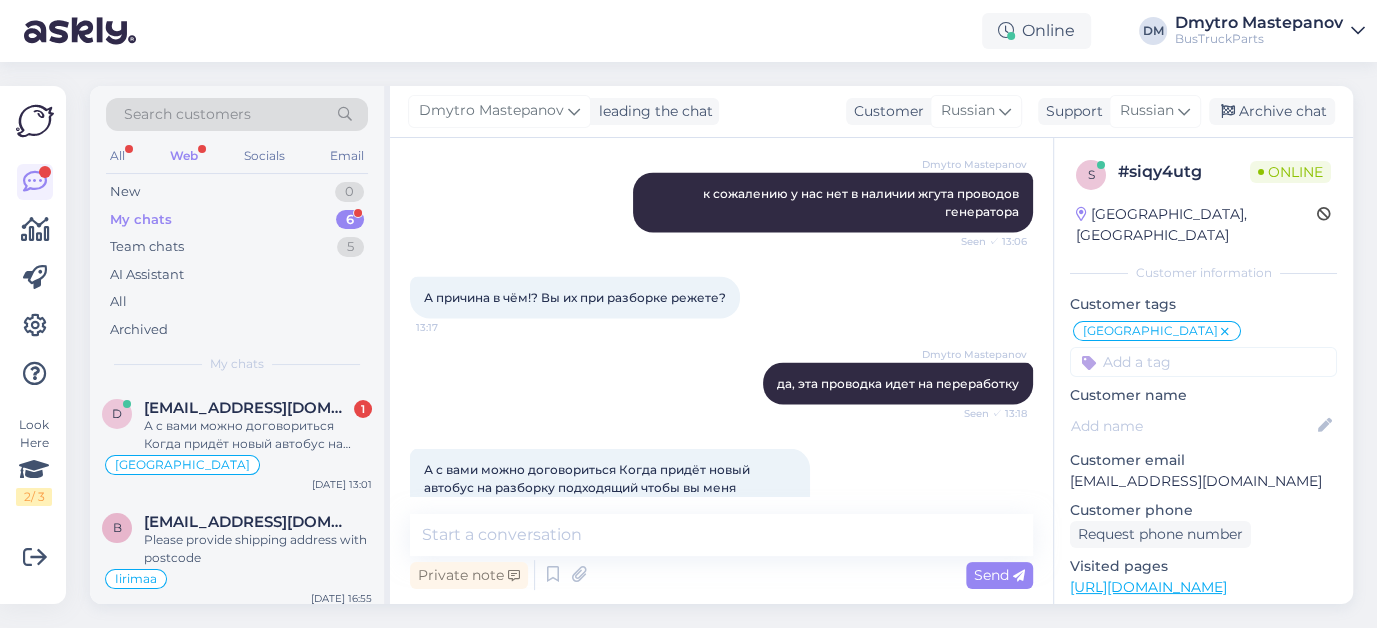 scroll, scrollTop: 2680, scrollLeft: 0, axis: vertical 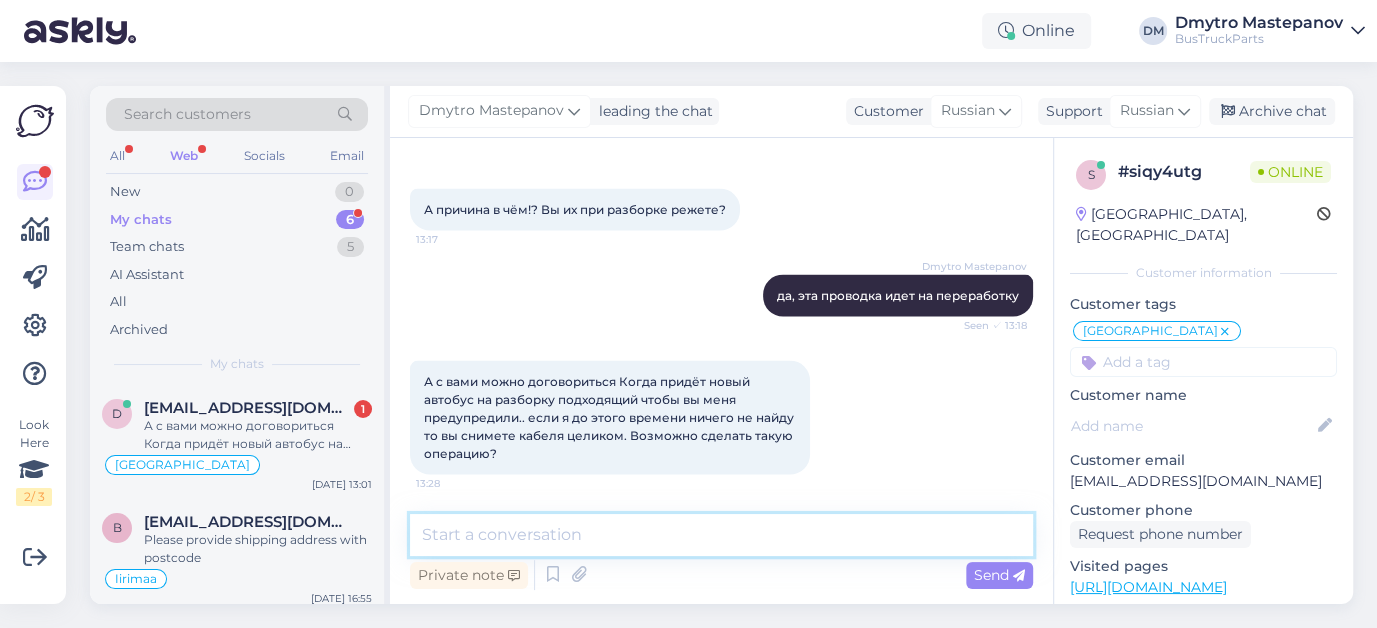 click at bounding box center (721, 535) 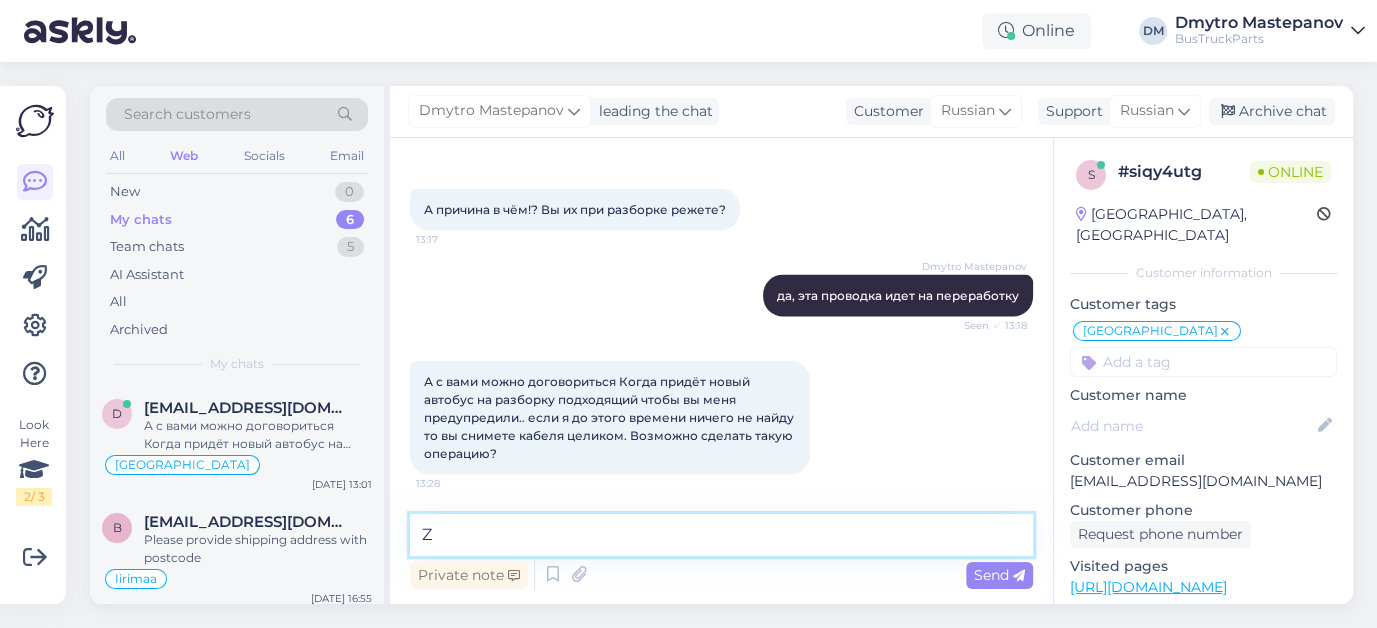 type on "Z" 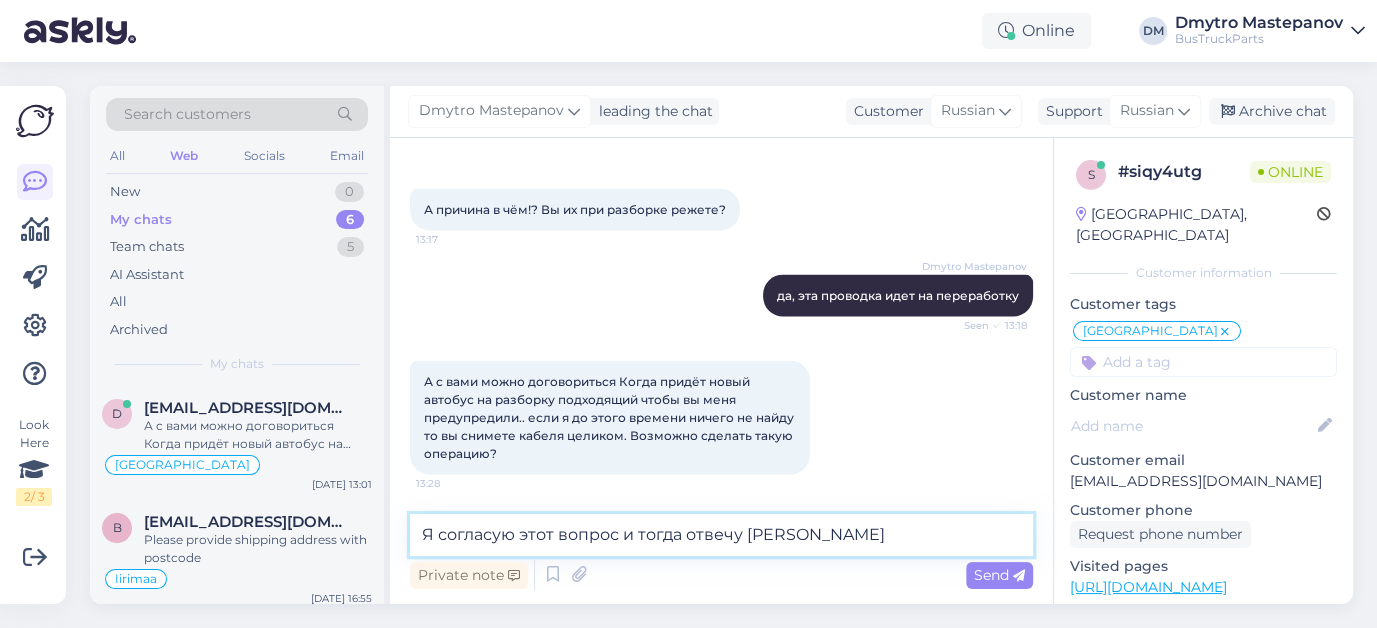 click on "Я согласую этот вопрос и тогда отвечу Вам" at bounding box center (721, 535) 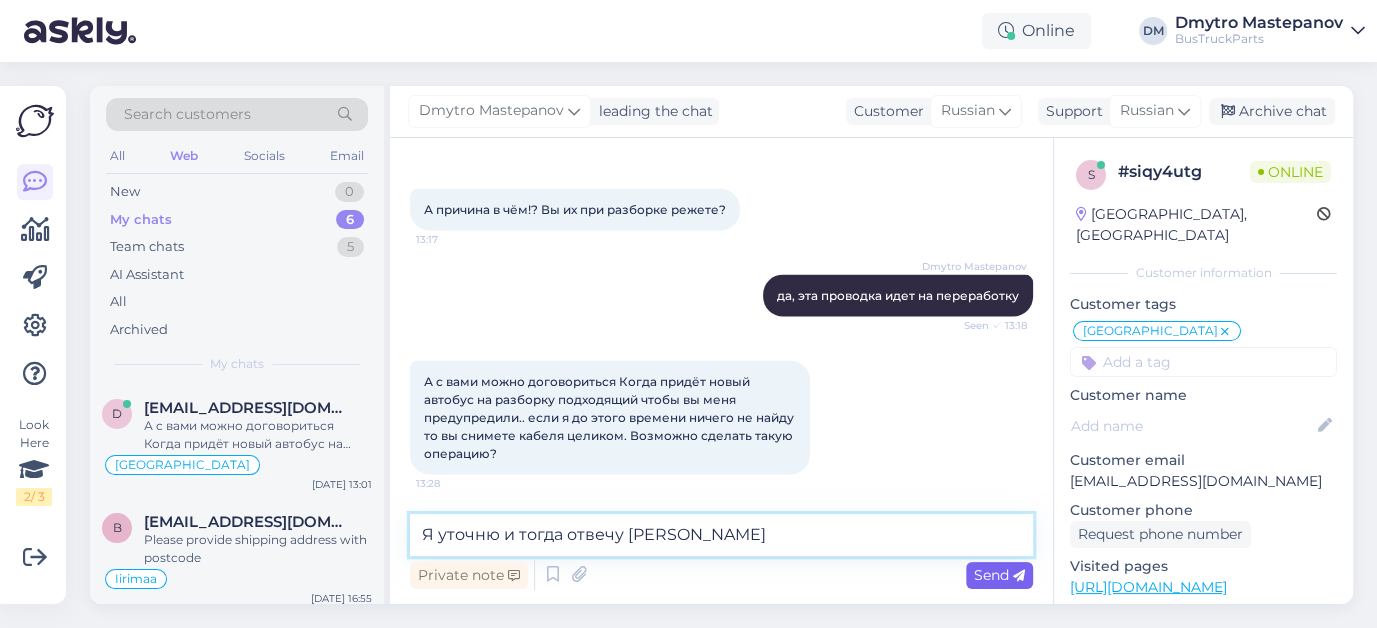 type on "Я уточню и тогда отвечу [PERSON_NAME]" 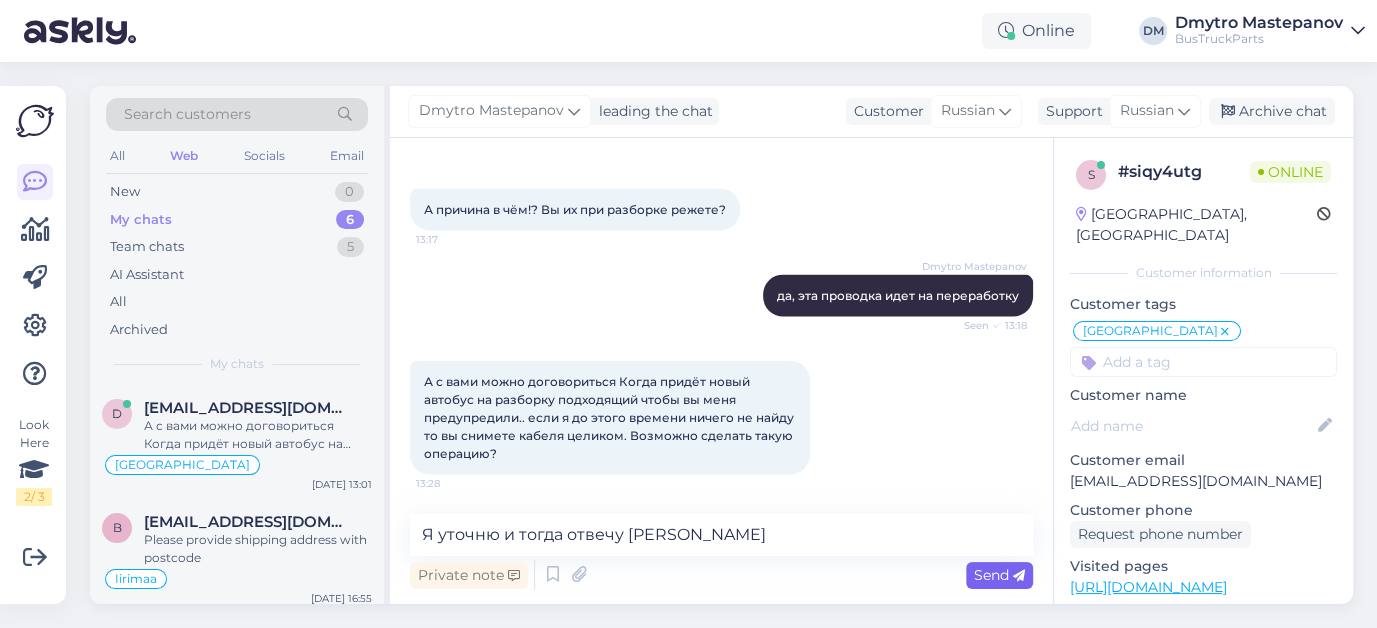 click on "Send" at bounding box center (999, 575) 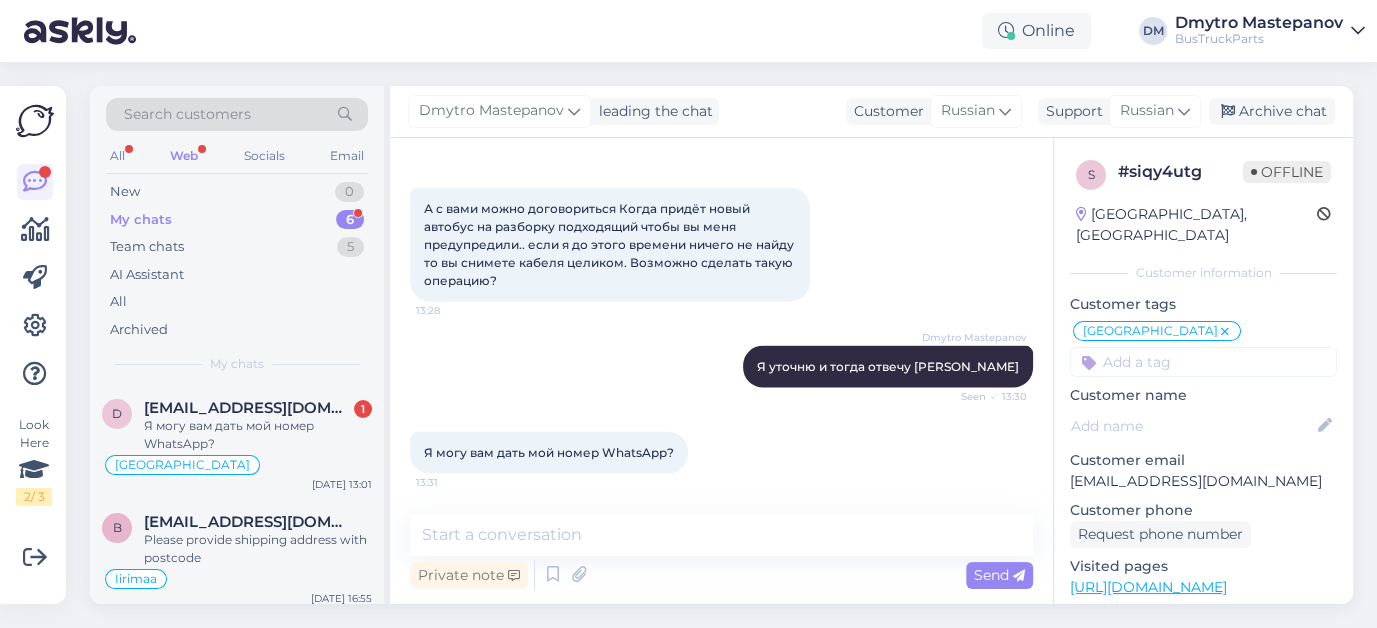 scroll, scrollTop: 2852, scrollLeft: 0, axis: vertical 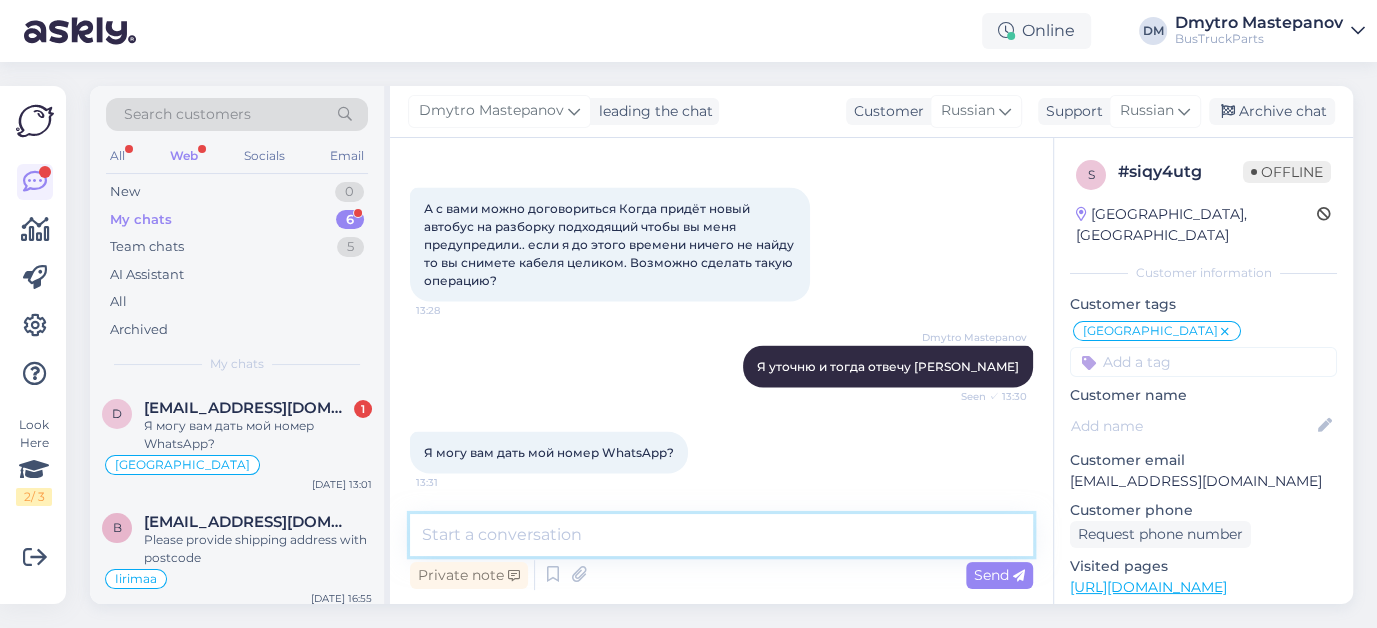 click at bounding box center [721, 535] 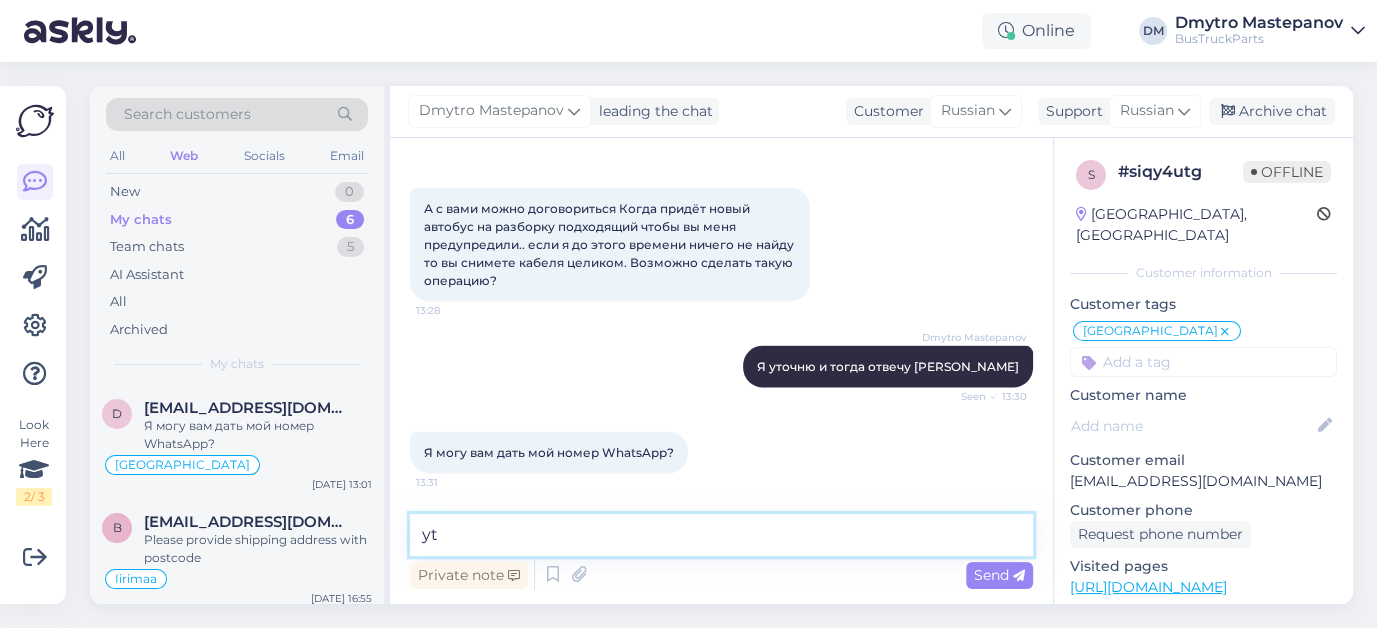 type on "y" 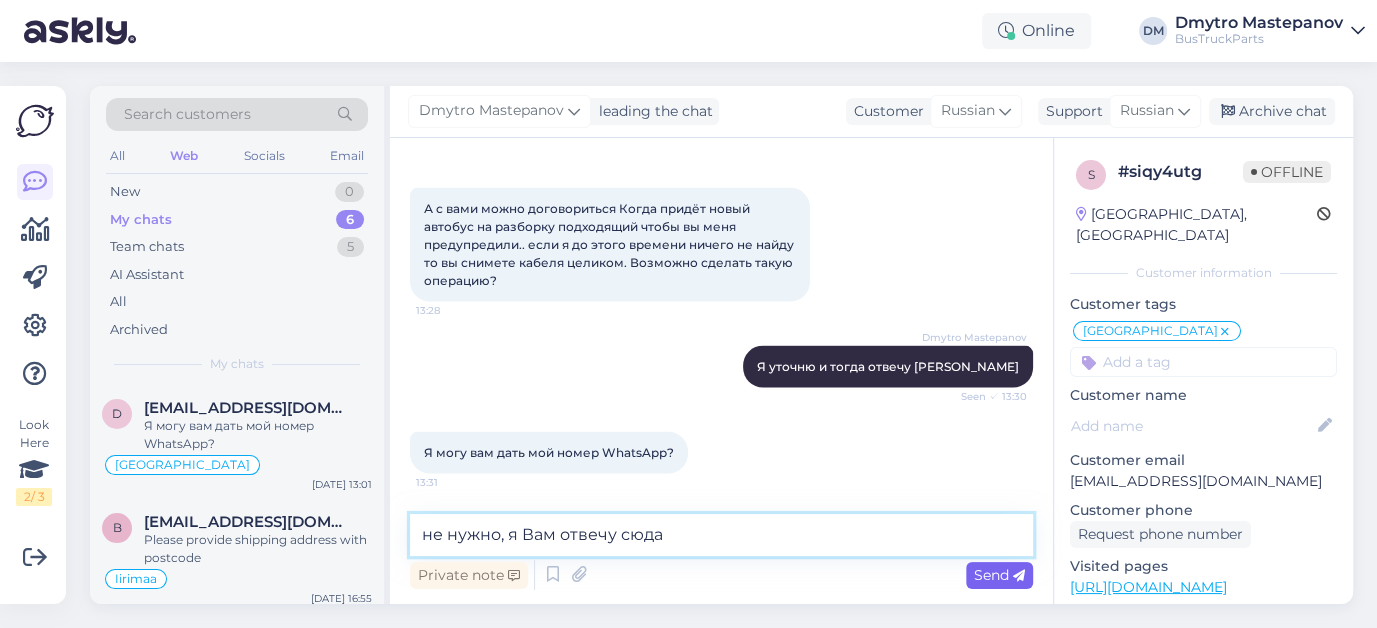 type on "не нужно, я Вам отвечу сюда" 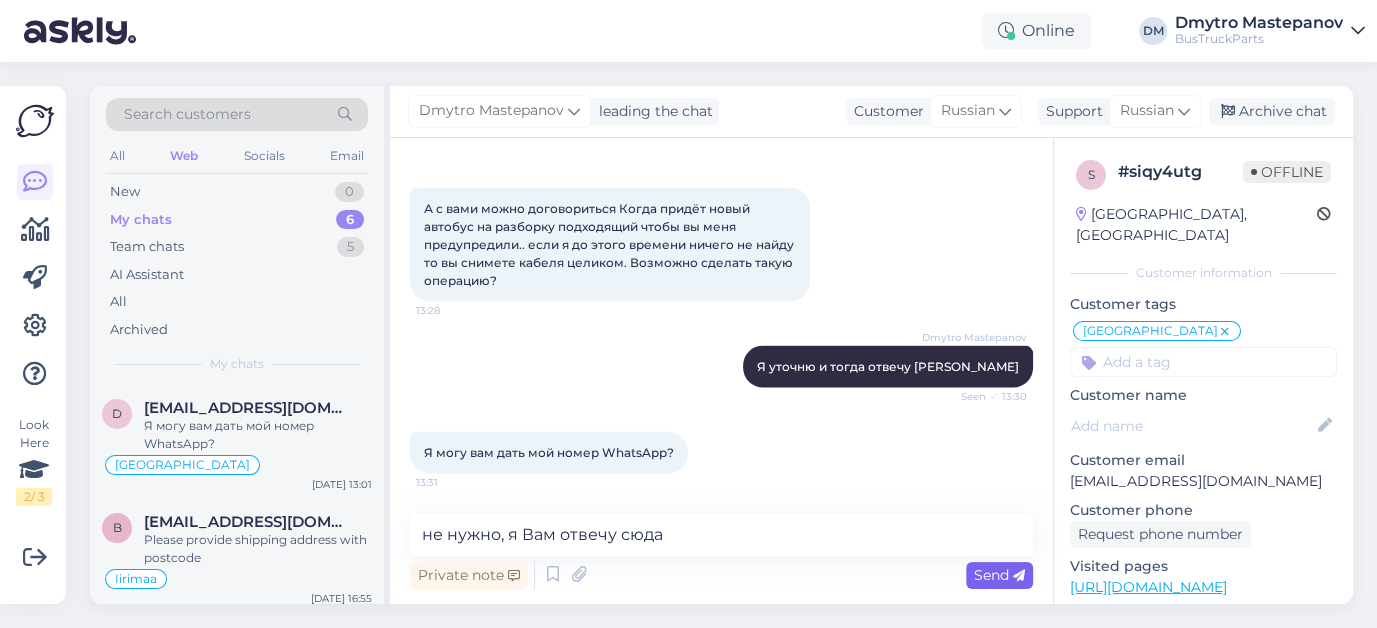 click on "Send" at bounding box center (999, 575) 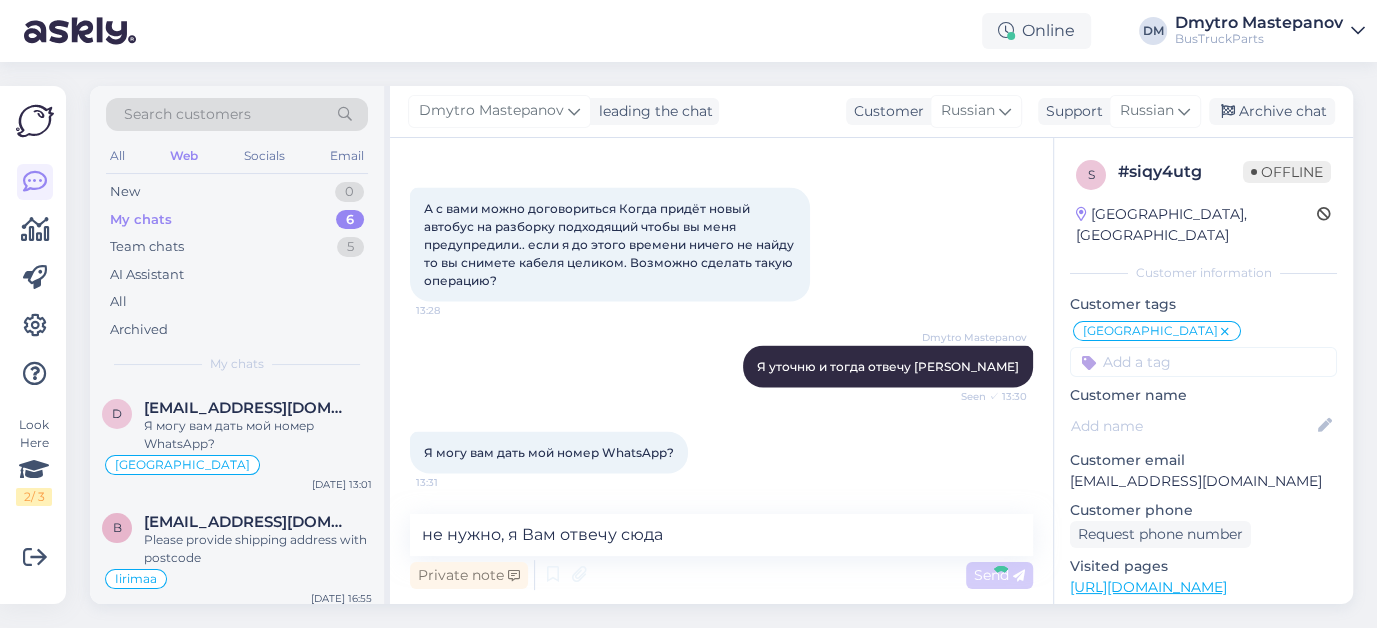 type 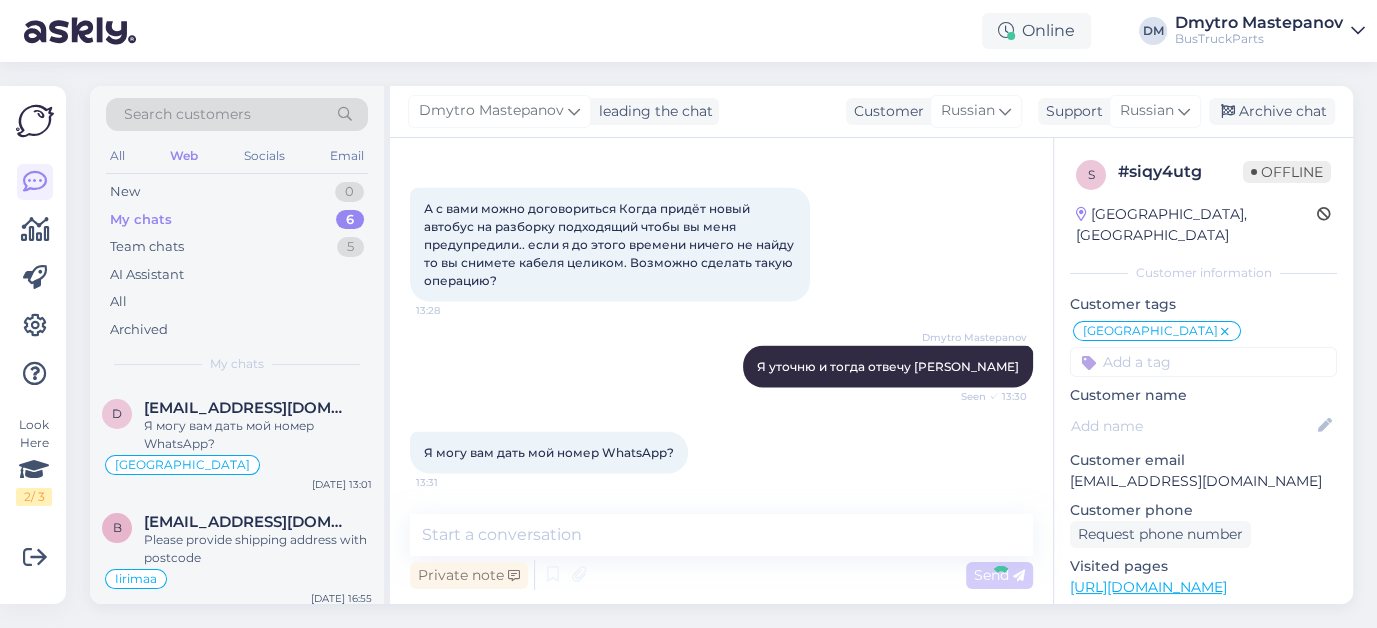 scroll, scrollTop: 2938, scrollLeft: 0, axis: vertical 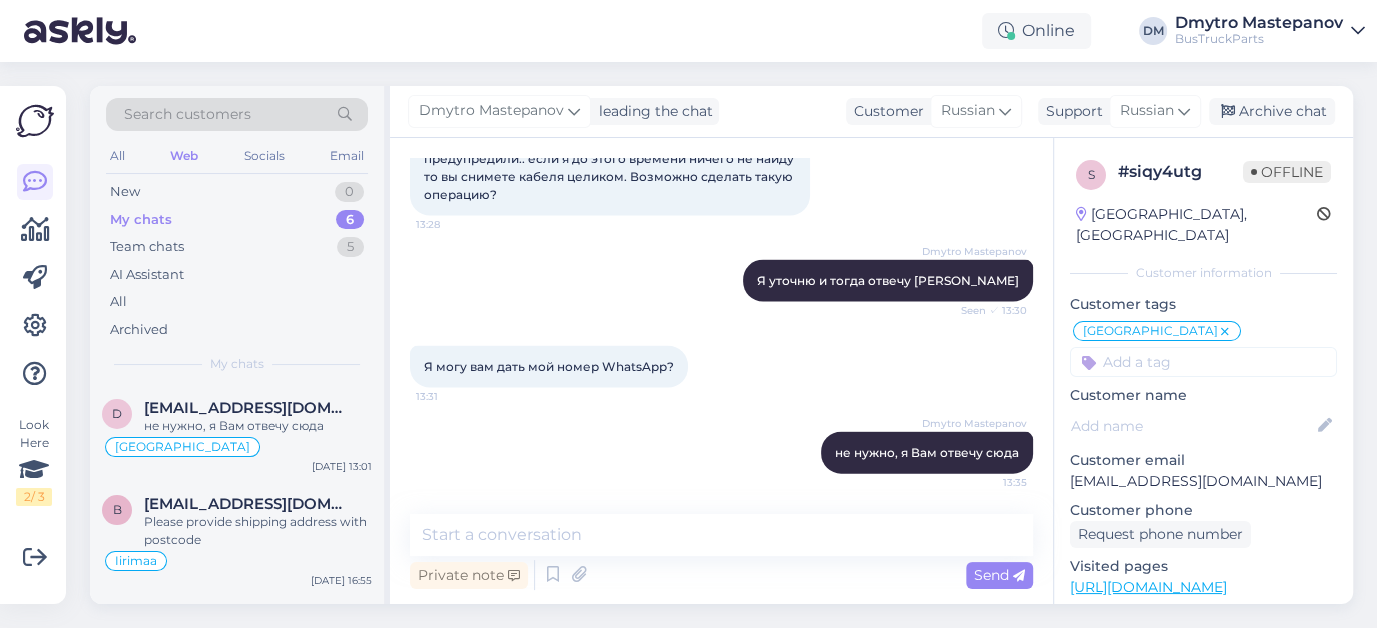 click on "[PERSON_NAME] Mastepanov не нужно, я Вам отвечу сюда 13:35" at bounding box center (721, 453) 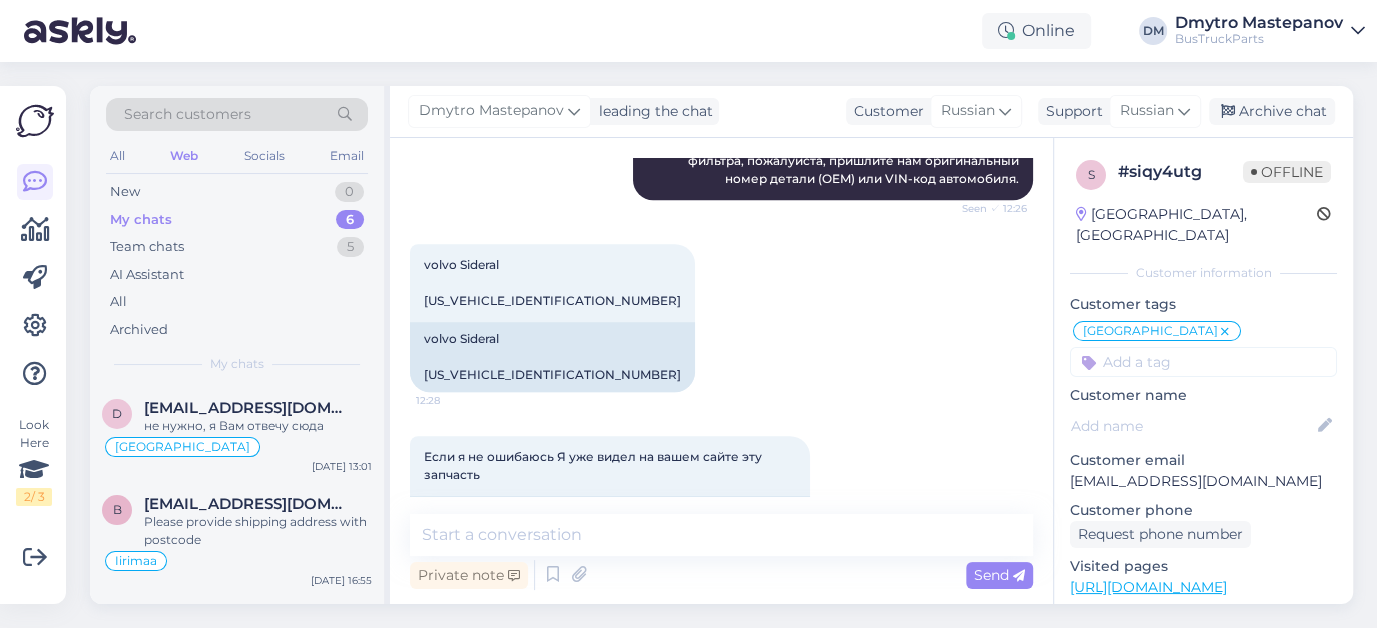 scroll, scrollTop: 776, scrollLeft: 0, axis: vertical 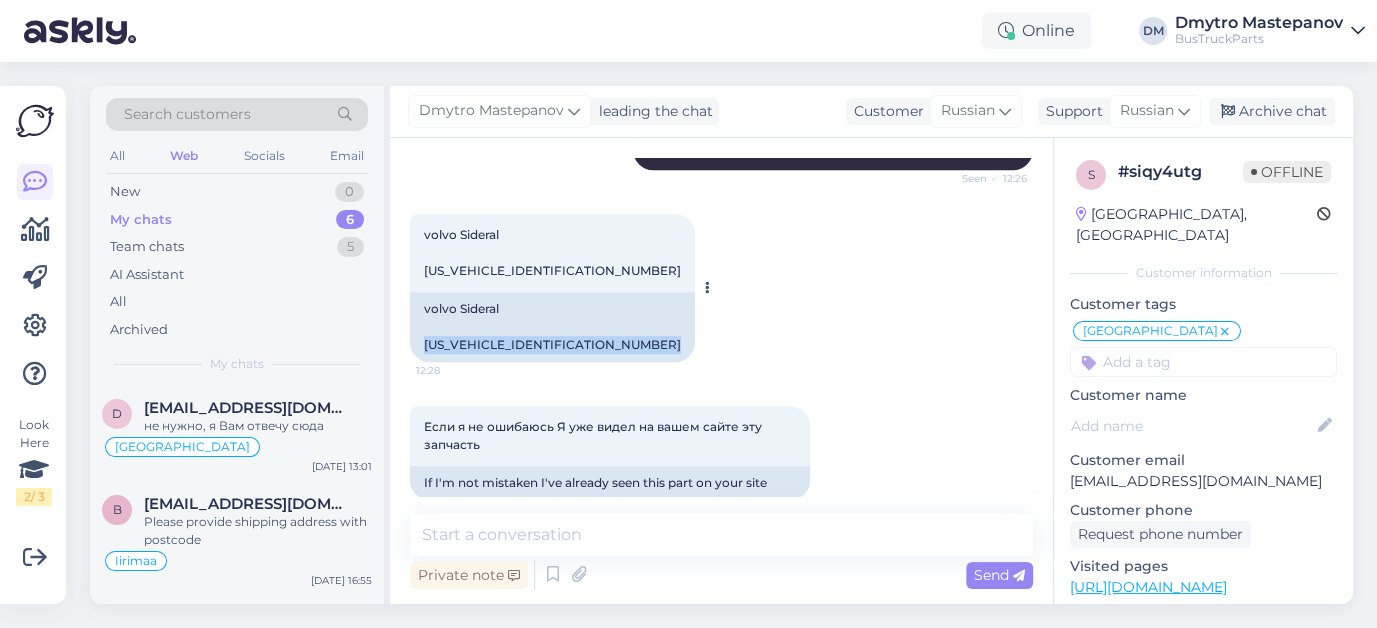 drag, startPoint x: 426, startPoint y: 362, endPoint x: 565, endPoint y: 366, distance: 139.05754 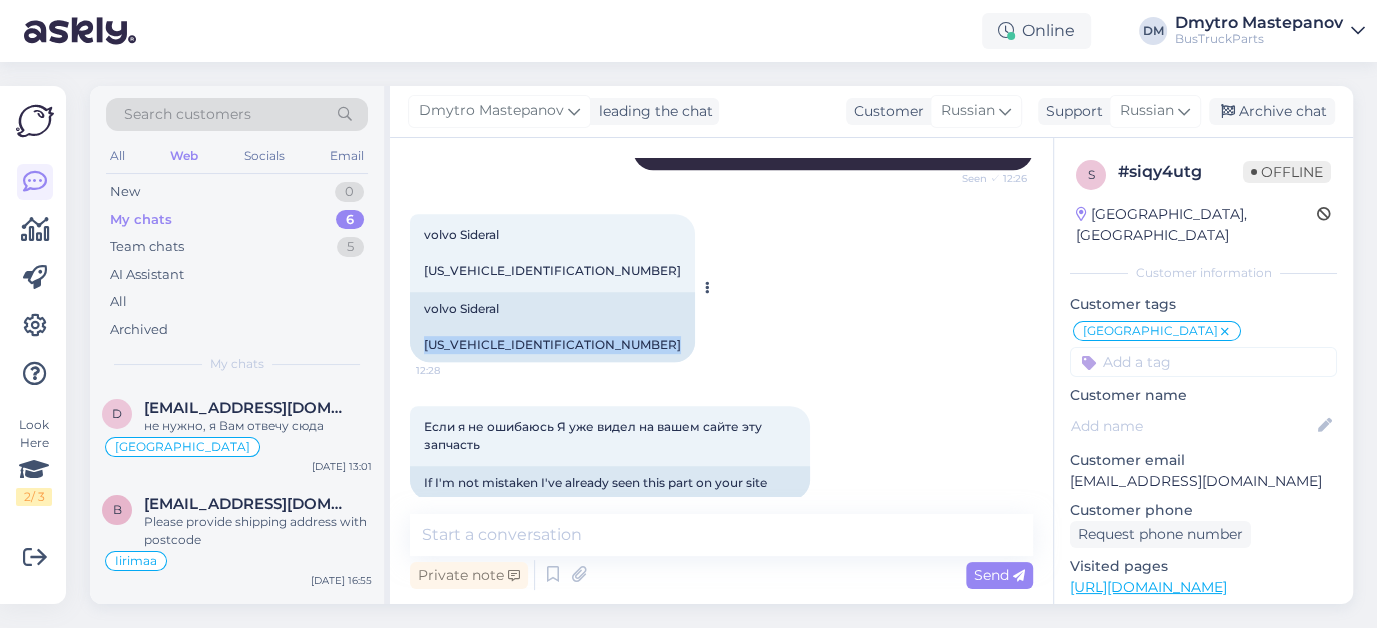 copy on "[US_VEHICLE_IDENTIFICATION_NUMBER]" 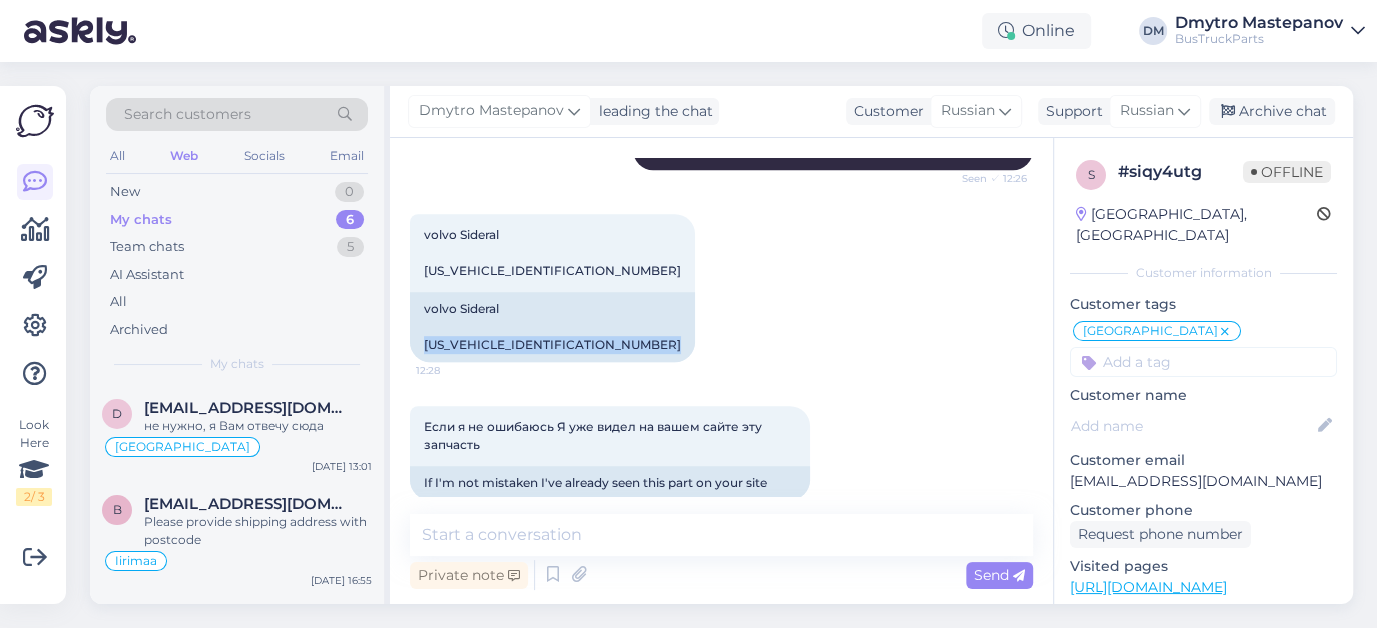 click on "volvo Sideral
YV3R8G1206A108647 12:28  volvo Sideral
YV3R8G1206A108647" at bounding box center [721, 288] 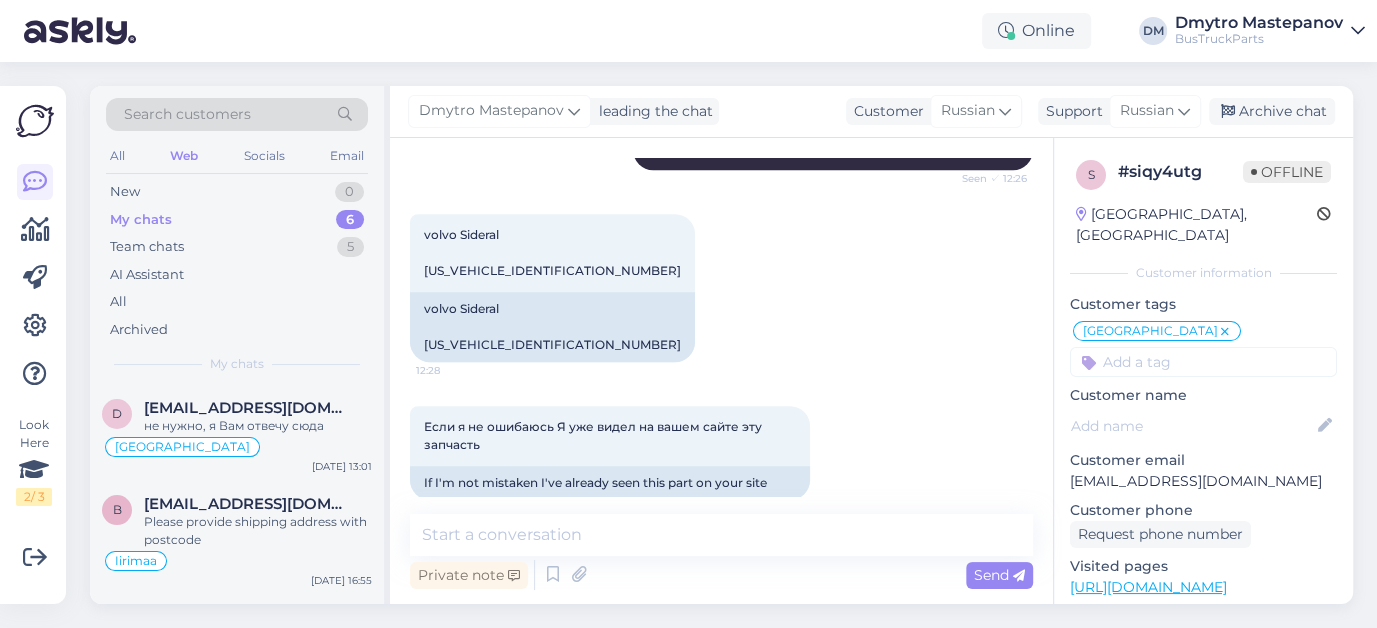 click on "volvo Sideral
YV3R8G1206A108647 12:28  volvo Sideral
YV3R8G1206A108647" at bounding box center (721, 288) 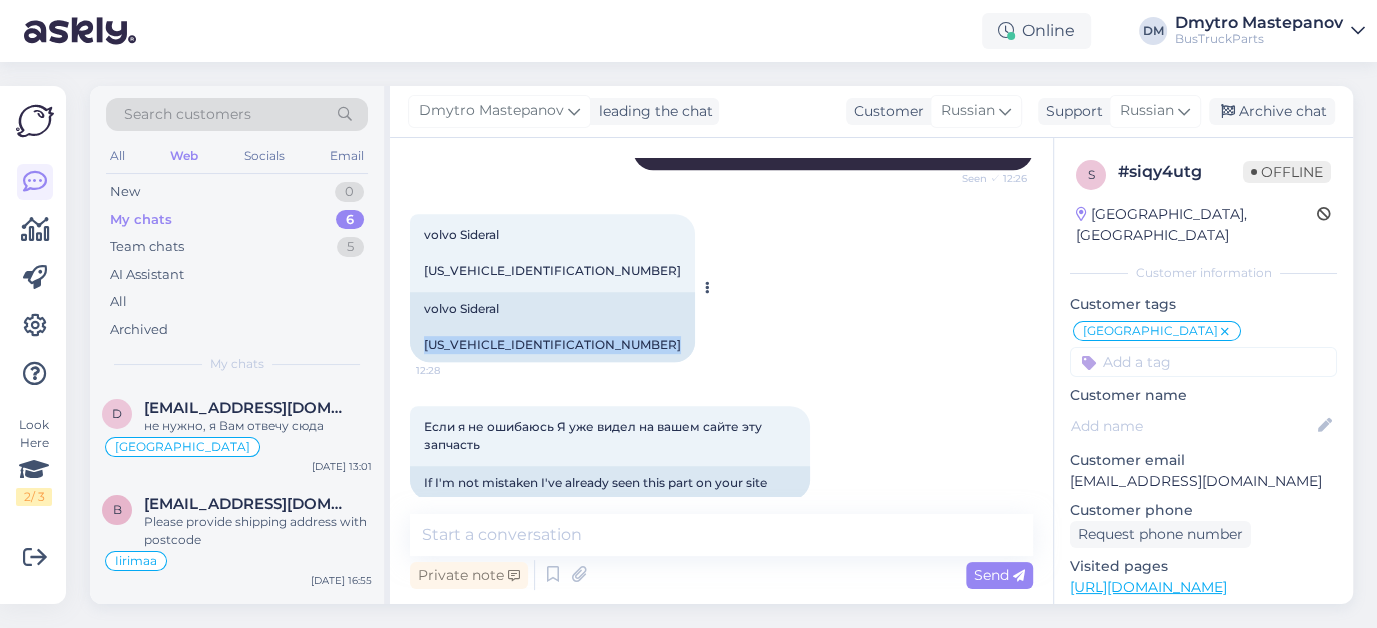 drag, startPoint x: 425, startPoint y: 361, endPoint x: 578, endPoint y: 364, distance: 153.0294 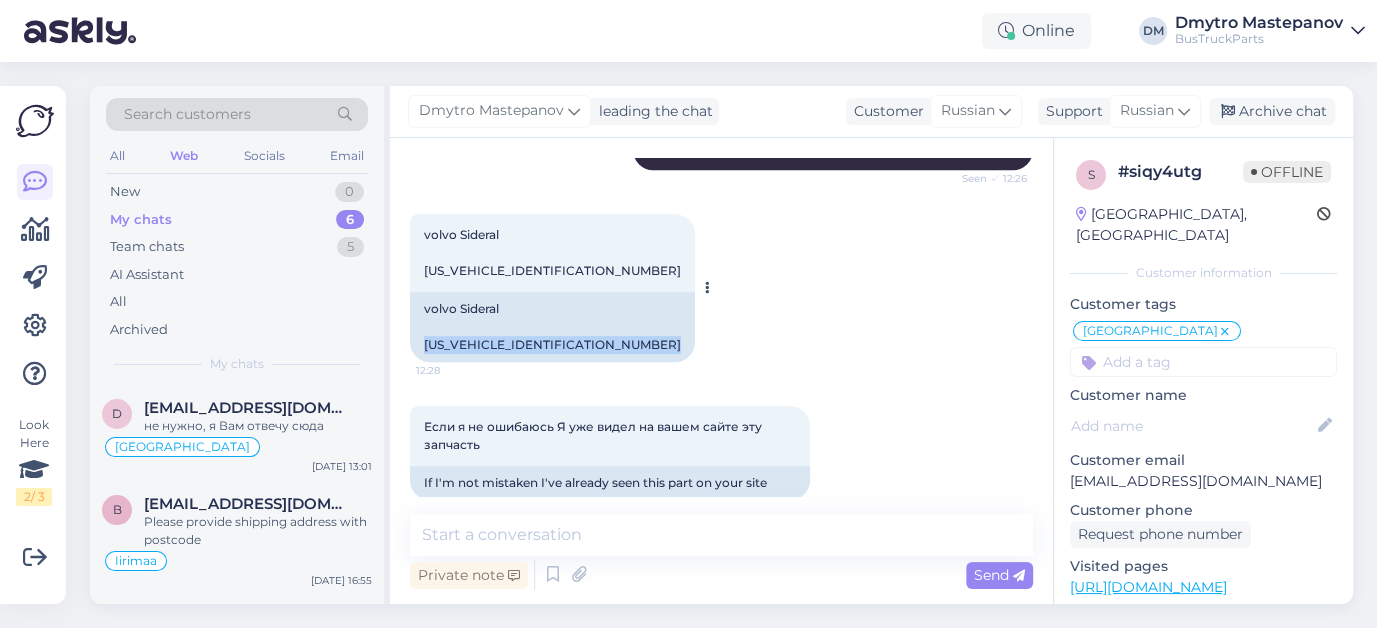 copy on "[US_VEHICLE_IDENTIFICATION_NUMBER]" 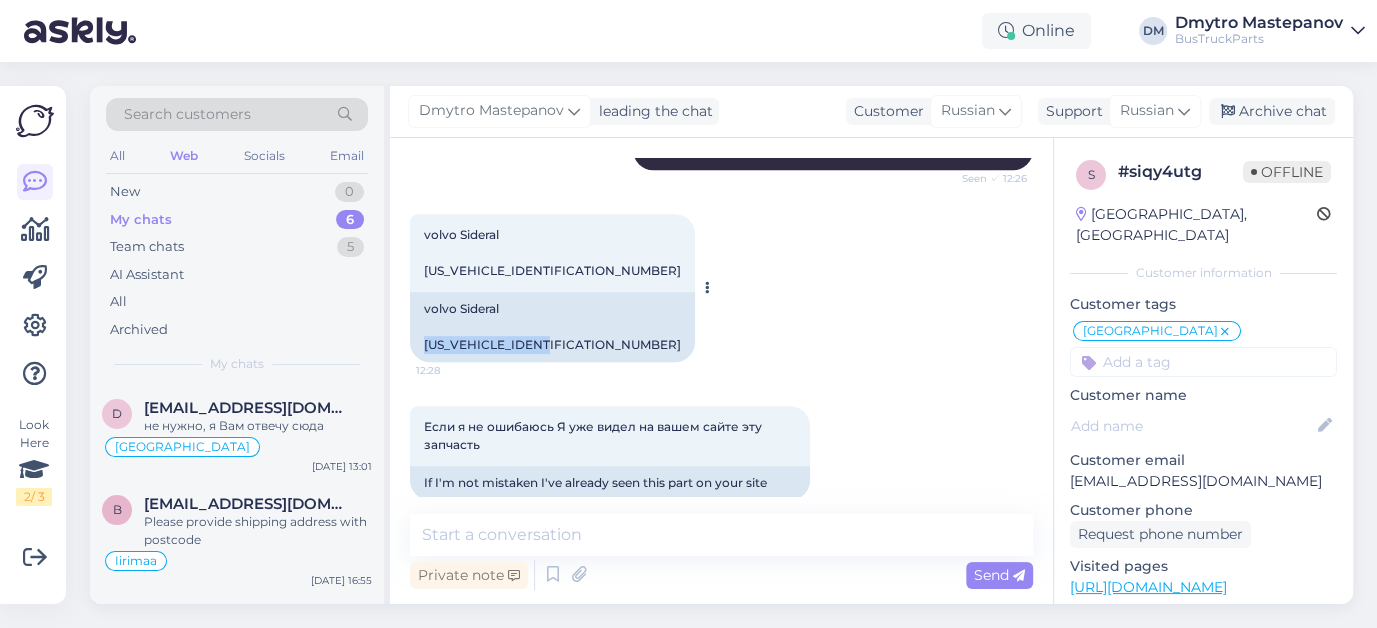 drag, startPoint x: 425, startPoint y: 361, endPoint x: 556, endPoint y: 361, distance: 131 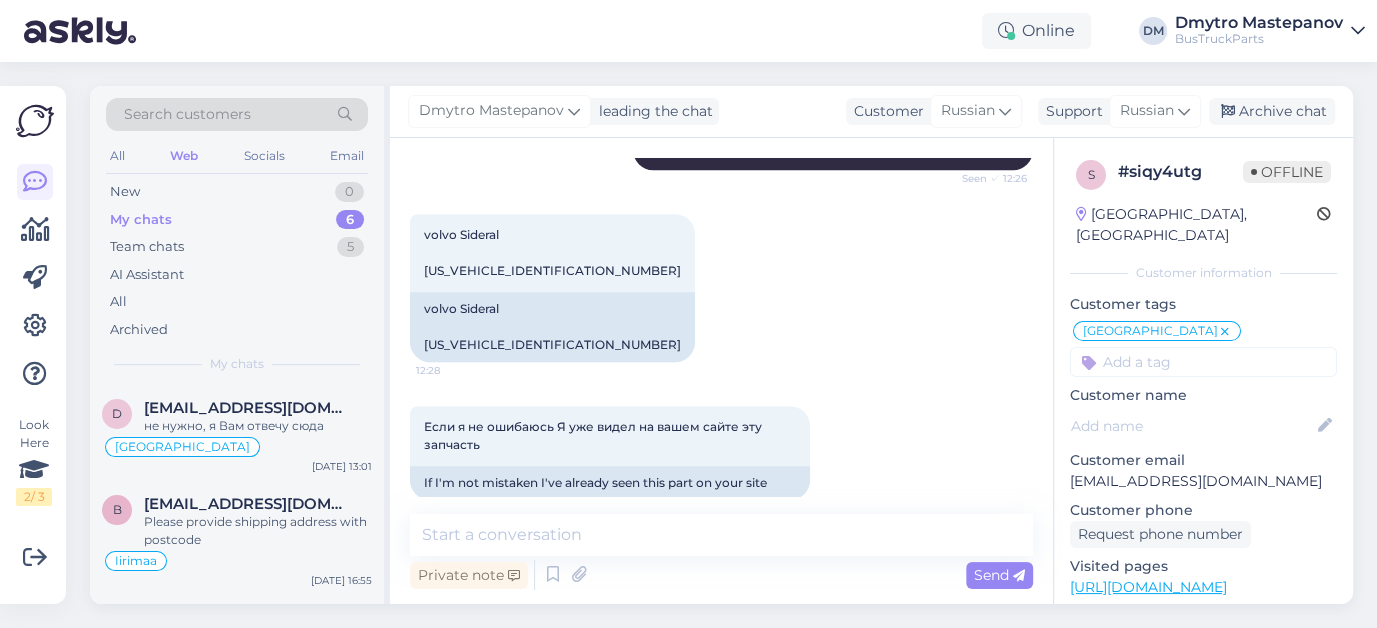 drag, startPoint x: 530, startPoint y: 362, endPoint x: 653, endPoint y: 324, distance: 128.73616 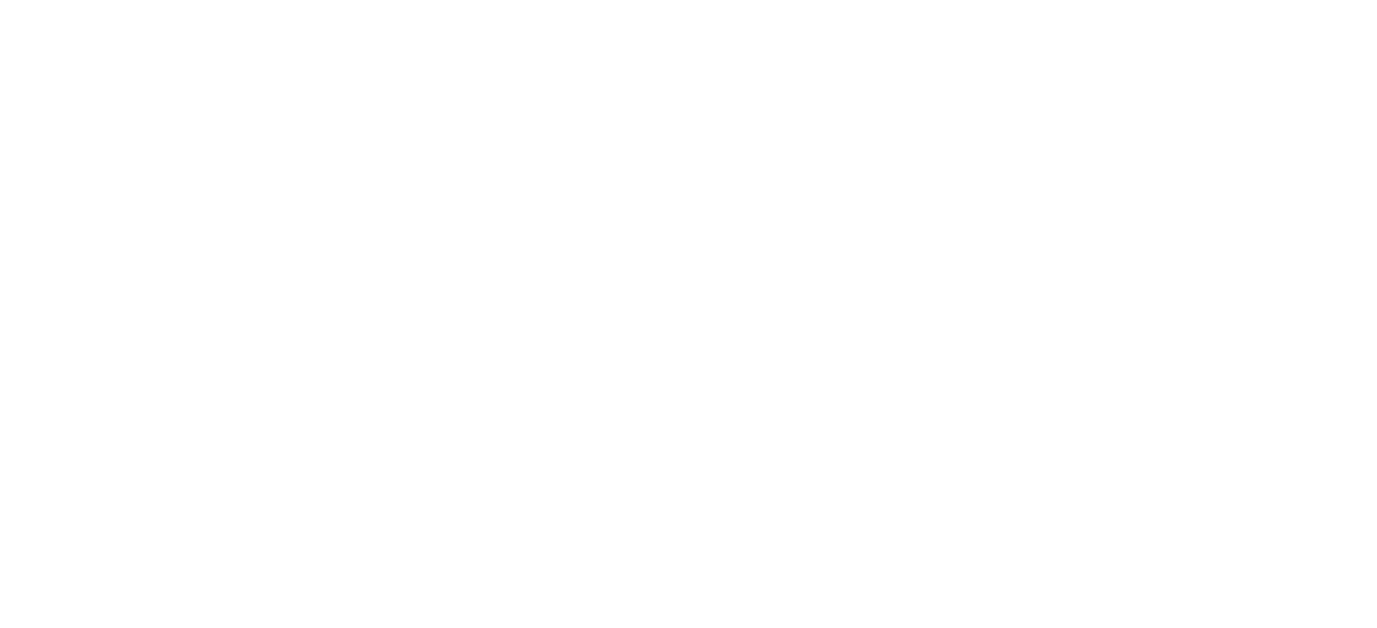 scroll, scrollTop: 0, scrollLeft: 0, axis: both 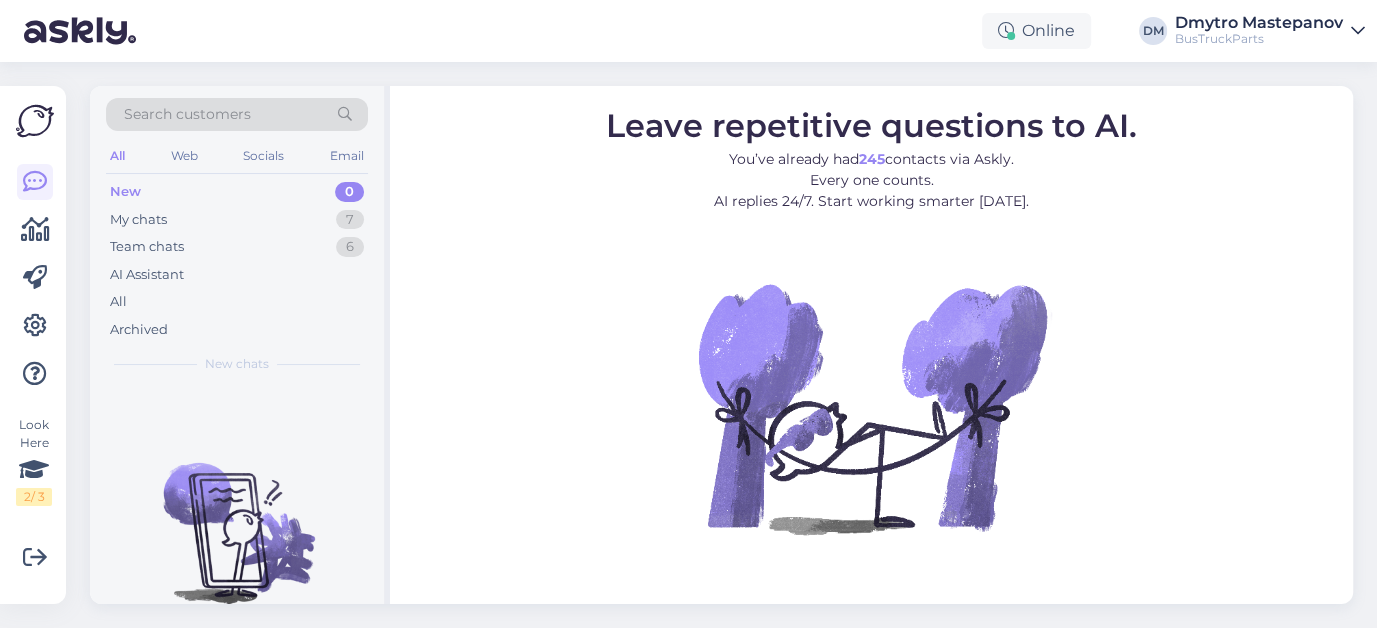 click on "New" at bounding box center [125, 192] 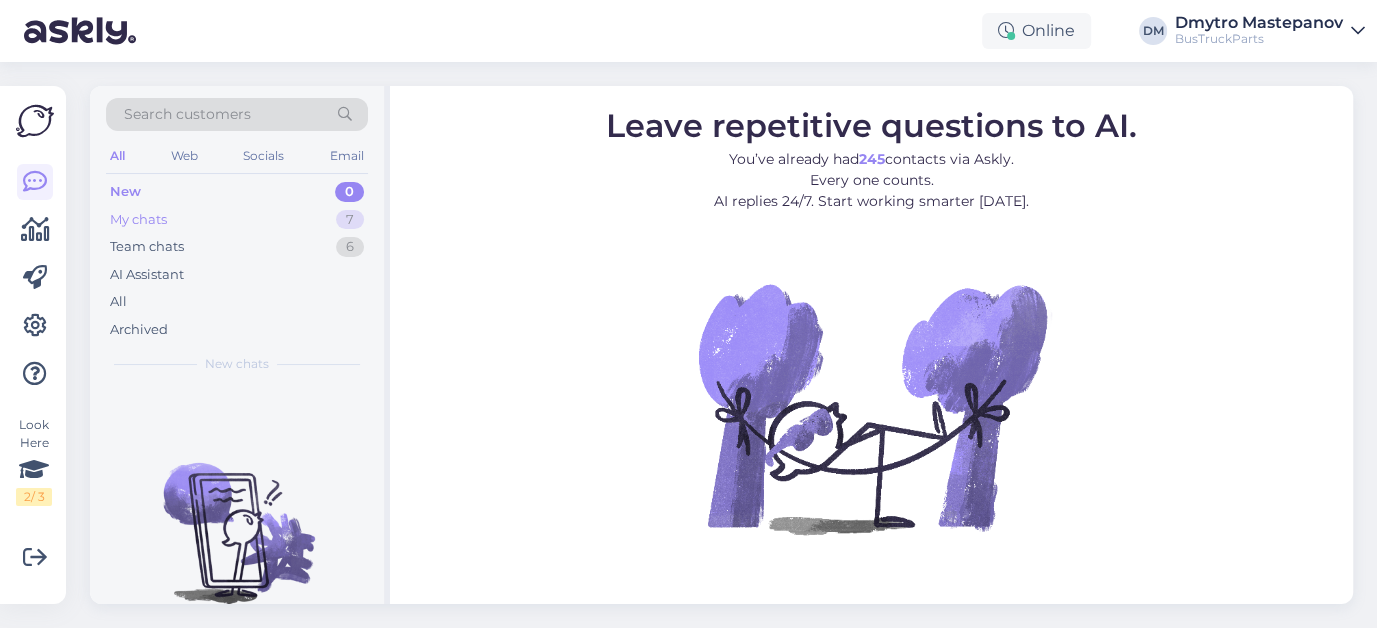 click on "My chats" at bounding box center [138, 220] 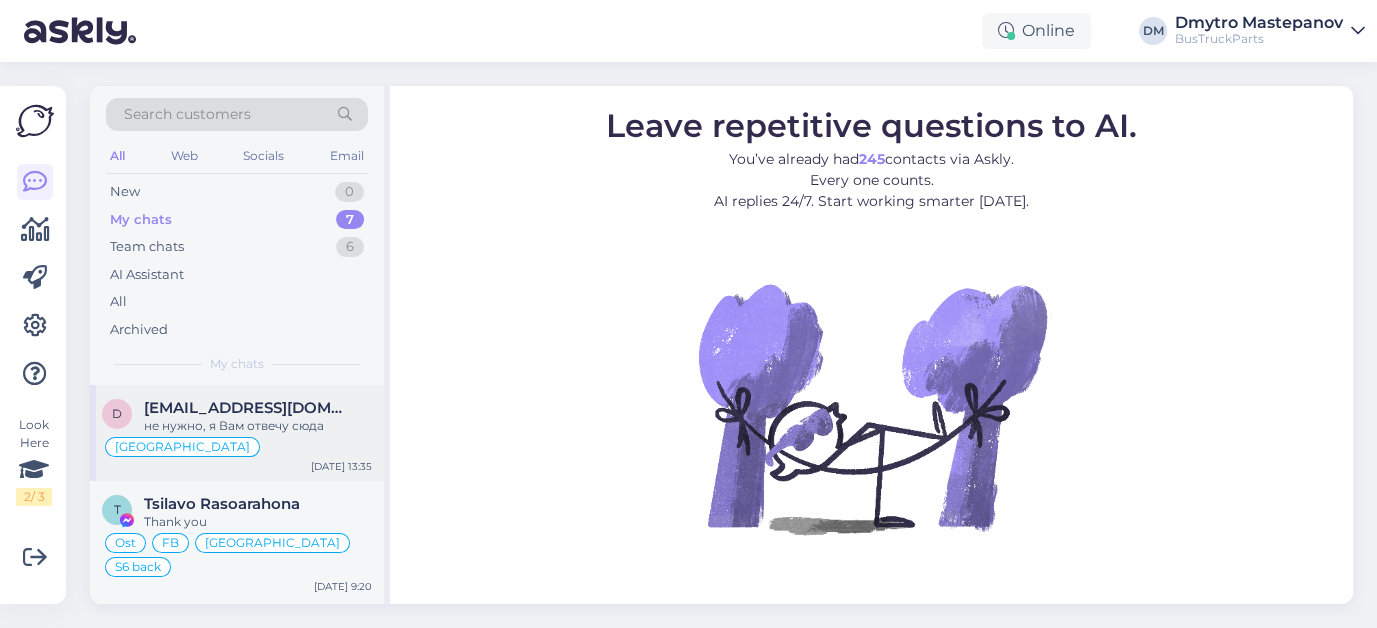 click on "[EMAIL_ADDRESS][DOMAIN_NAME]" at bounding box center (248, 408) 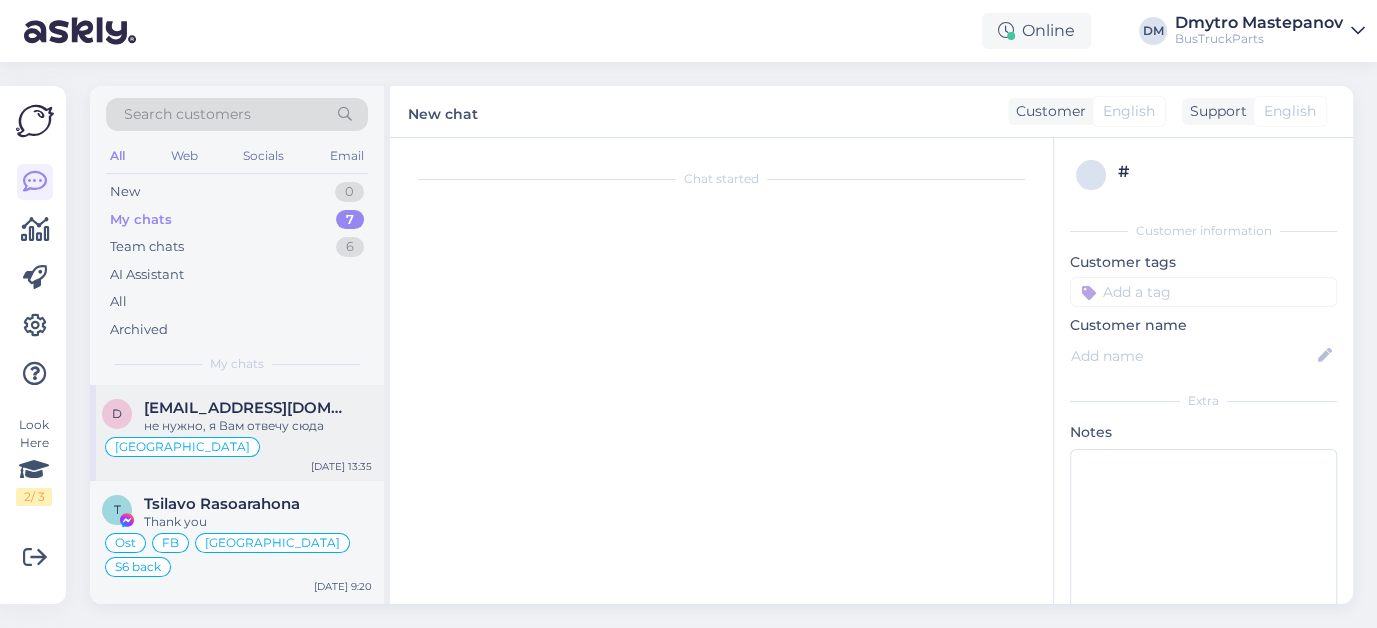 scroll, scrollTop: 2920, scrollLeft: 0, axis: vertical 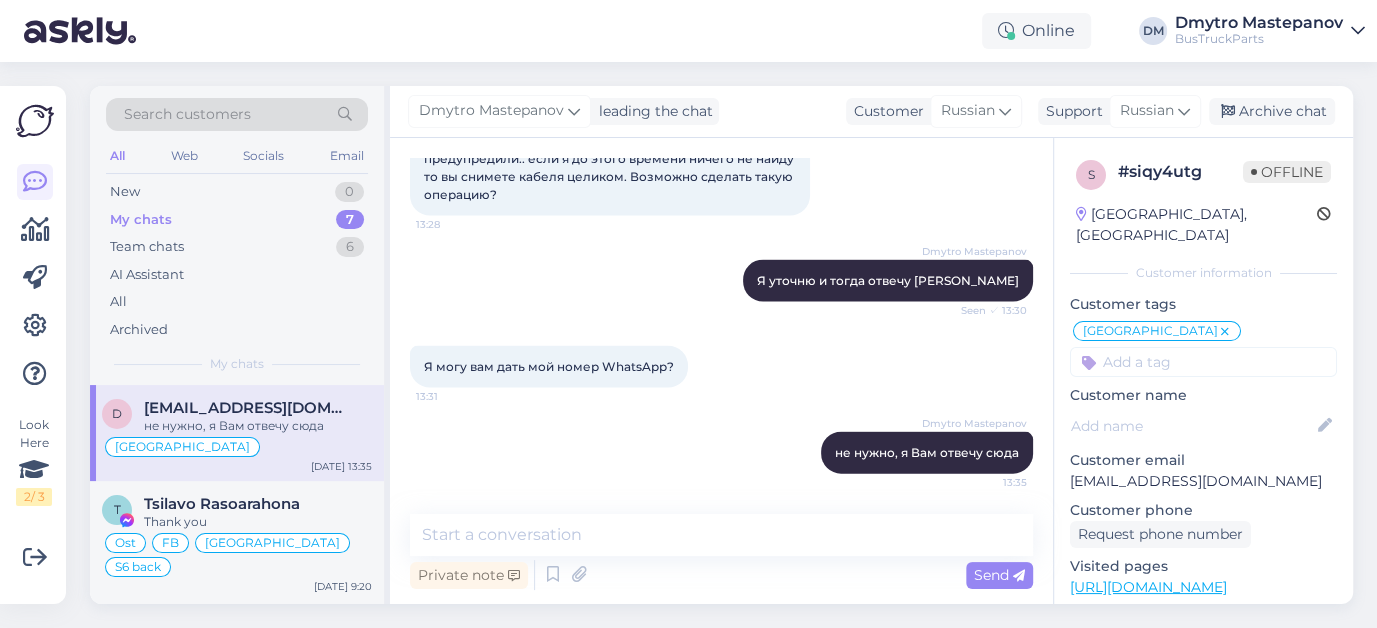 click on "[PERSON_NAME] Mastepanov не нужно, я Вам отвечу сюда 13:35" at bounding box center [721, 453] 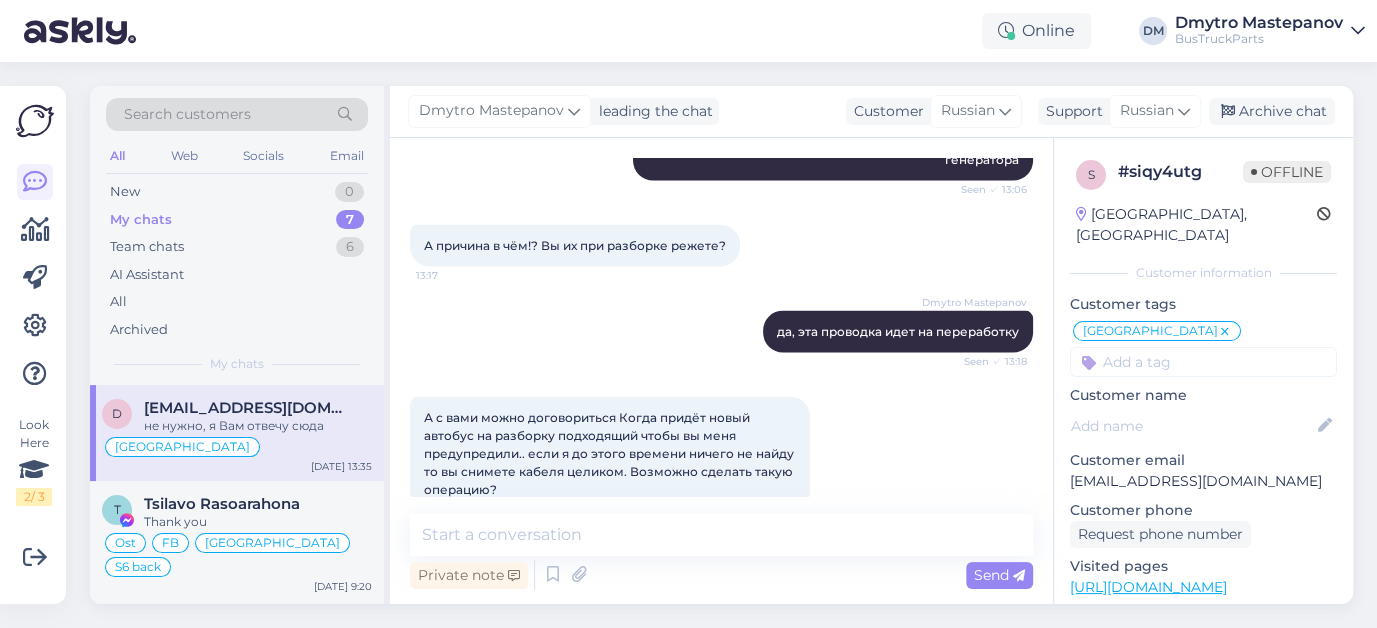 scroll, scrollTop: 2938, scrollLeft: 0, axis: vertical 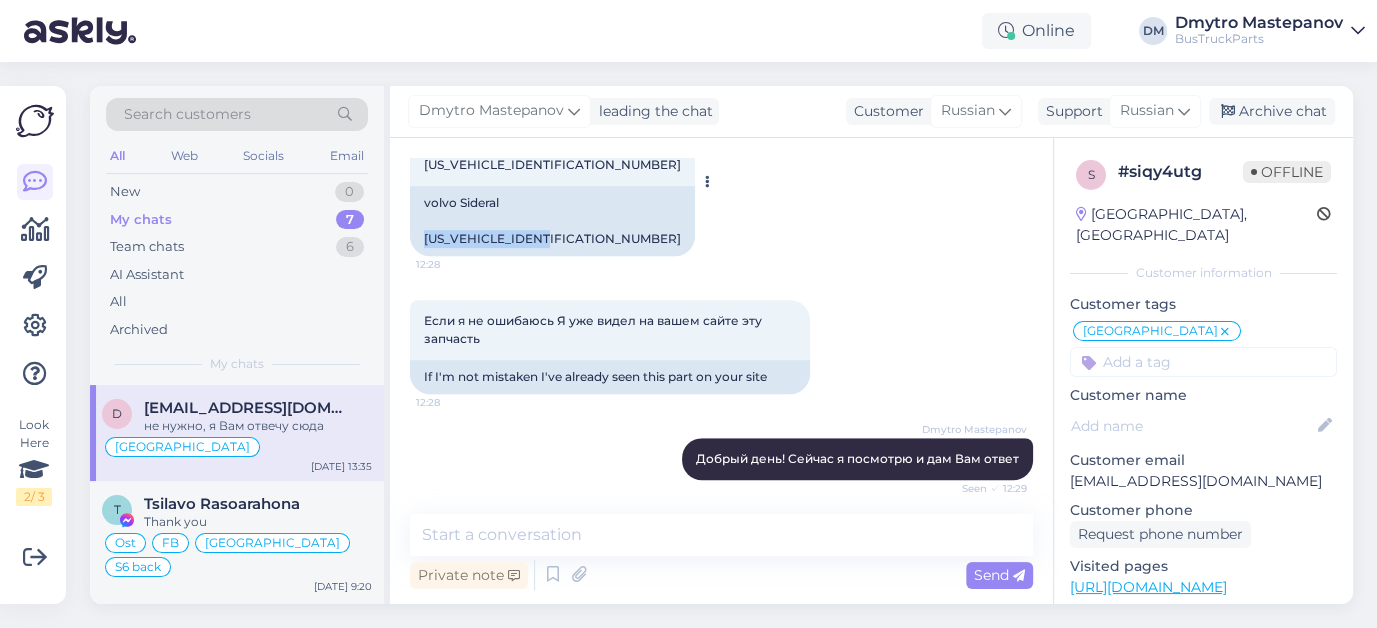 drag, startPoint x: 426, startPoint y: 249, endPoint x: 552, endPoint y: 257, distance: 126.253716 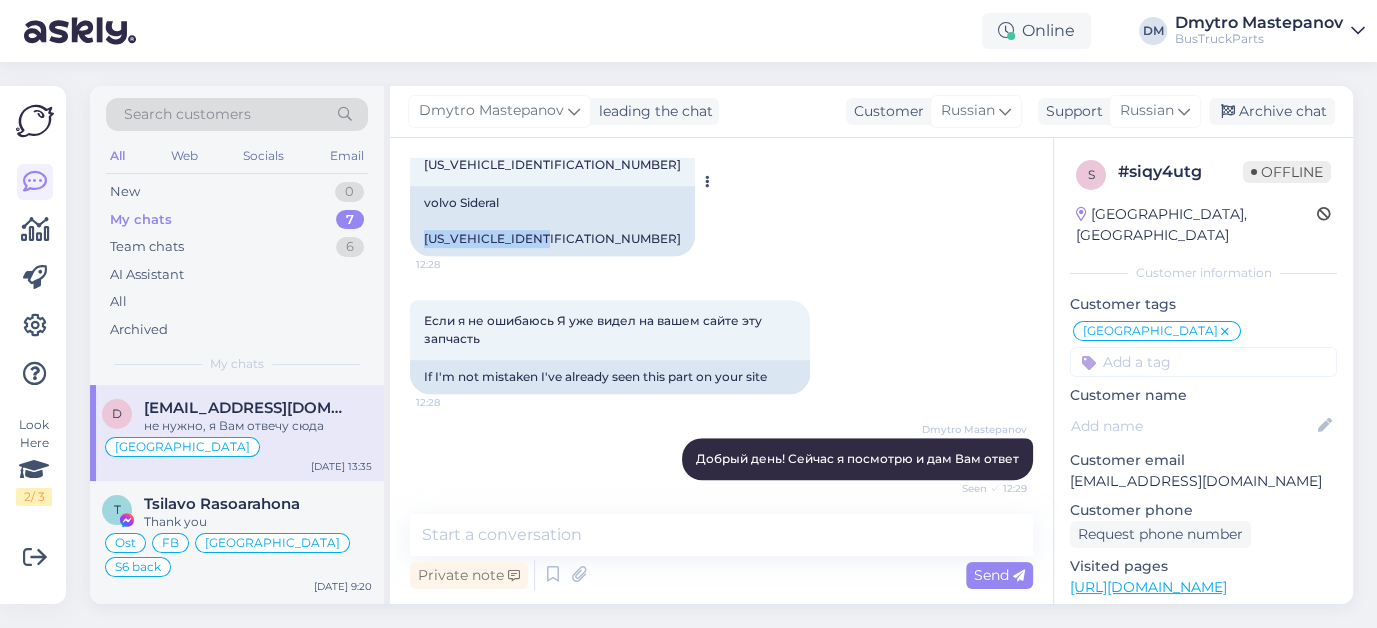 copy on "[US_VEHICLE_IDENTIFICATION_NUMBER]" 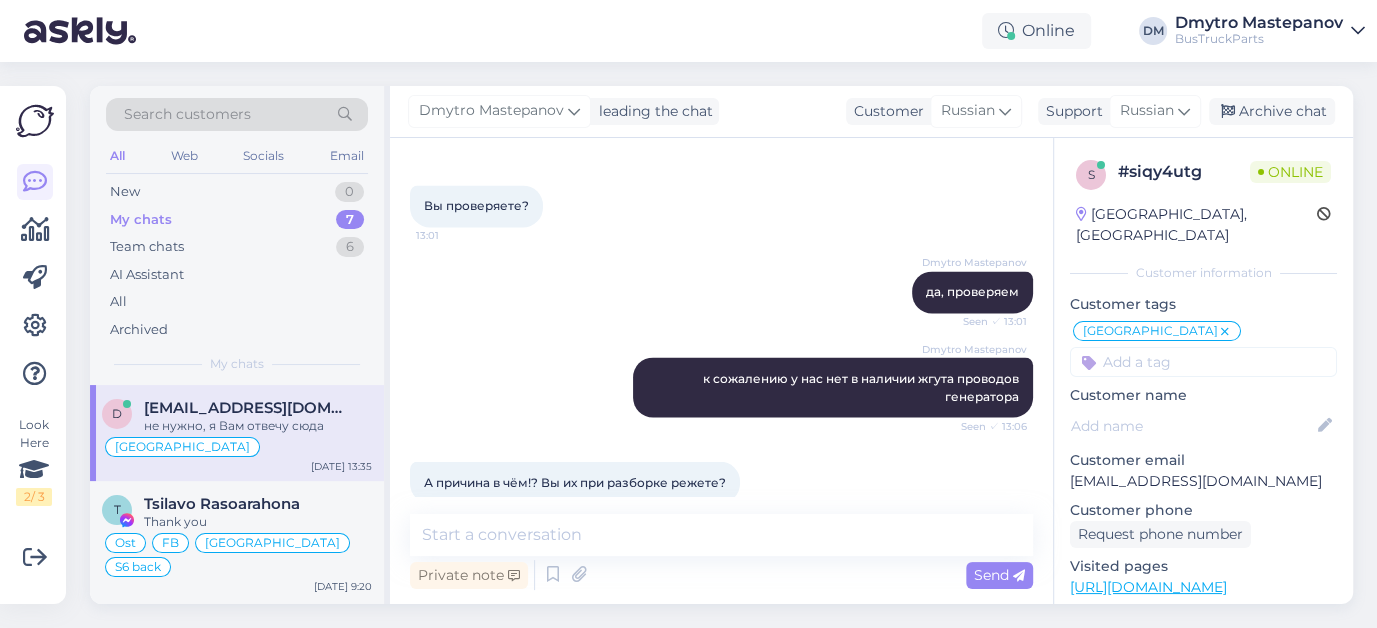 scroll, scrollTop: 2938, scrollLeft: 0, axis: vertical 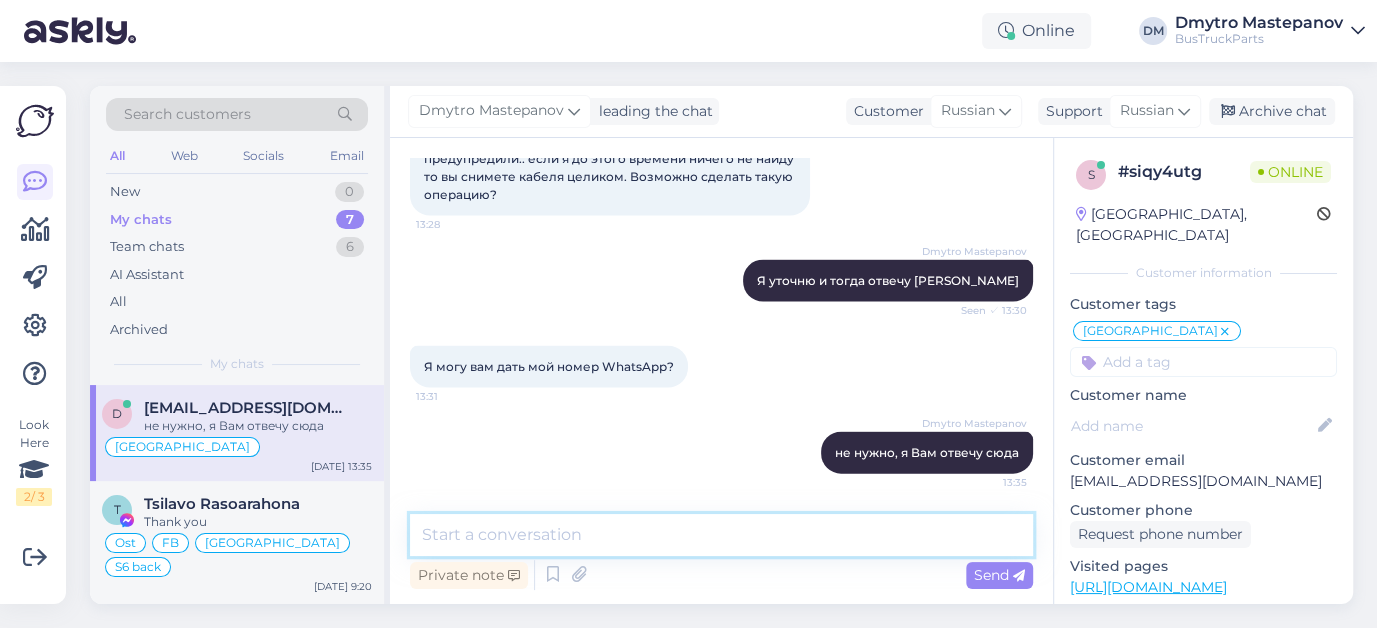 click at bounding box center (721, 535) 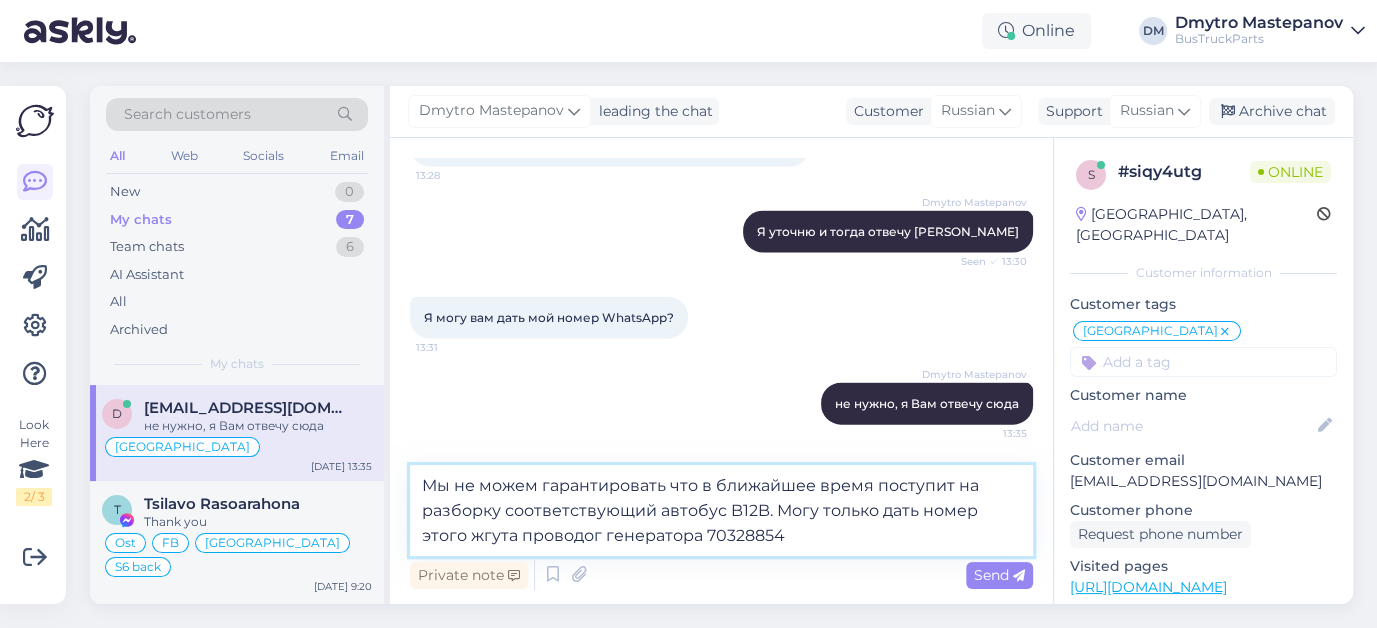 click on "Мы не можем гарантировать что в ближайшее время поступит на разборку соответствующий автобус B12B. Могу только дать номер этого жгута проводог генератора 70328854" at bounding box center (721, 510) 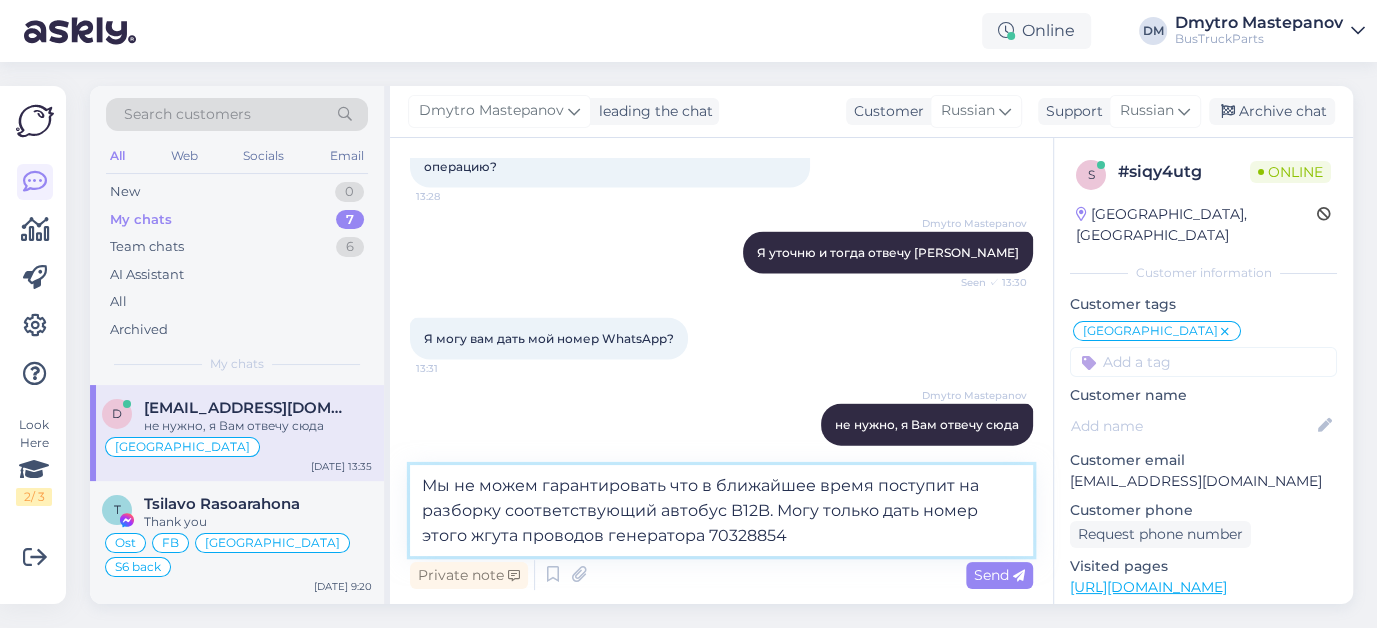 scroll, scrollTop: 2858, scrollLeft: 0, axis: vertical 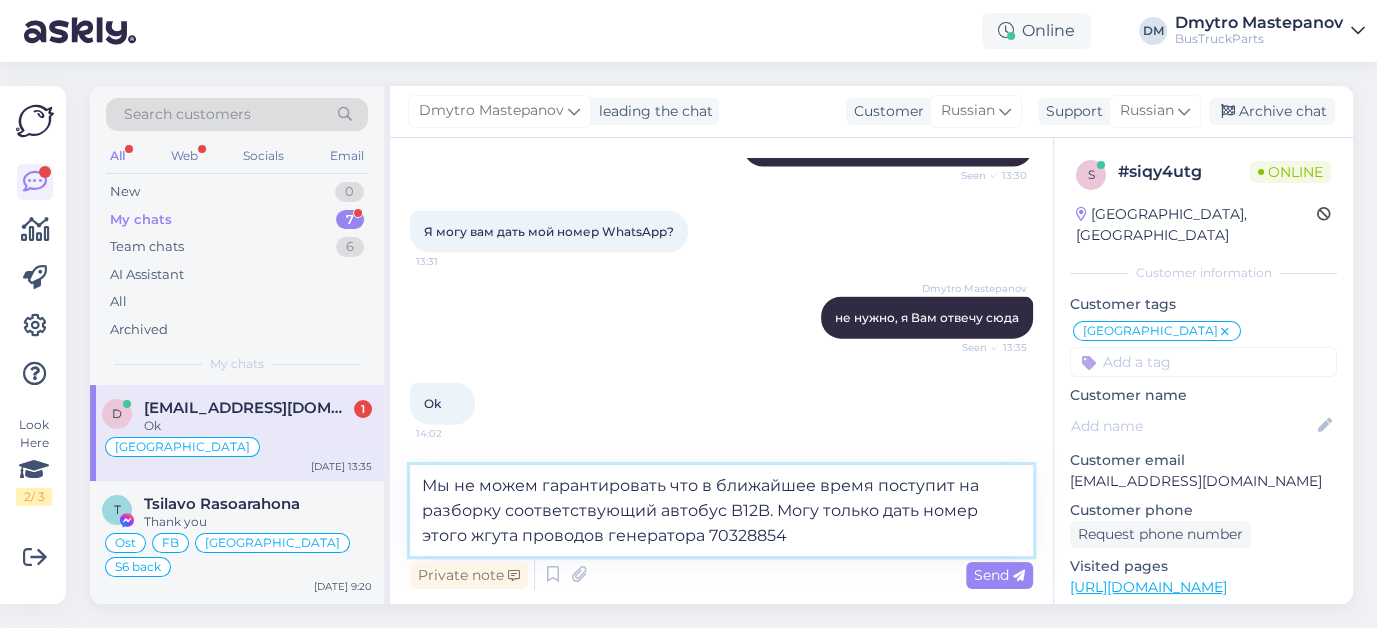 type on "Мы не можем гарантировать что в ближайшее время поступит на разборку соответствующий автобус B12B. Могу только дать номер этого жгута проводов генератора 70328854" 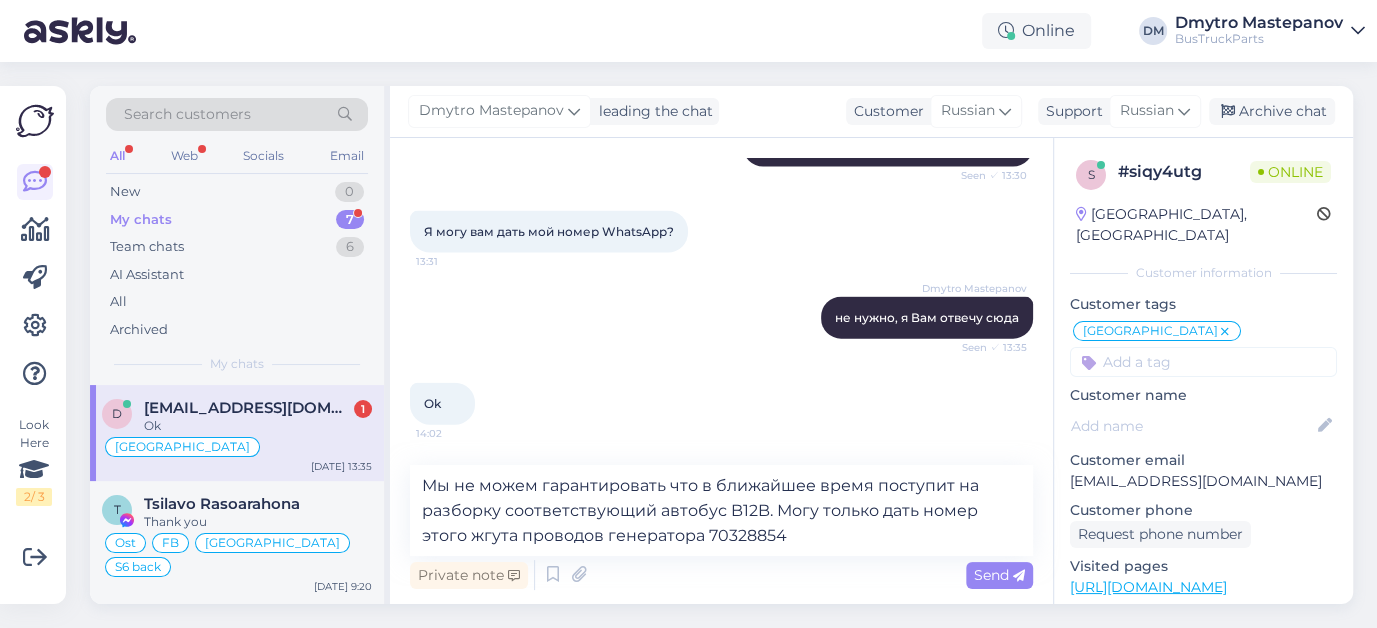 click on "[EMAIL_ADDRESS][DOMAIN_NAME]" at bounding box center (248, 408) 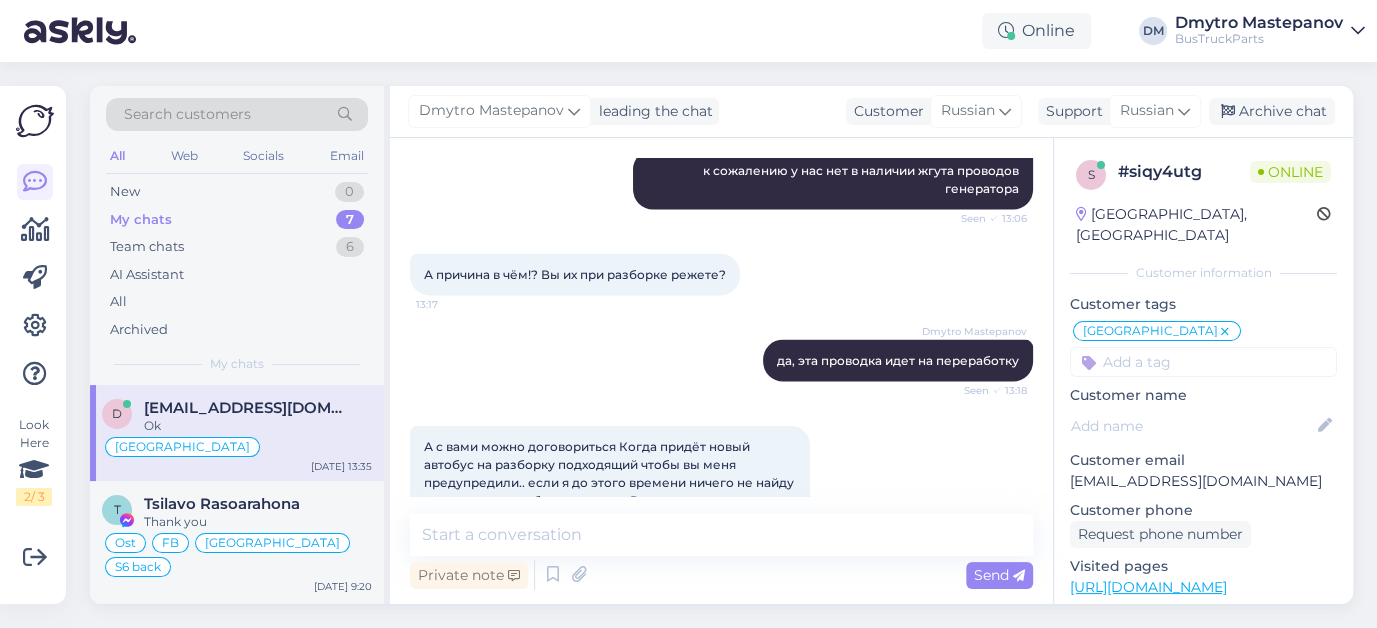 scroll, scrollTop: 3024, scrollLeft: 0, axis: vertical 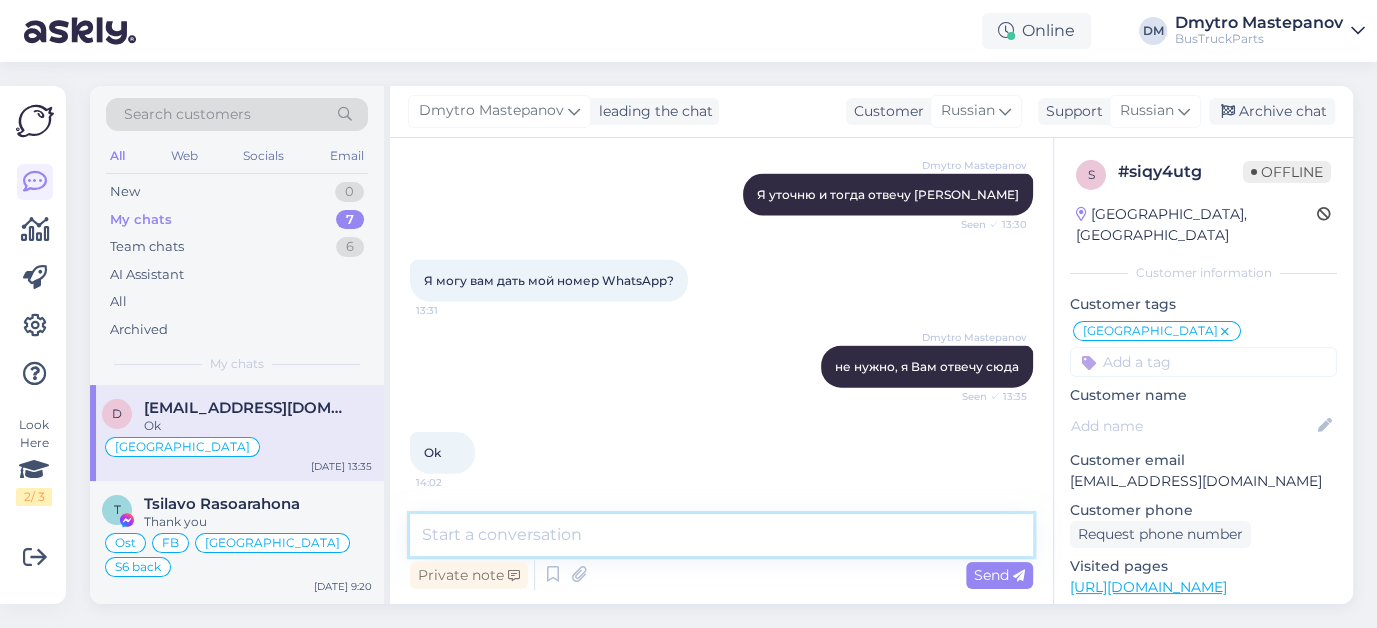 click at bounding box center [721, 535] 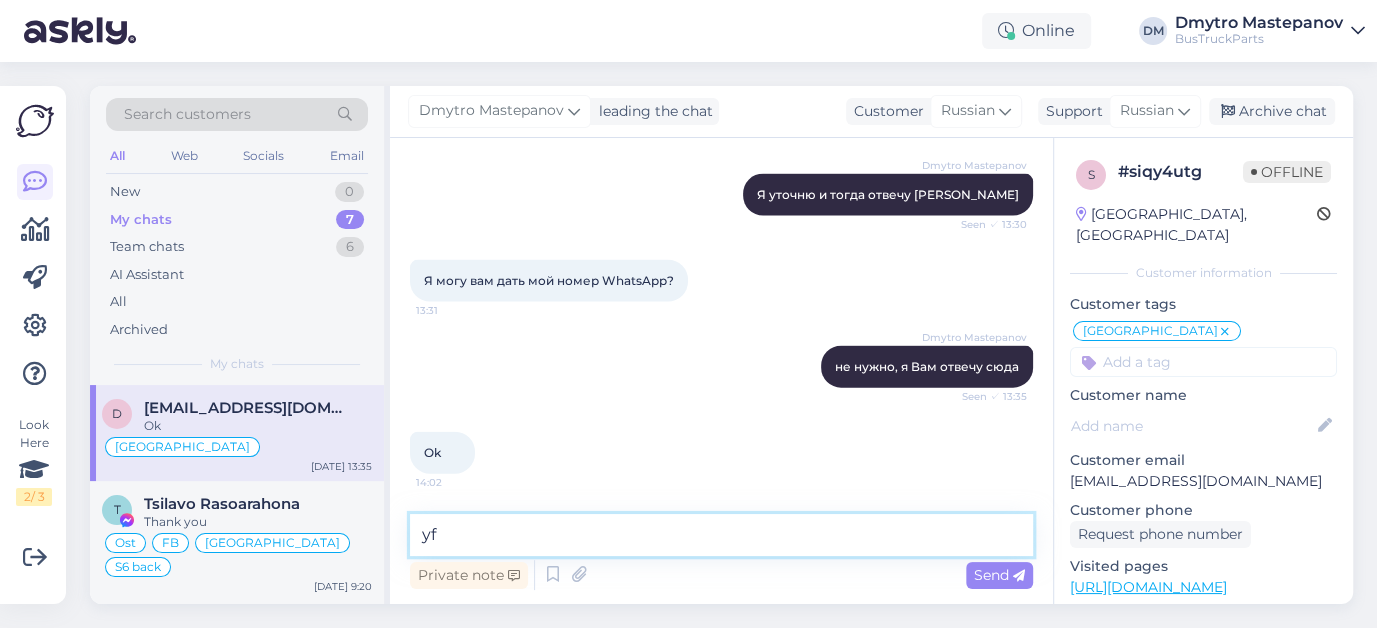 type on "y" 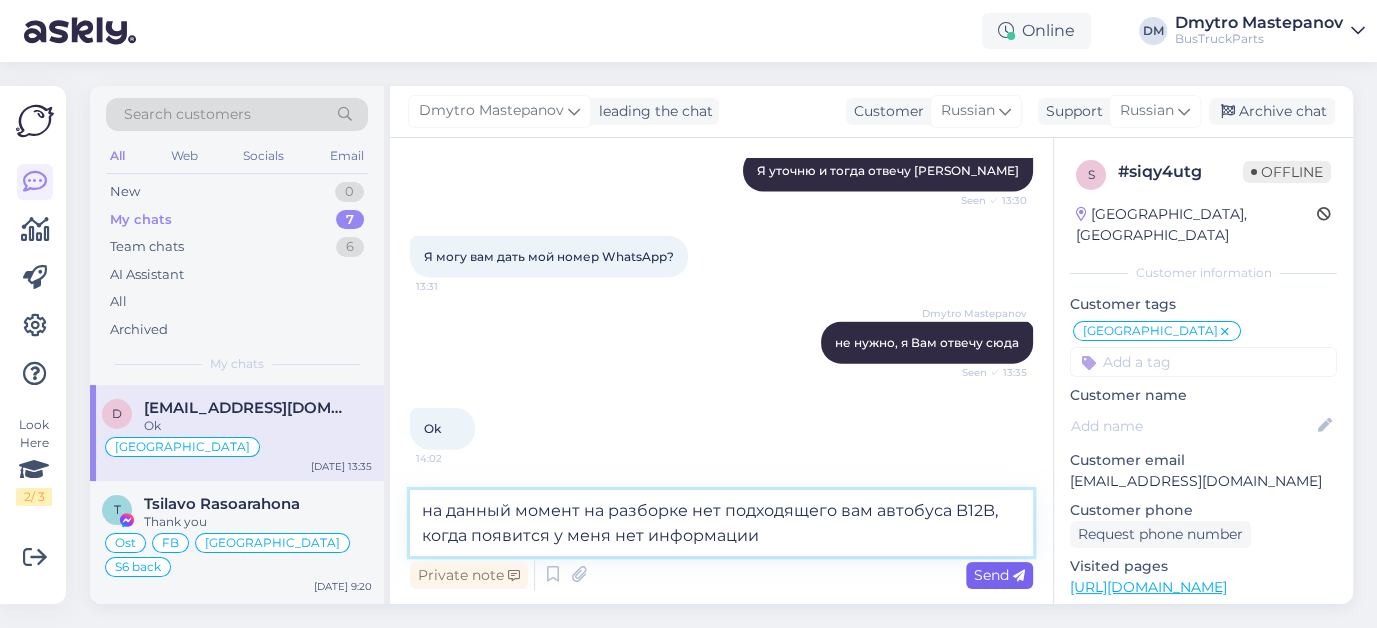 type on "на данный момент на разборке нет подходящего вам автобуса B12B, когда появится у меня нет информации" 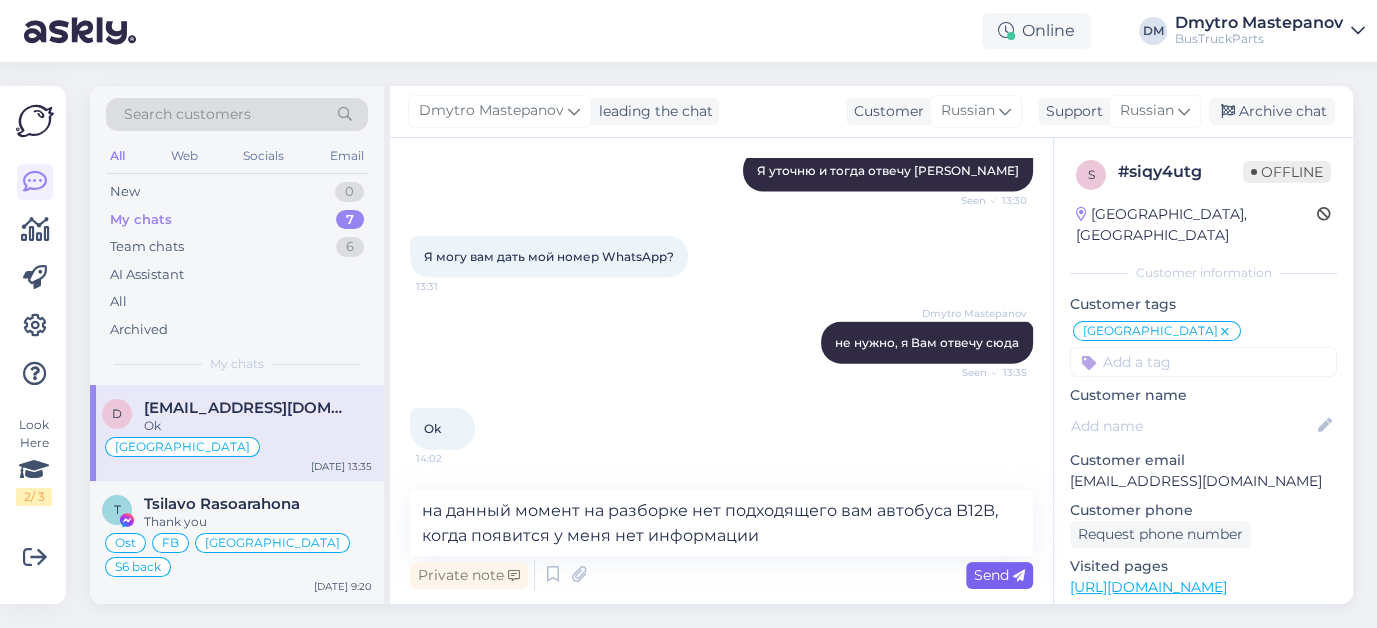 click on "Send" at bounding box center [999, 575] 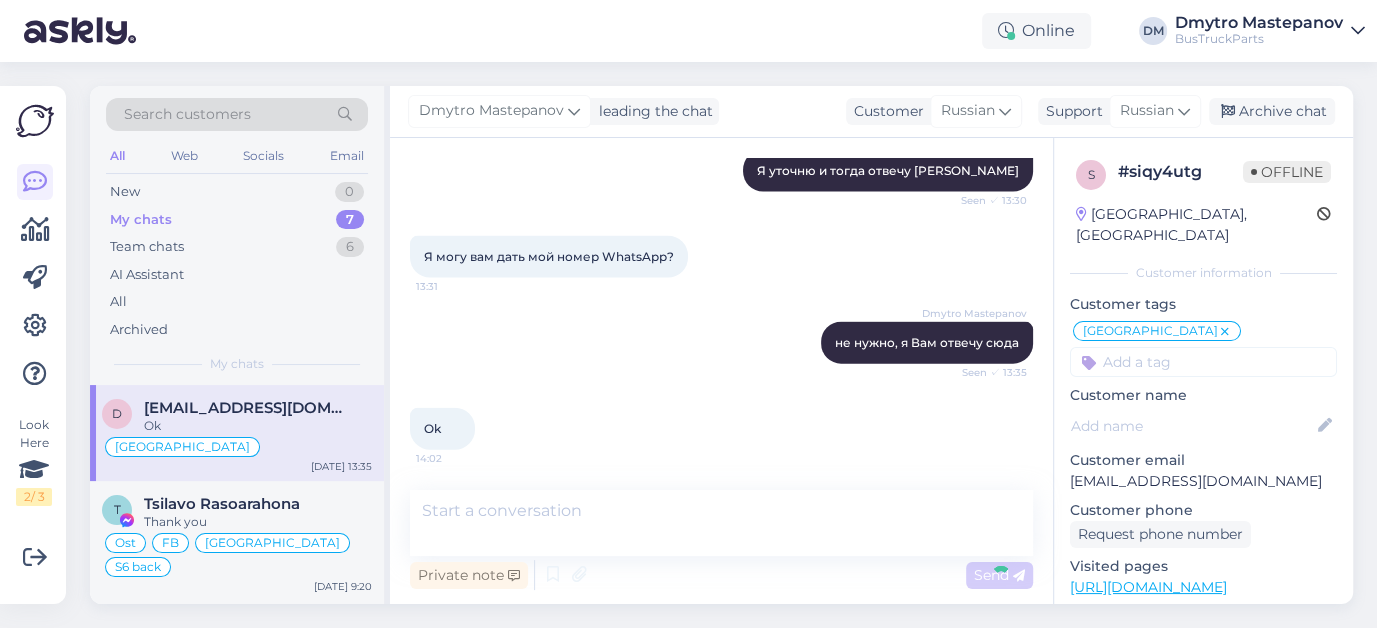 scroll, scrollTop: 3128, scrollLeft: 0, axis: vertical 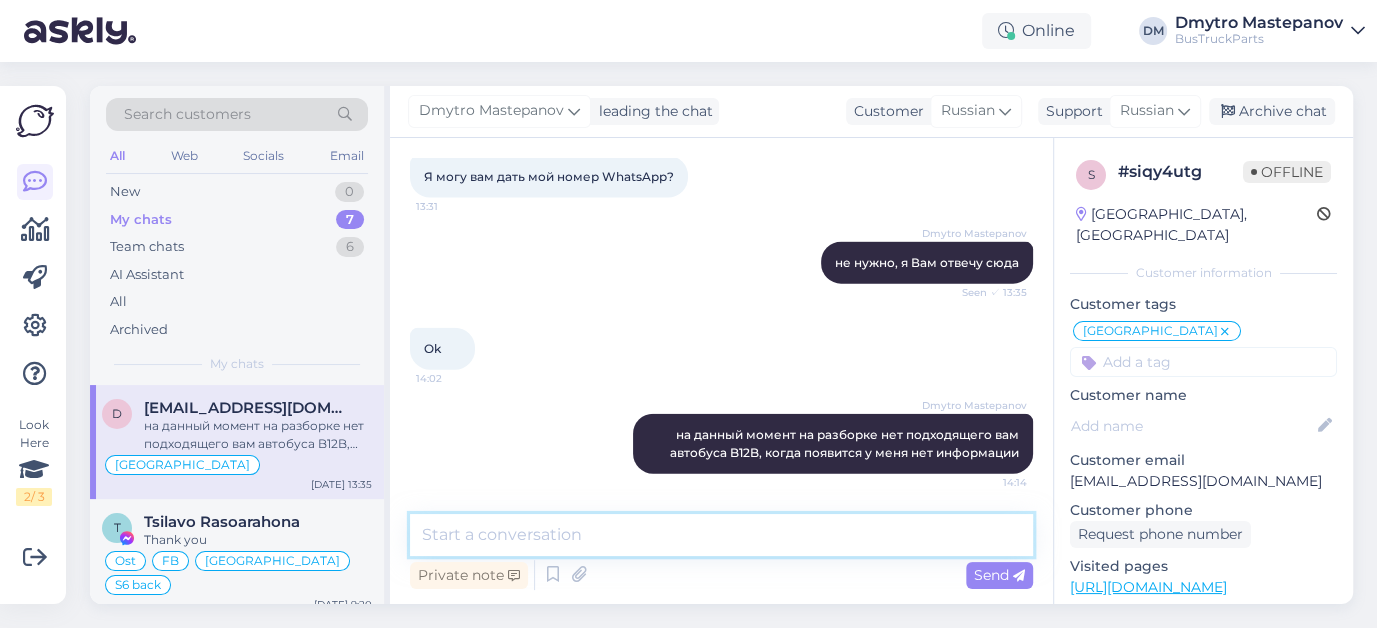 click at bounding box center [721, 535] 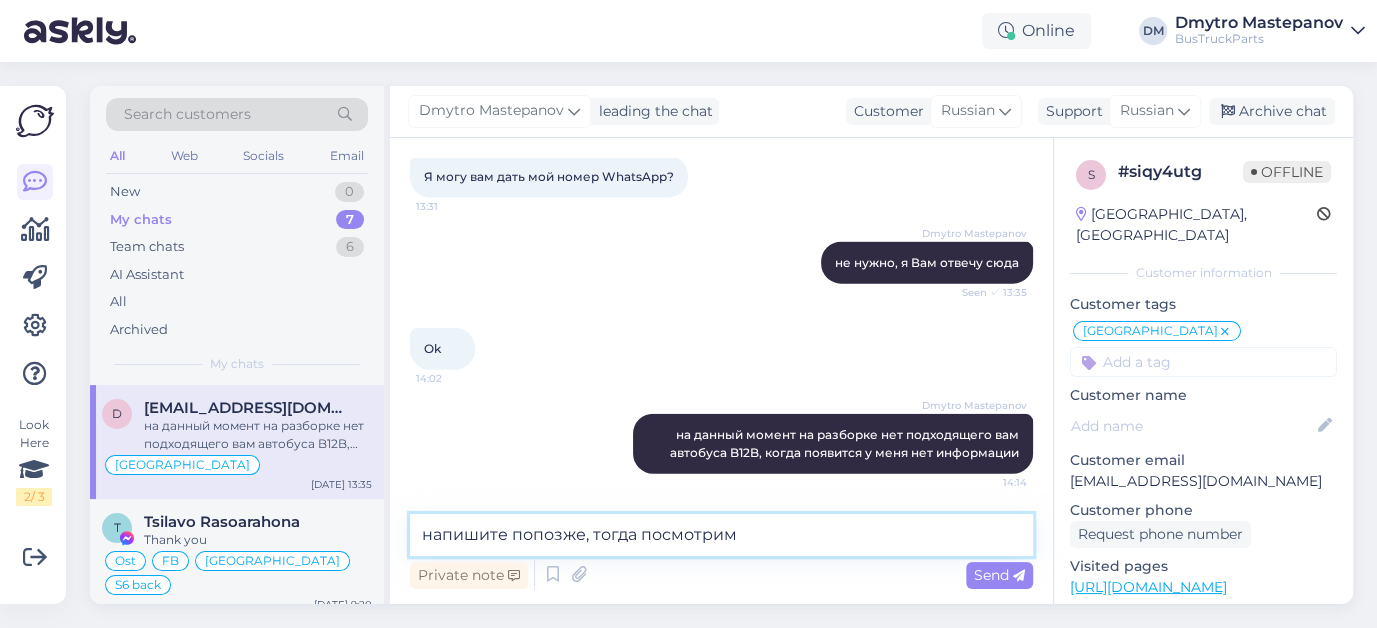 click on "напишите попозже, тогда посмотрим" at bounding box center [721, 535] 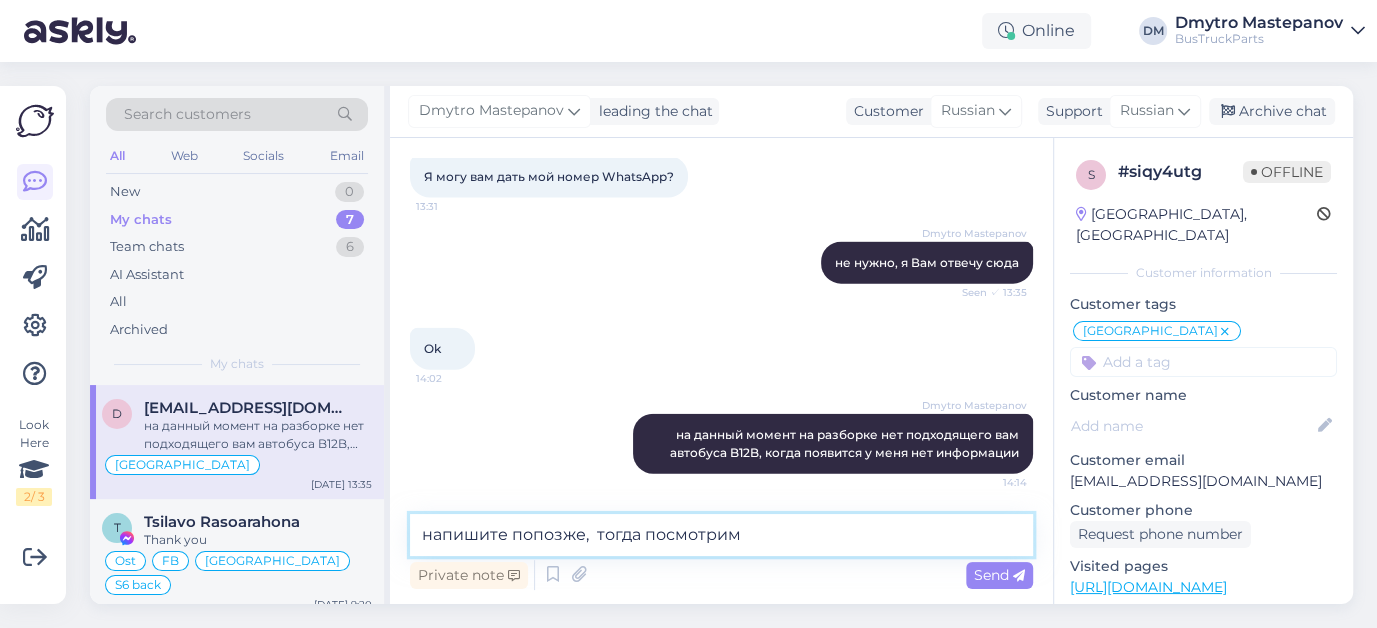 click on "напишите попозже,  тогда посмотрим" at bounding box center (721, 535) 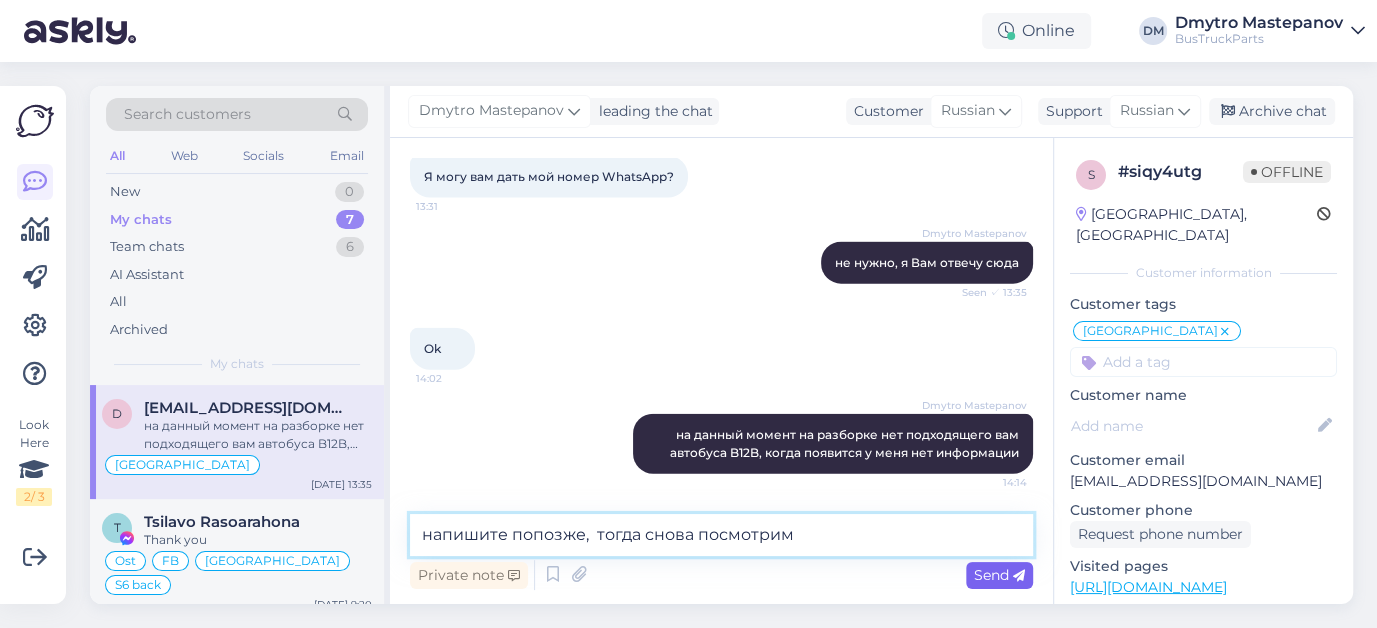 type on "напишите попозже,  тогда снова посмотрим" 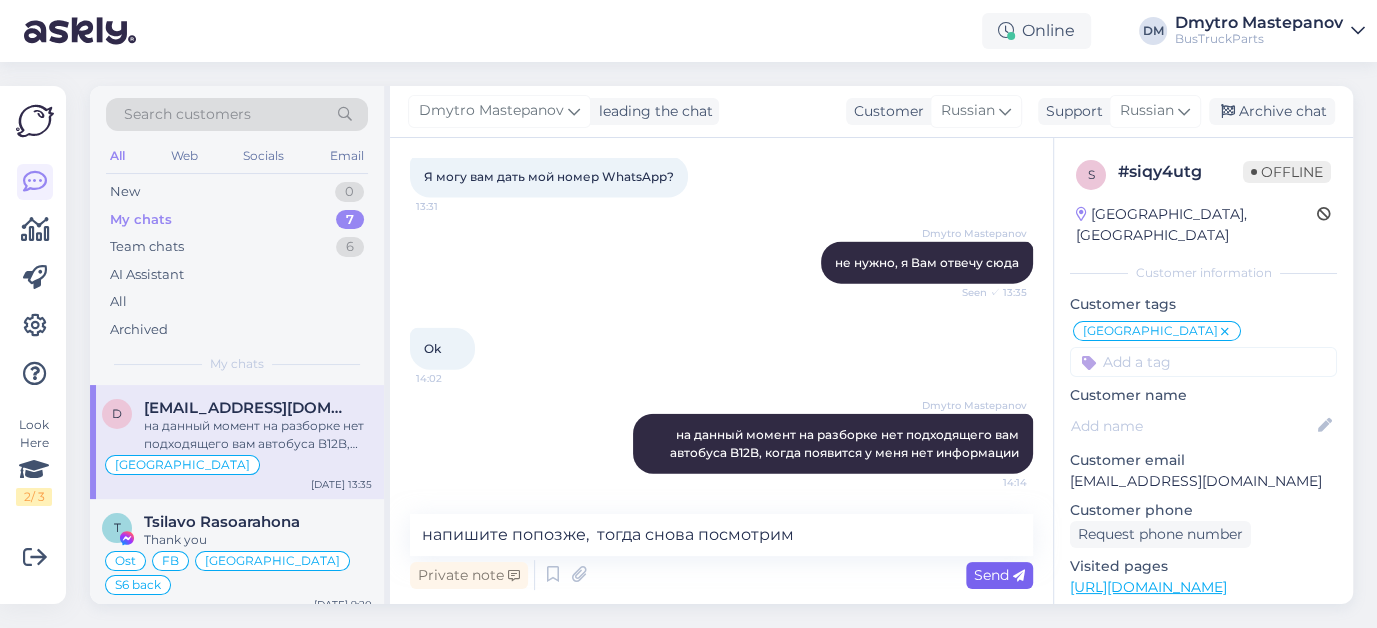 click on "Send" at bounding box center (999, 575) 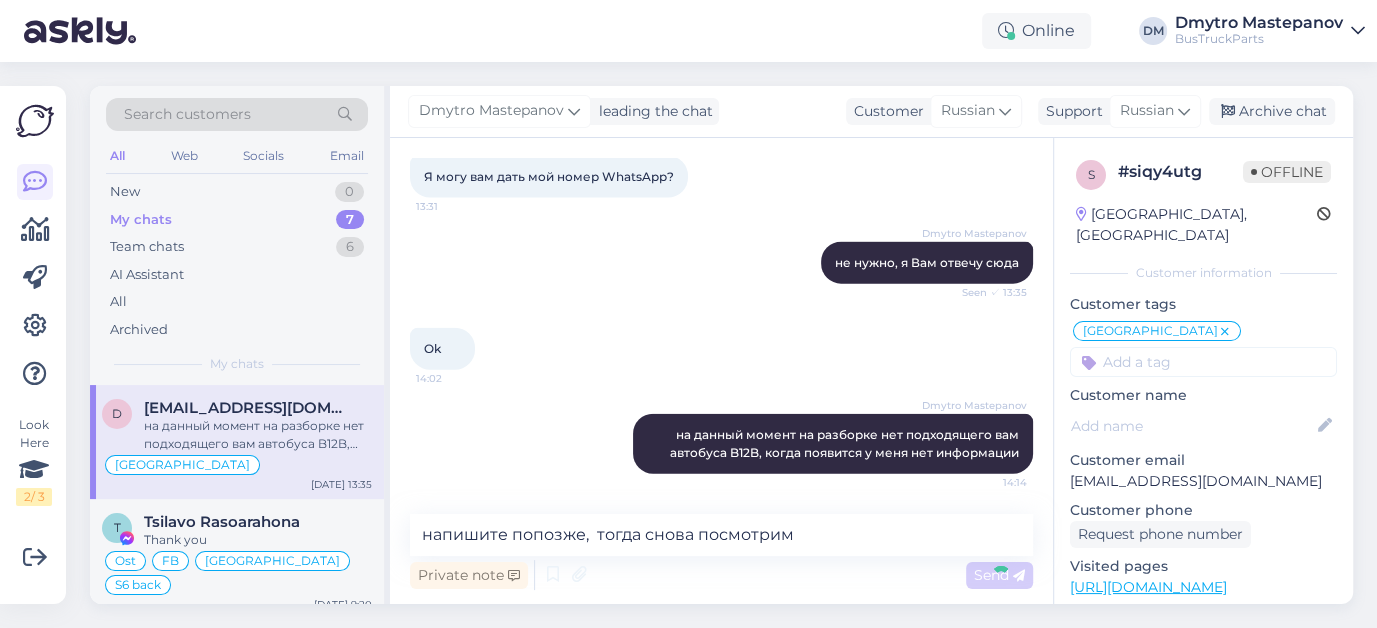 type 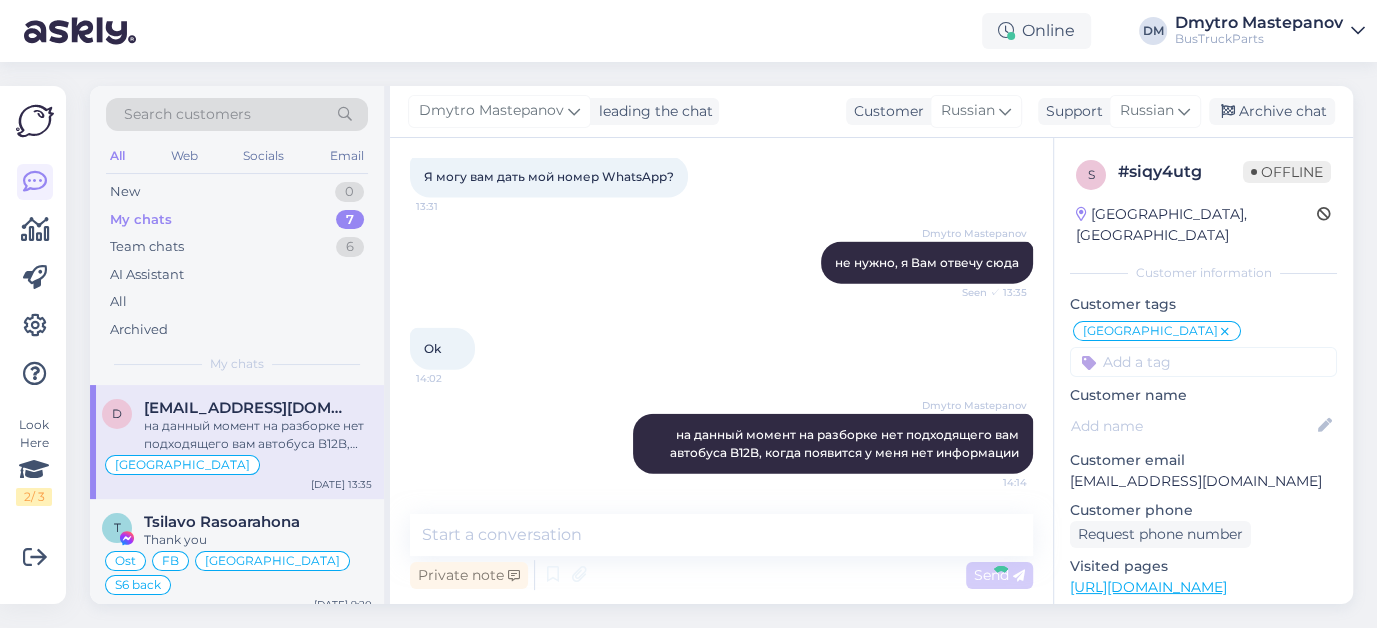 scroll, scrollTop: 3214, scrollLeft: 0, axis: vertical 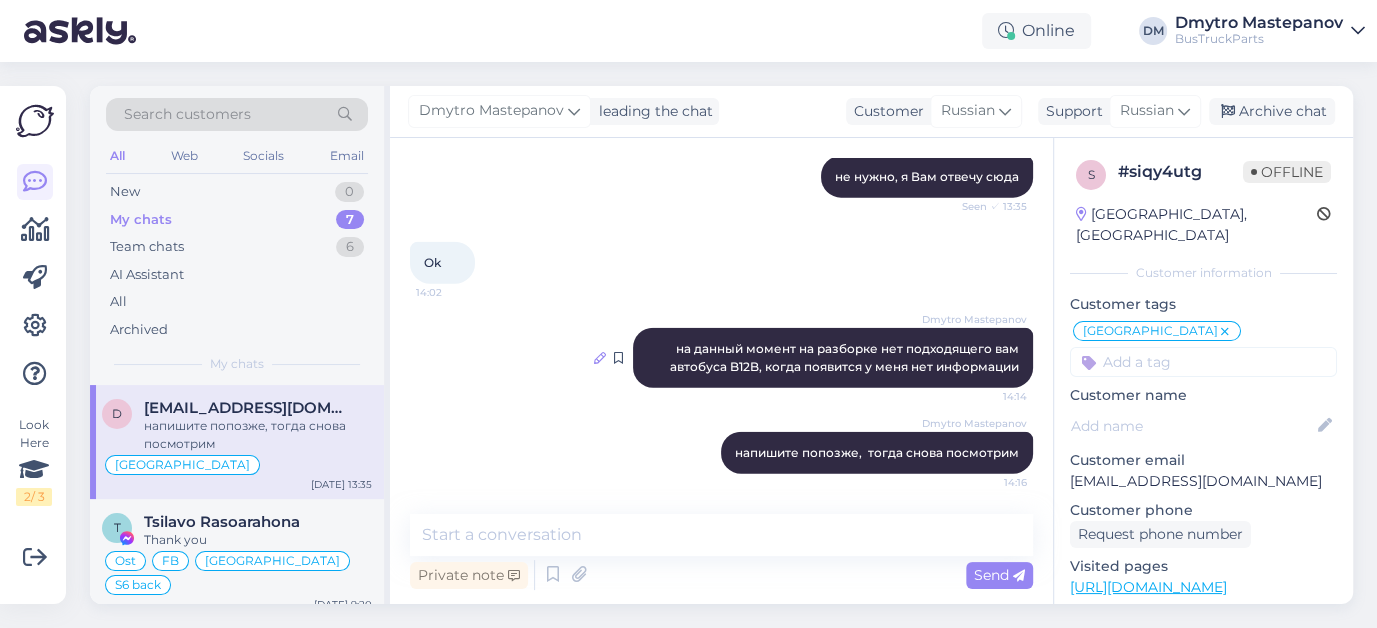 click at bounding box center (600, 358) 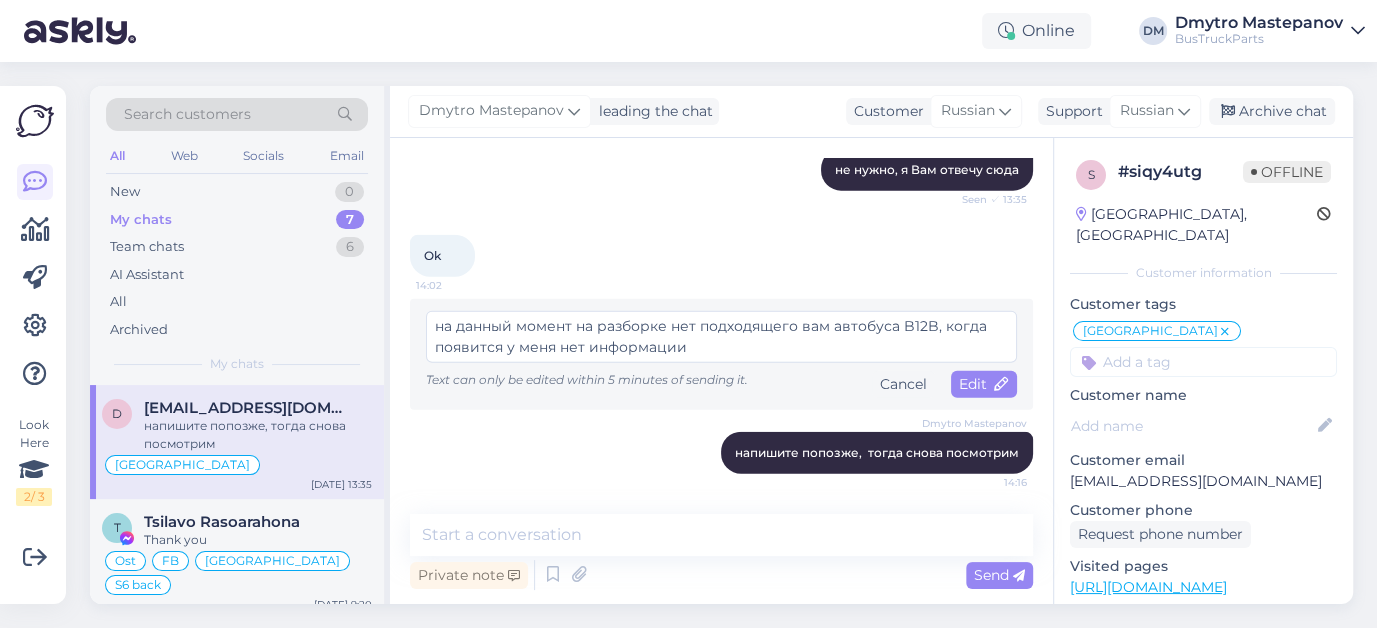 click on "на данный момент на разборке нет подходящего вам автобуса B12B, когда появится у меня нет информации" at bounding box center [721, 337] 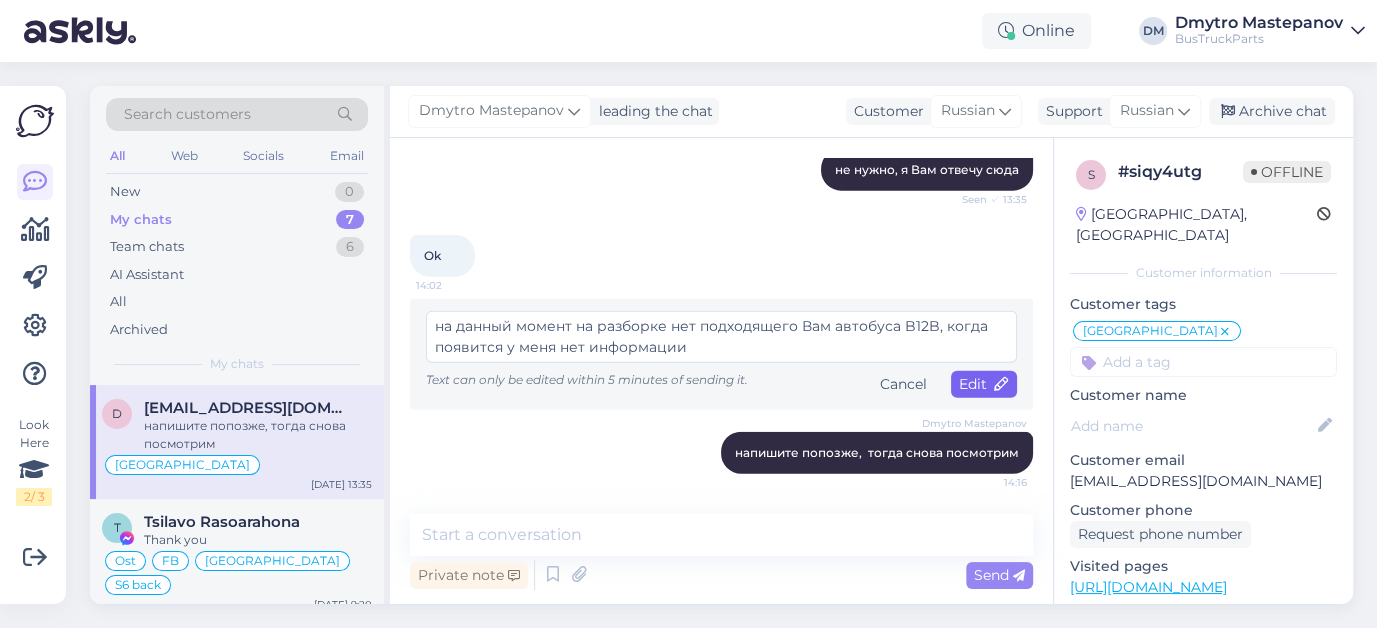 type on "на данный момент на разборке нет подходящего Вам автобуса B12B, когда появится у меня нет информации" 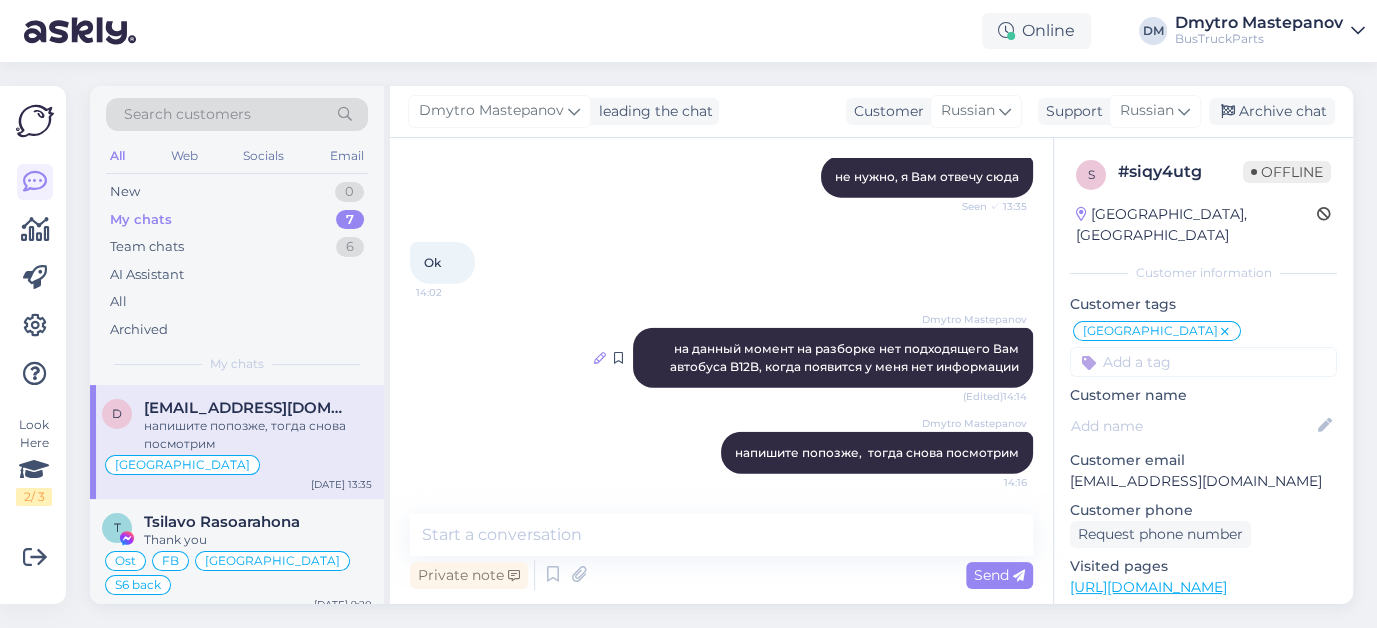 click at bounding box center (600, 358) 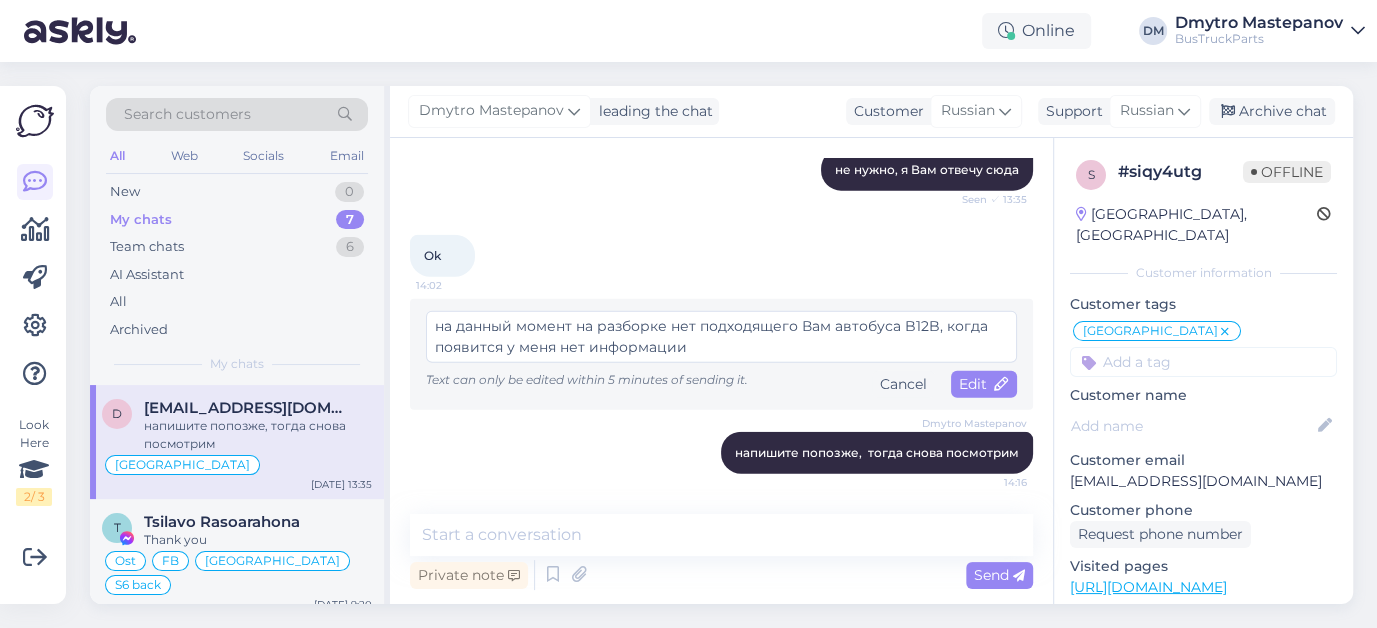 click on "Ok 14:02" at bounding box center (721, 256) 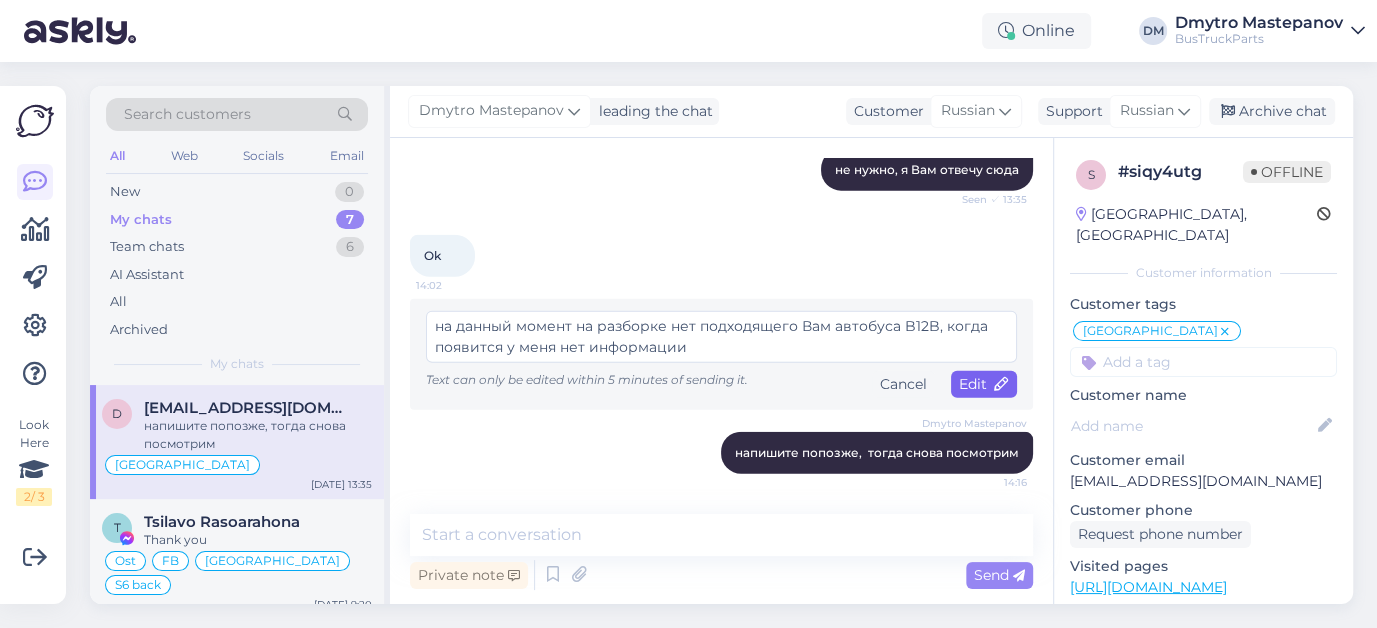 click on "Edit" at bounding box center (984, 384) 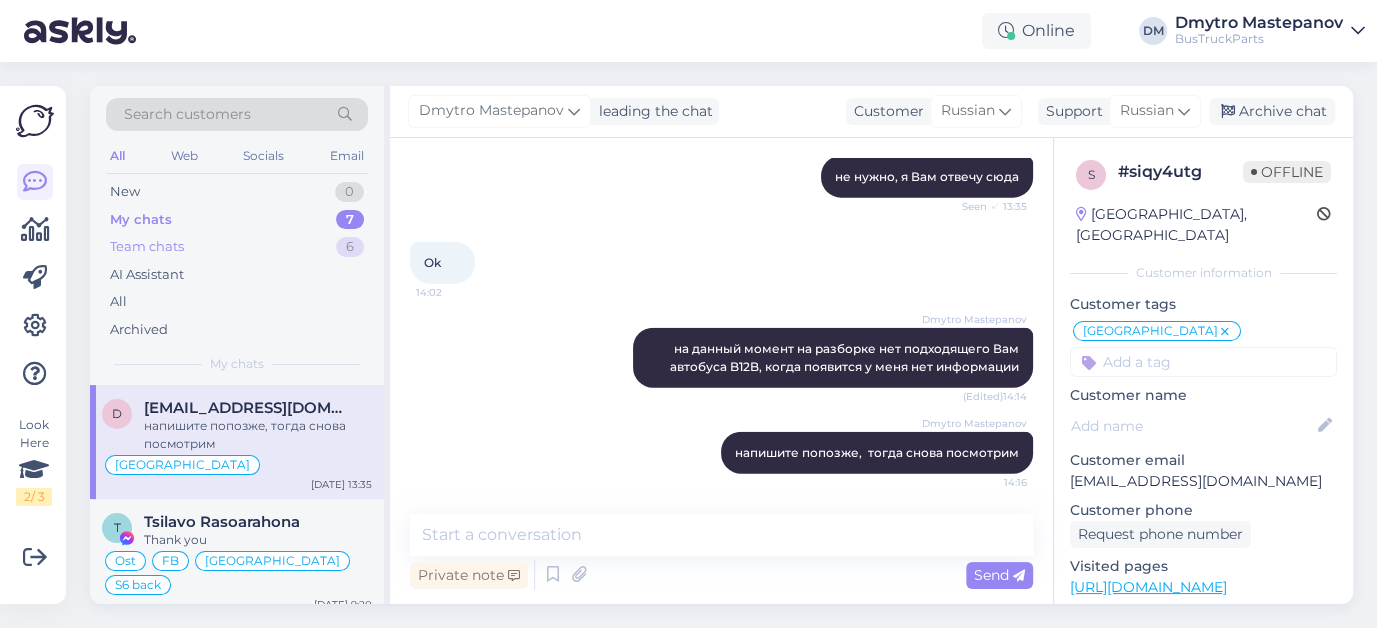 click on "Team chats" at bounding box center (147, 247) 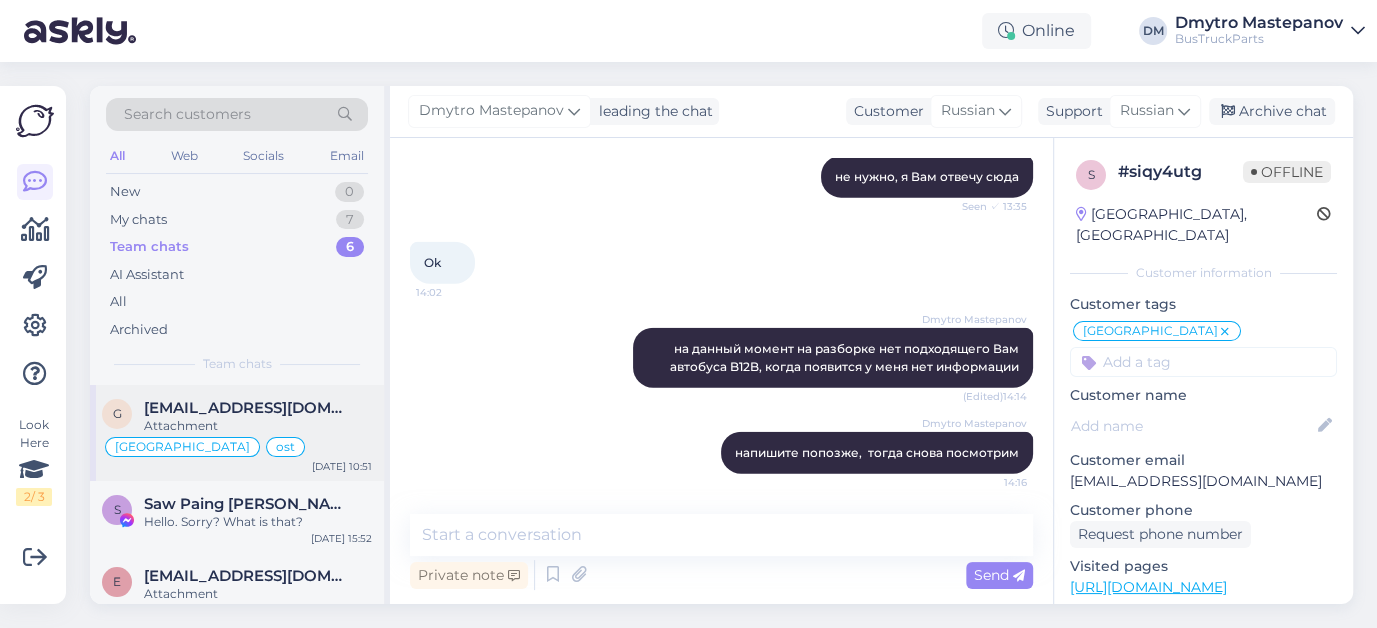 click on "[EMAIL_ADDRESS][DOMAIN_NAME]" at bounding box center (248, 408) 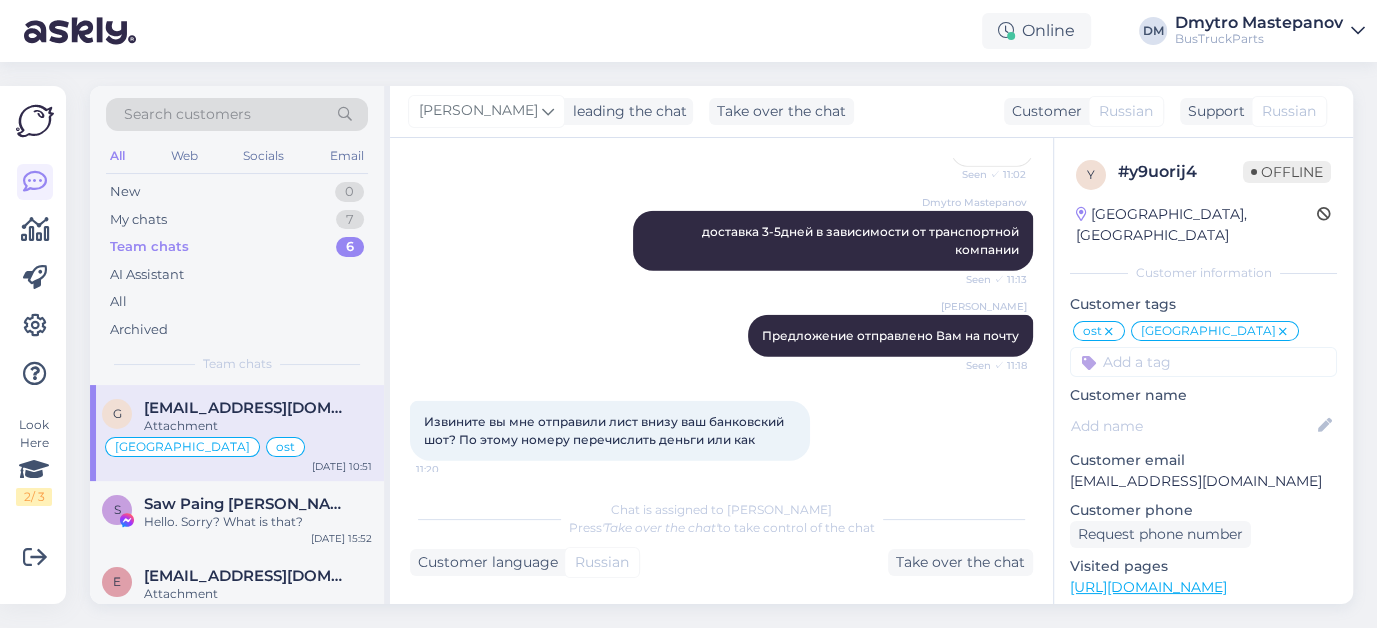 scroll, scrollTop: 5749, scrollLeft: 0, axis: vertical 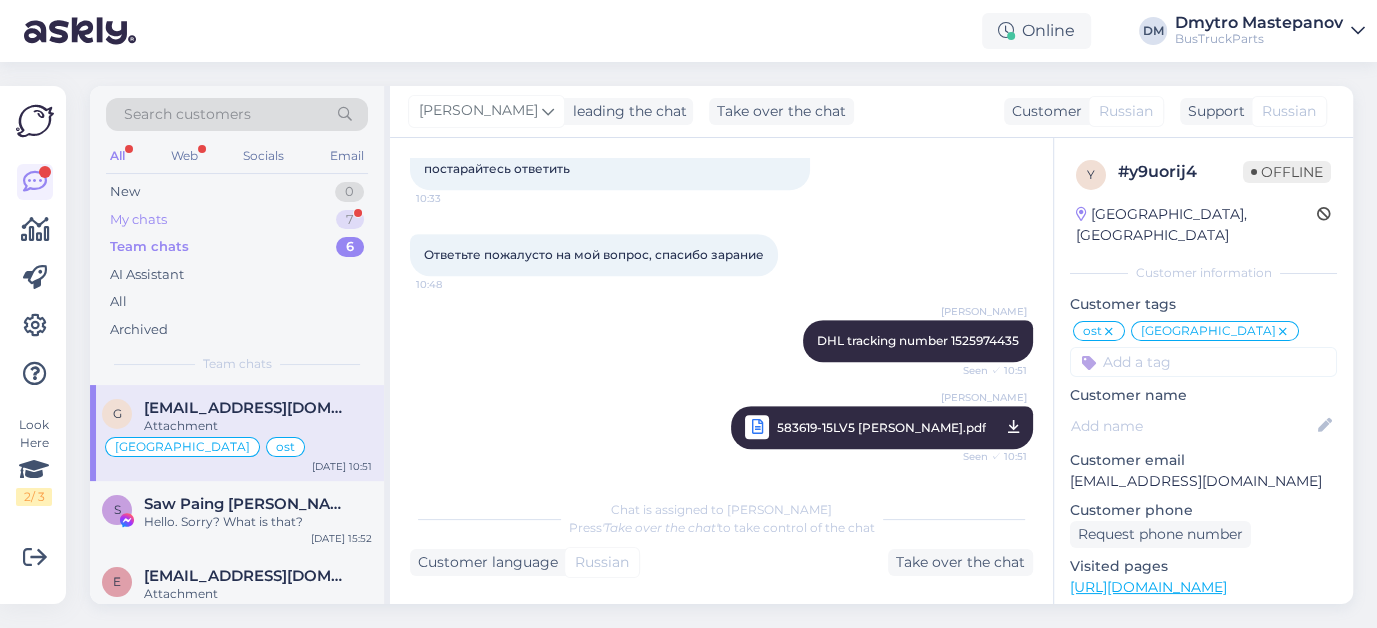 click on "My chats" at bounding box center (138, 220) 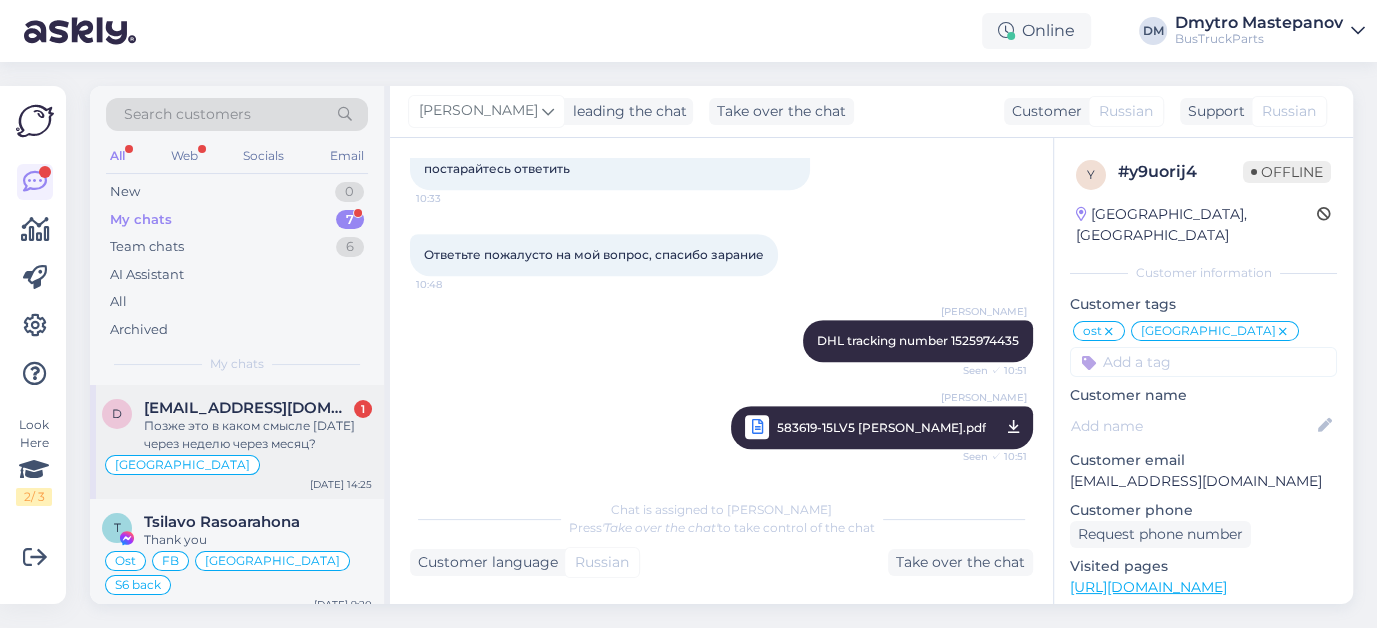 click on "Позже это в каком смысле [DATE] через неделю через месяц?" at bounding box center [258, 435] 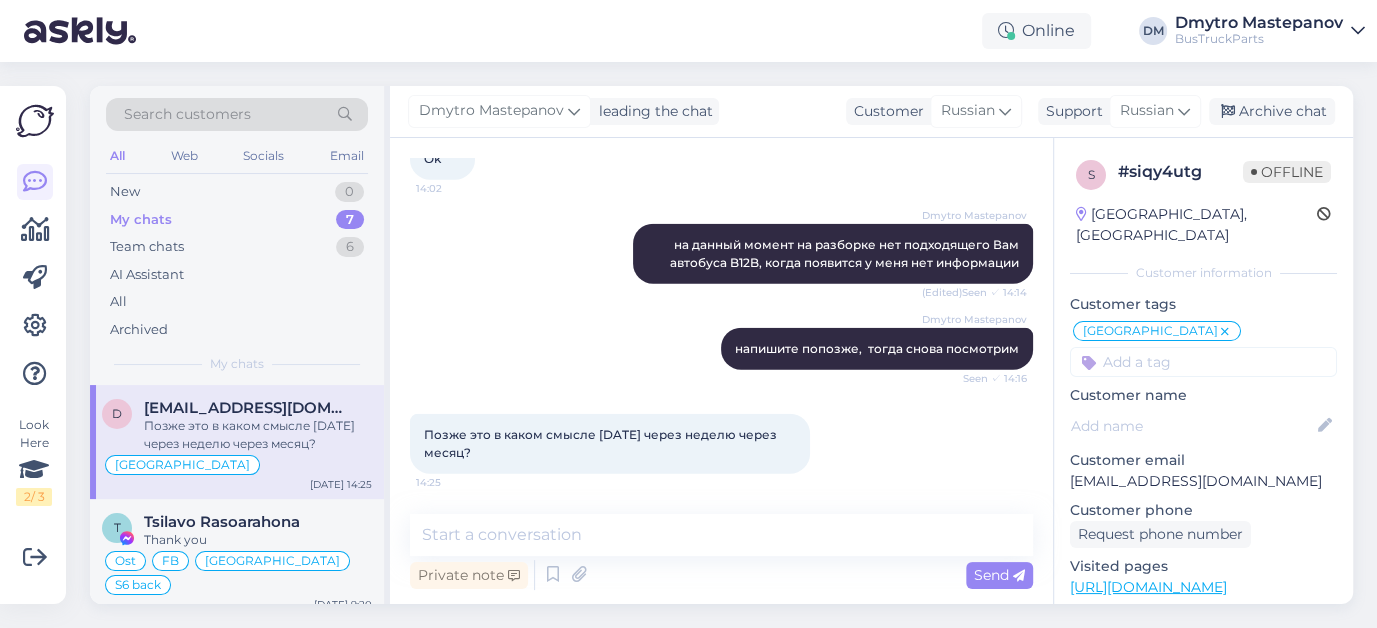 scroll, scrollTop: 3318, scrollLeft: 0, axis: vertical 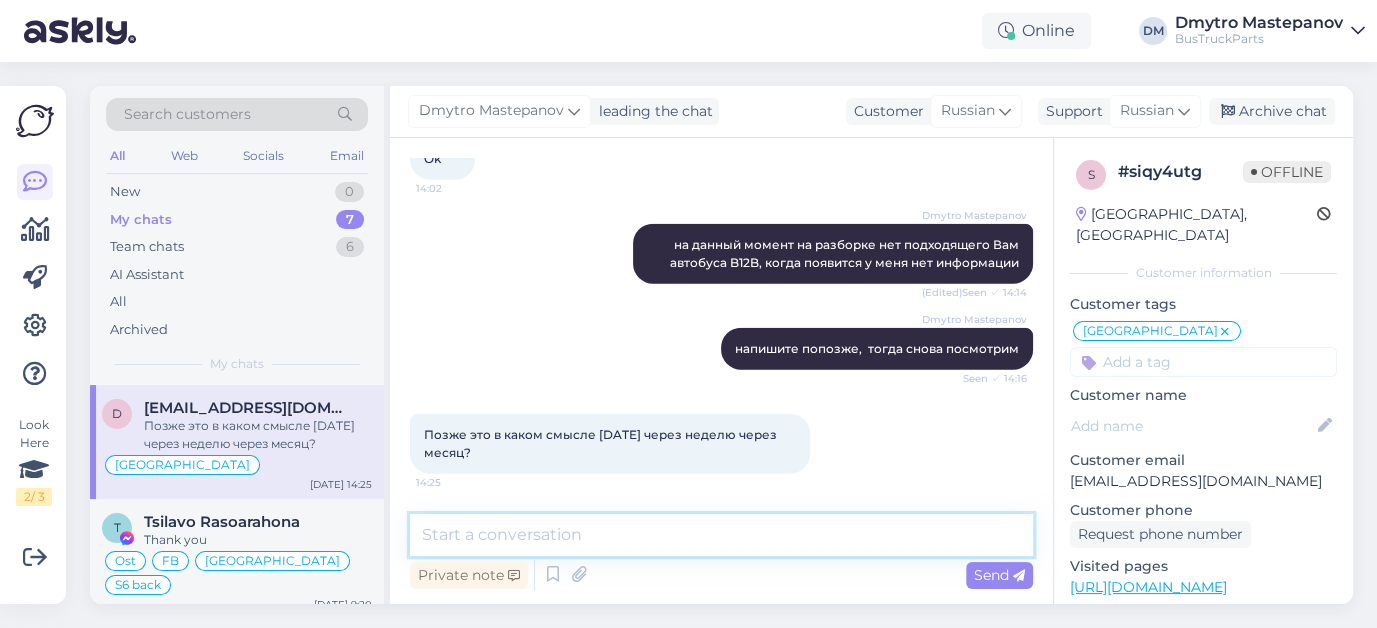 click at bounding box center [721, 535] 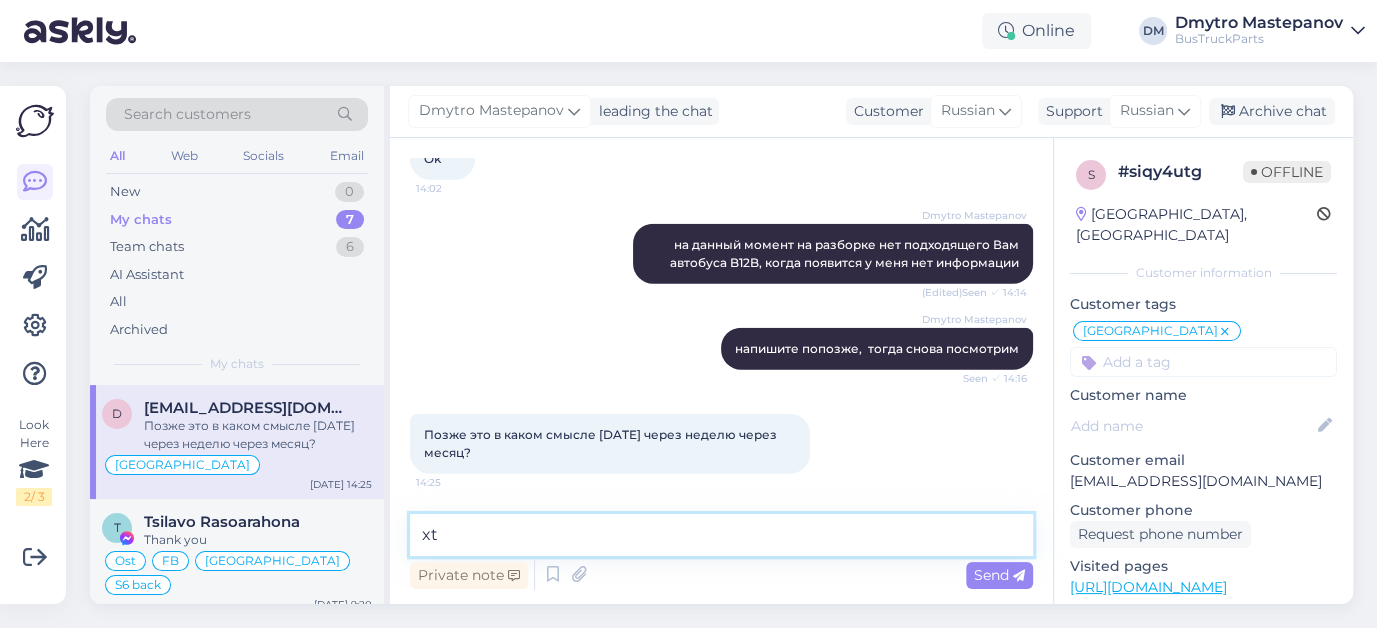 type on "x" 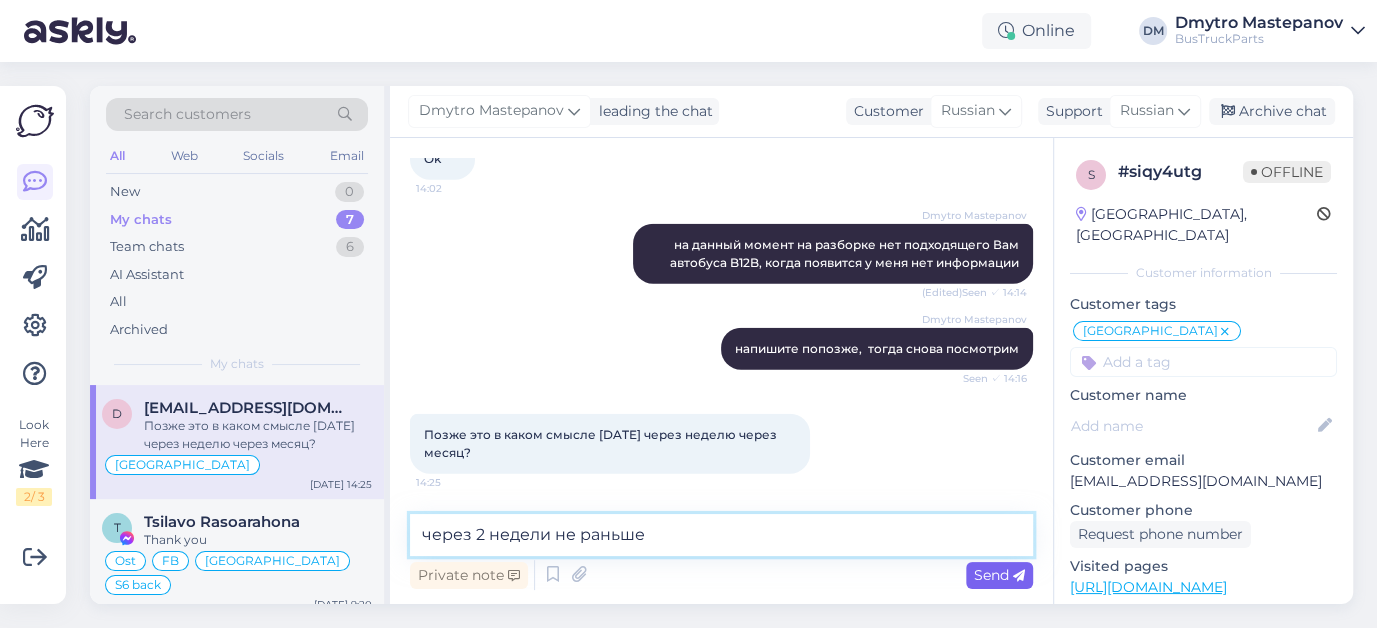 type on "через 2 недели не раньше" 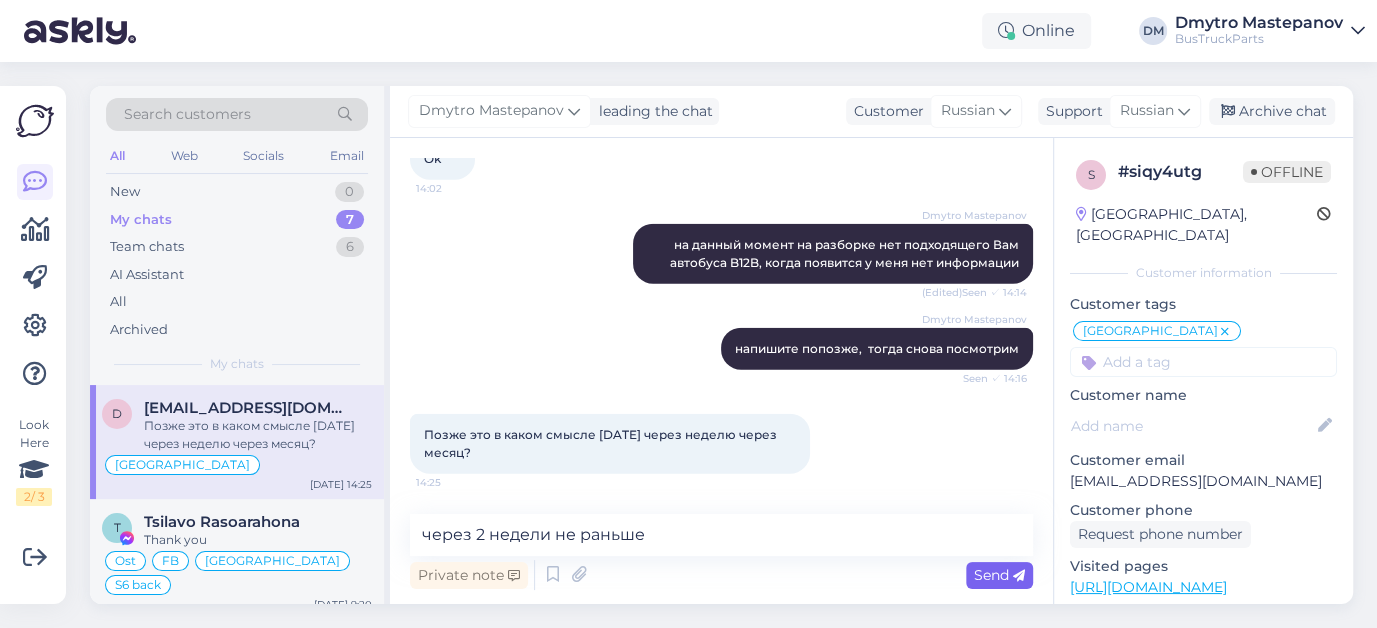 click on "Send" at bounding box center [999, 575] 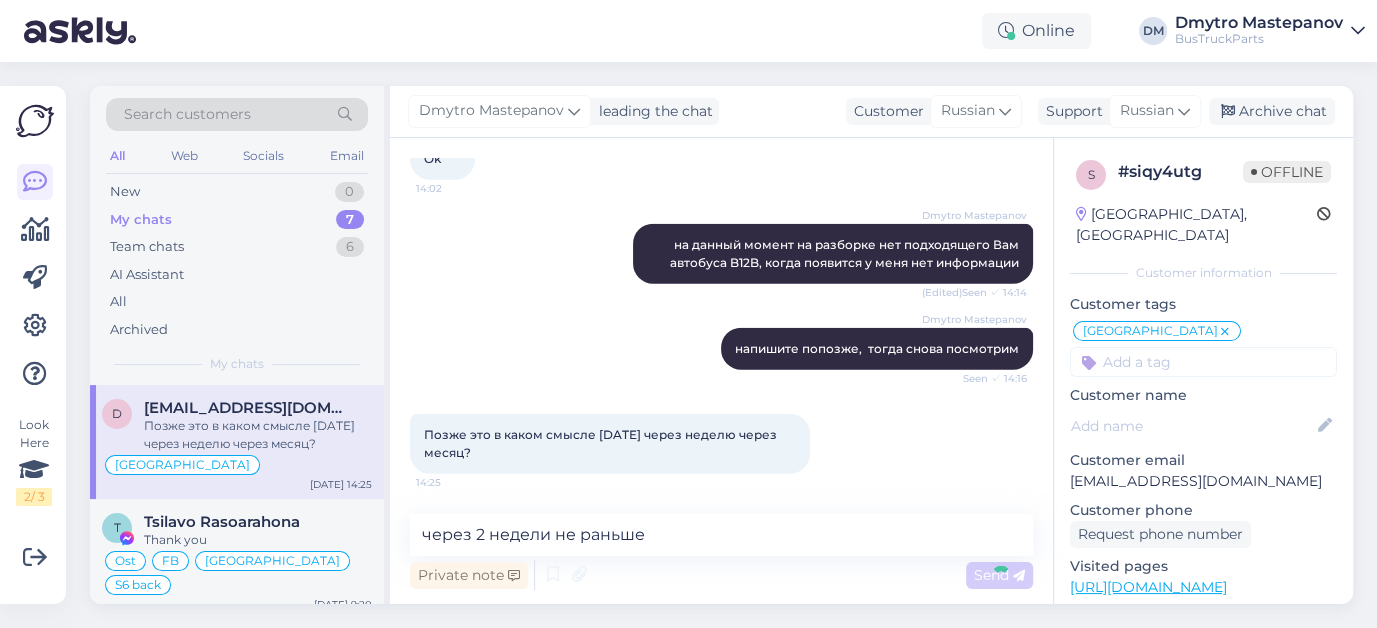 type 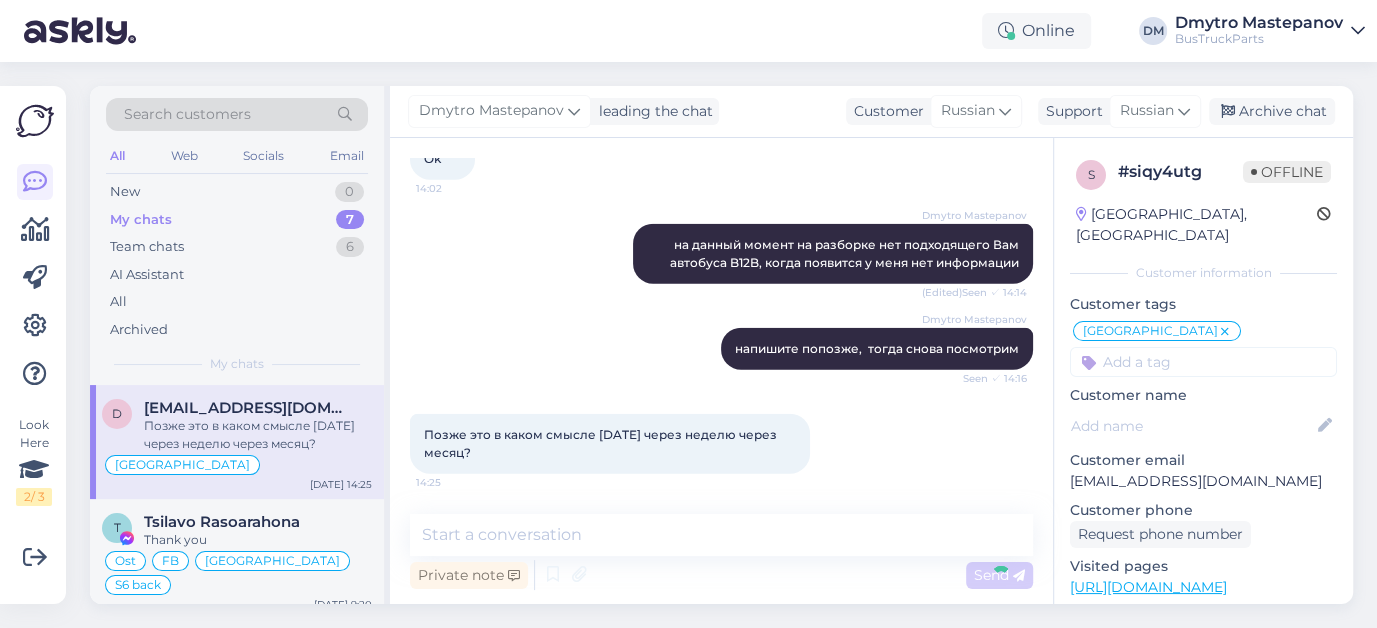 scroll, scrollTop: 3405, scrollLeft: 0, axis: vertical 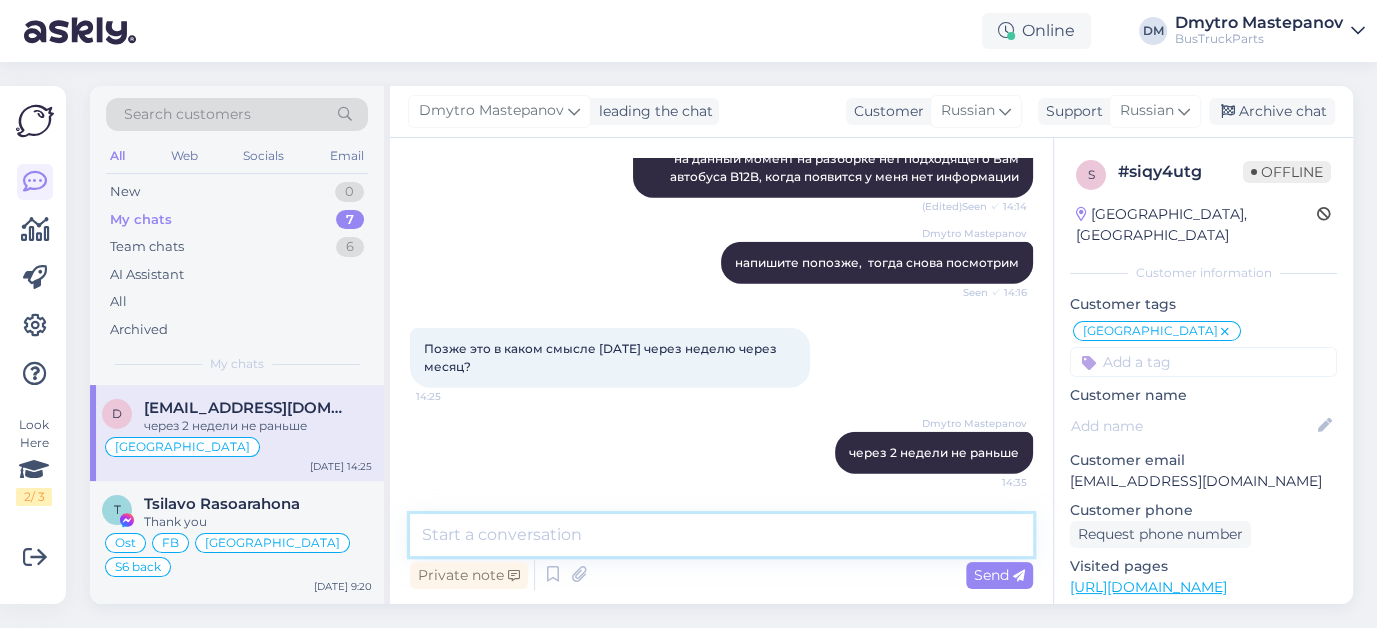 click at bounding box center [721, 535] 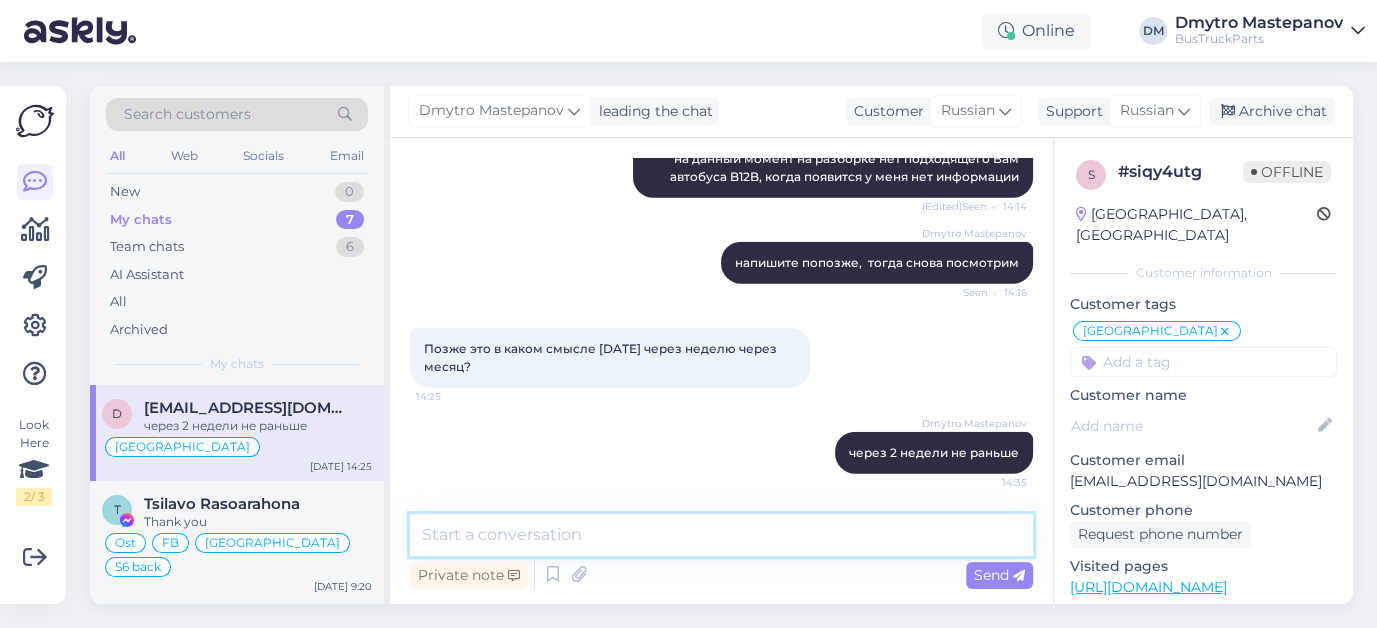 scroll, scrollTop: 3404, scrollLeft: 0, axis: vertical 